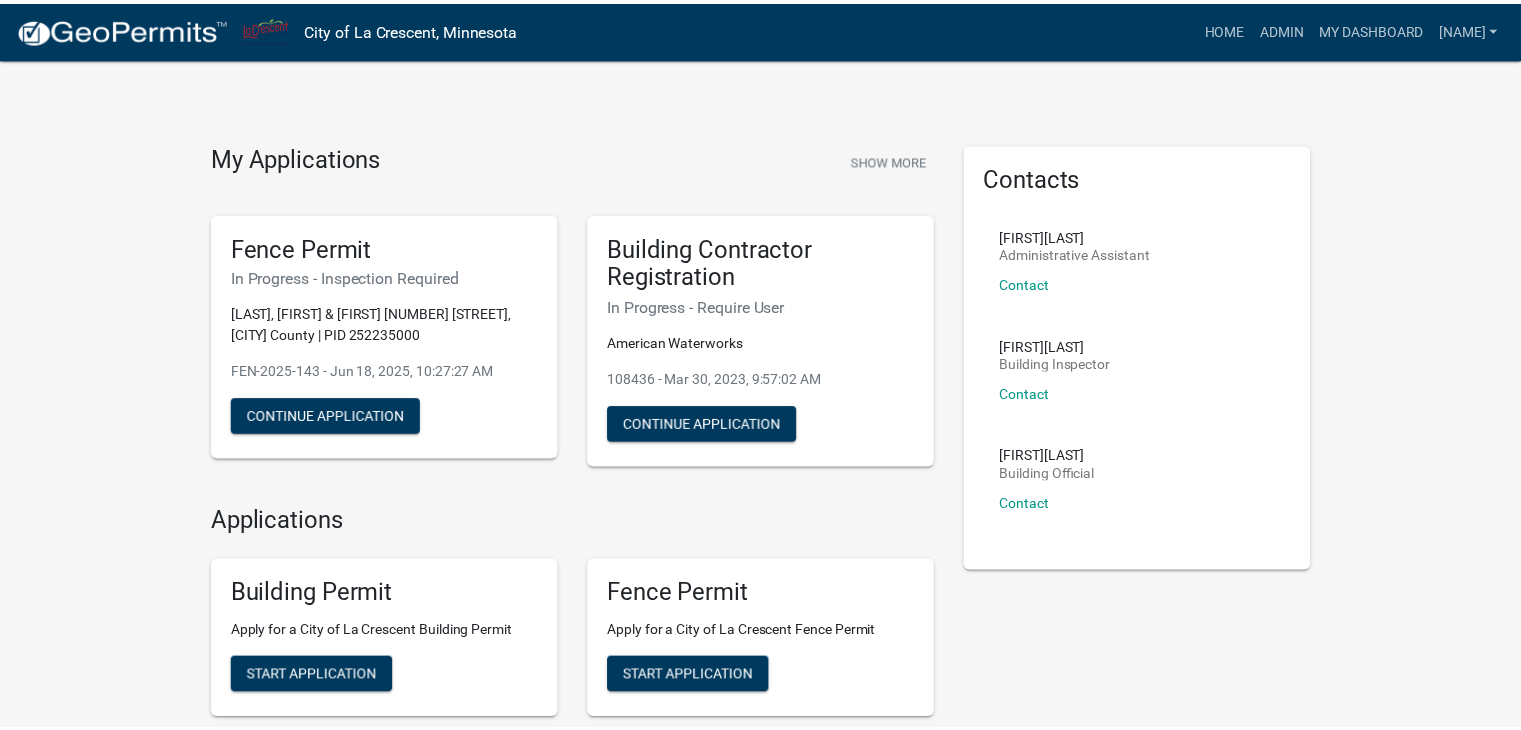 scroll, scrollTop: 0, scrollLeft: 0, axis: both 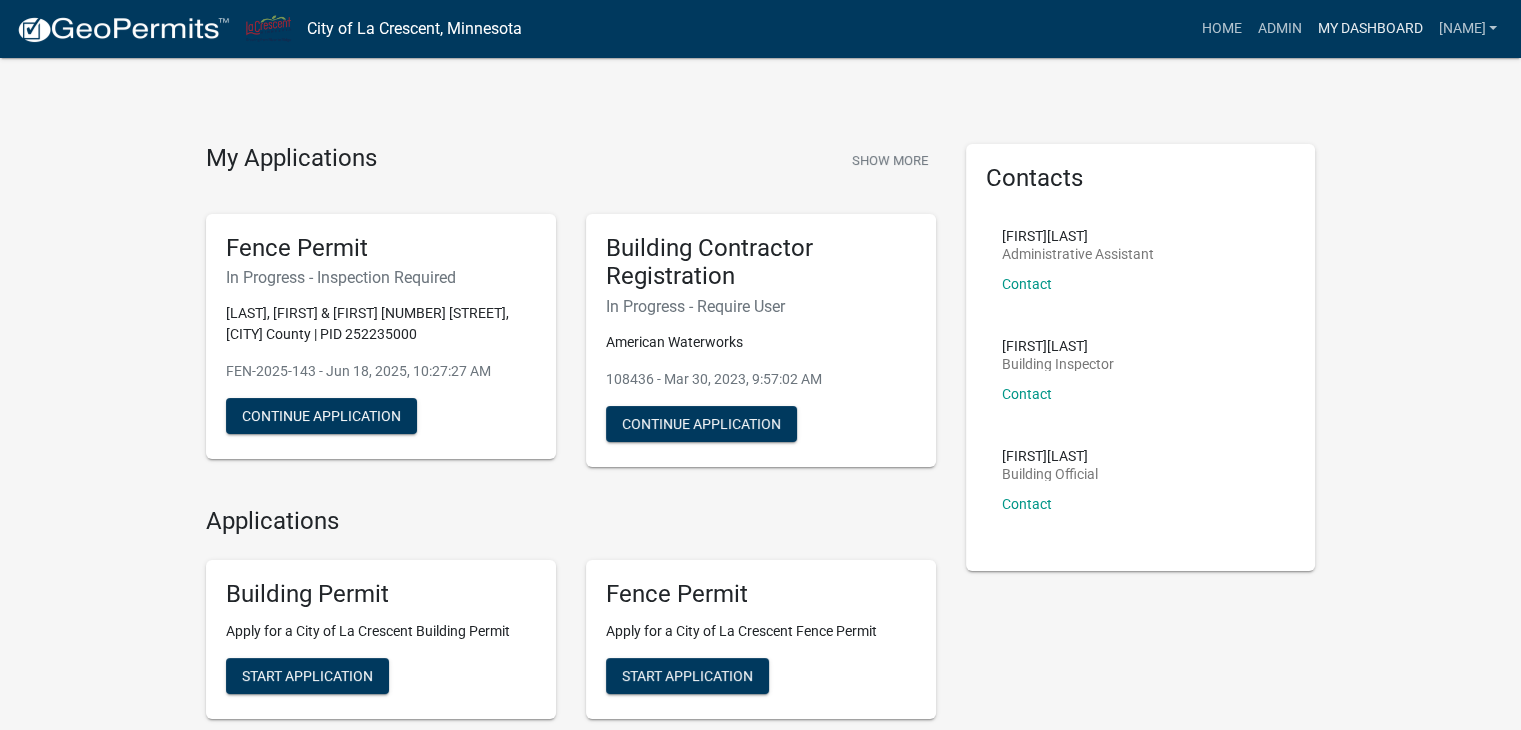 click on "My Dashboard" at bounding box center (1369, 29) 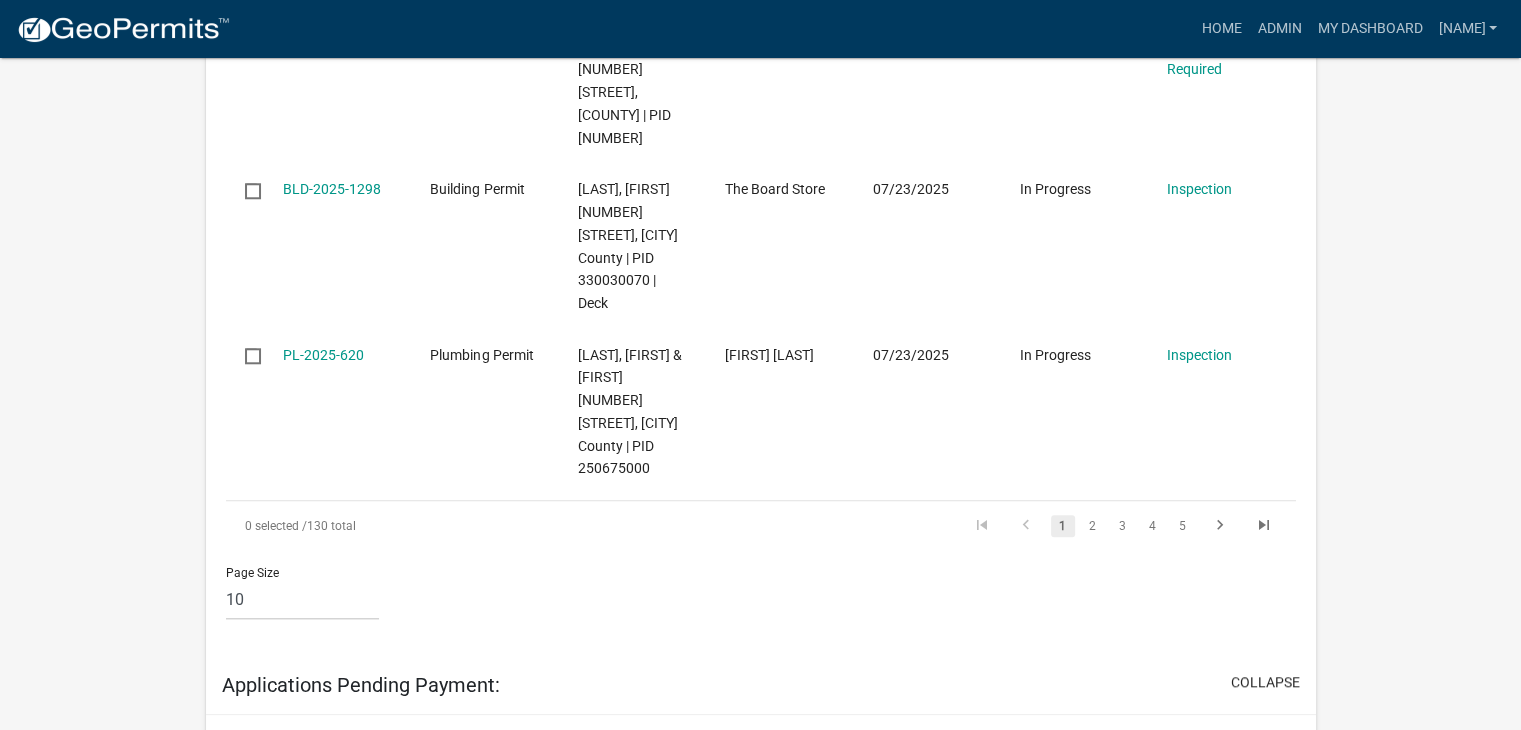 scroll, scrollTop: 1900, scrollLeft: 0, axis: vertical 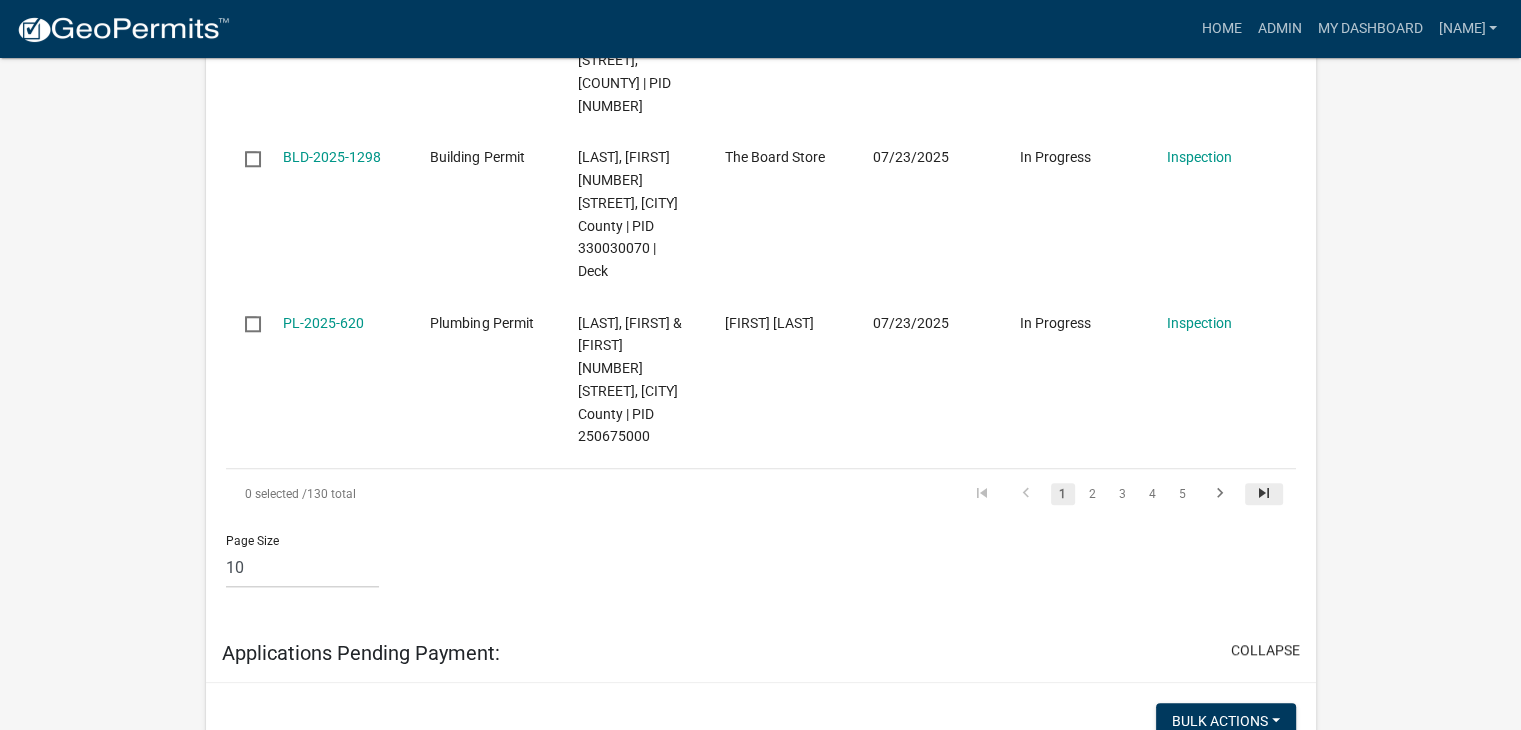 click 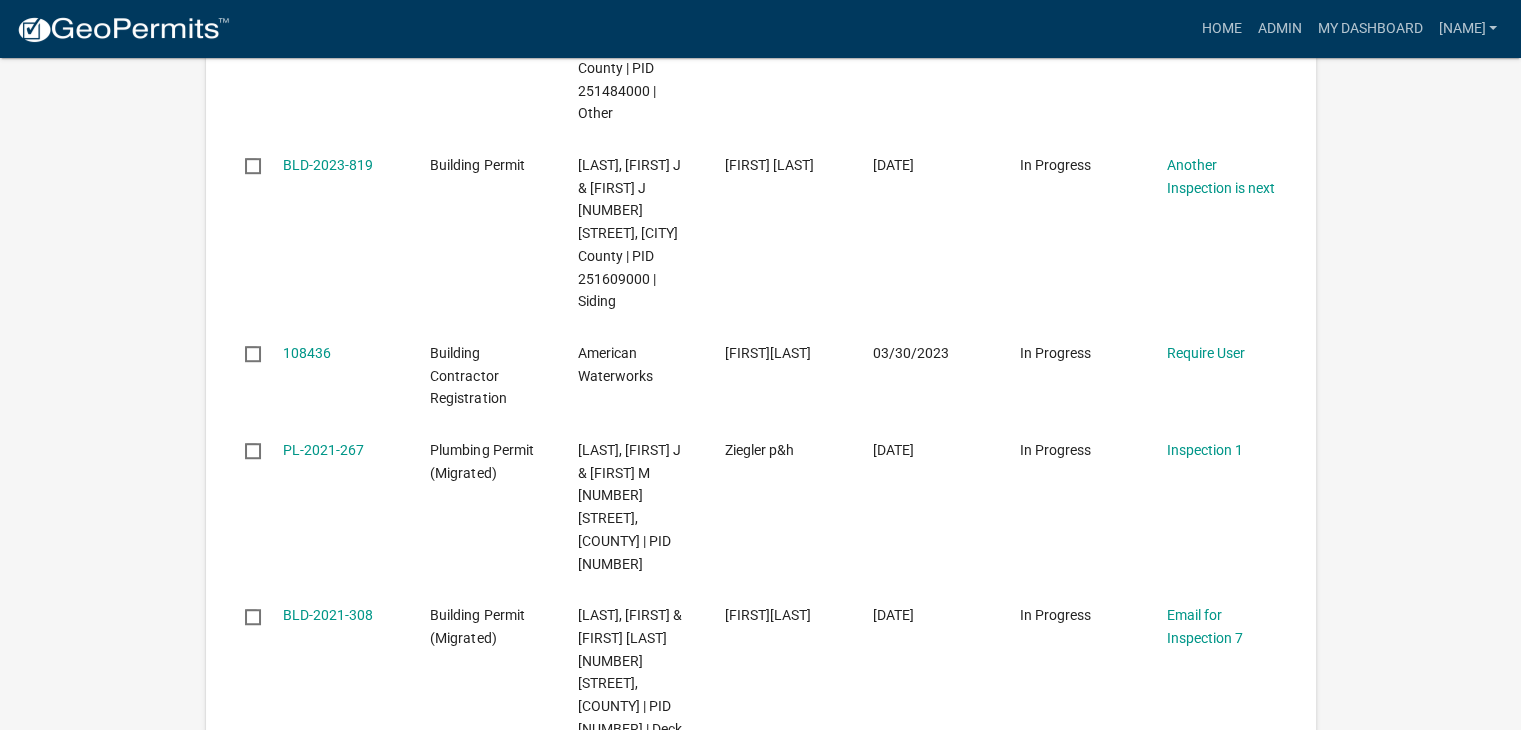 scroll, scrollTop: 1154, scrollLeft: 0, axis: vertical 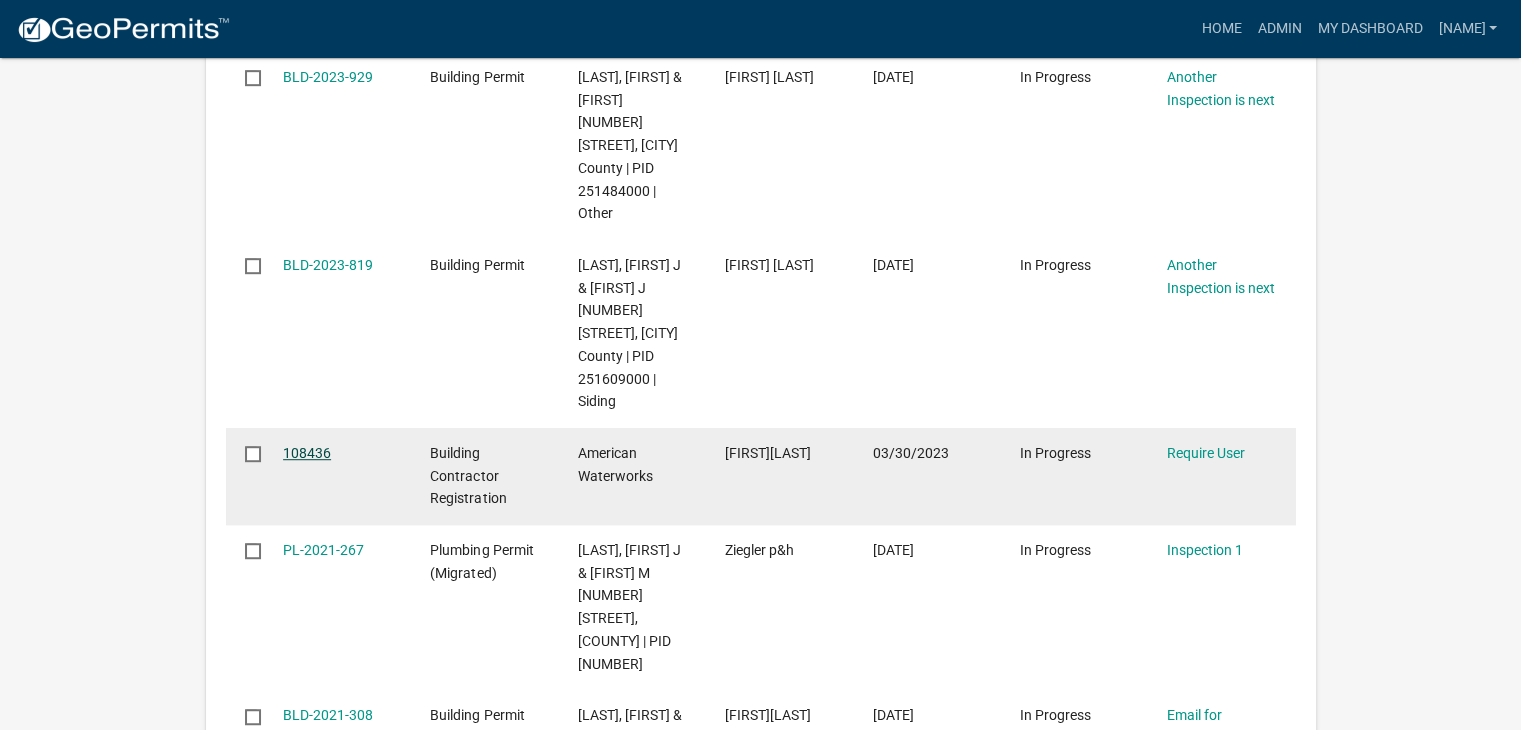 click on "108436" 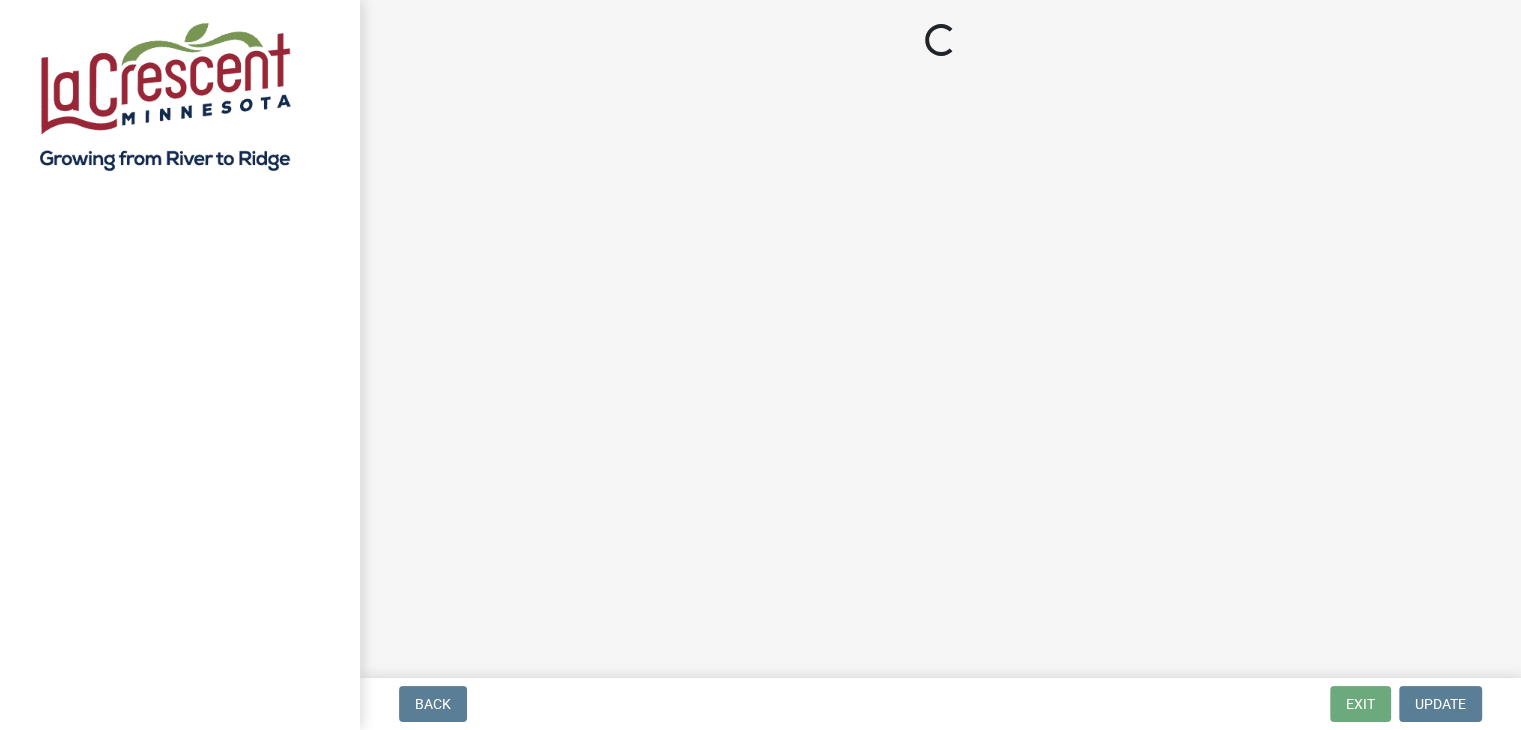 scroll, scrollTop: 0, scrollLeft: 0, axis: both 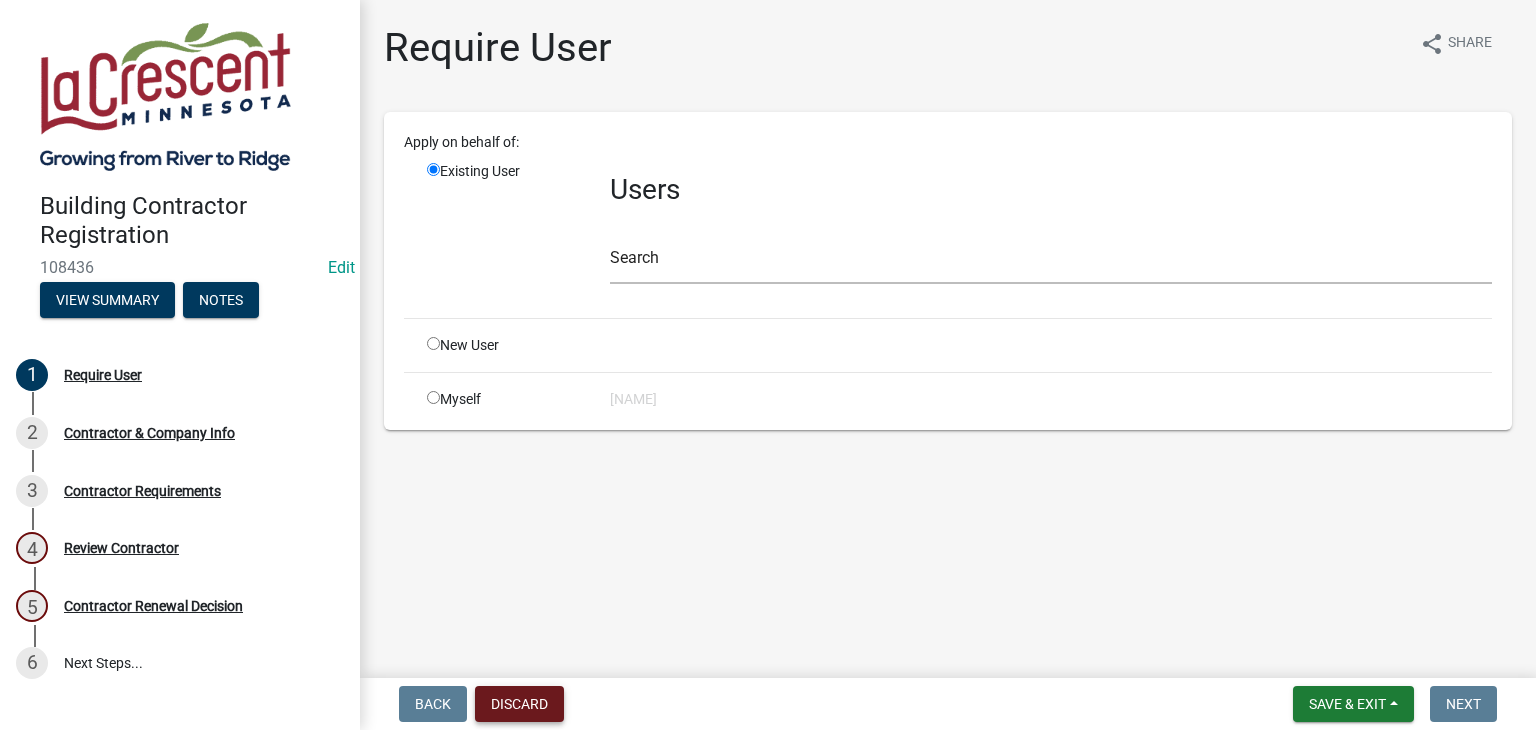 click on "Discard" at bounding box center (519, 704) 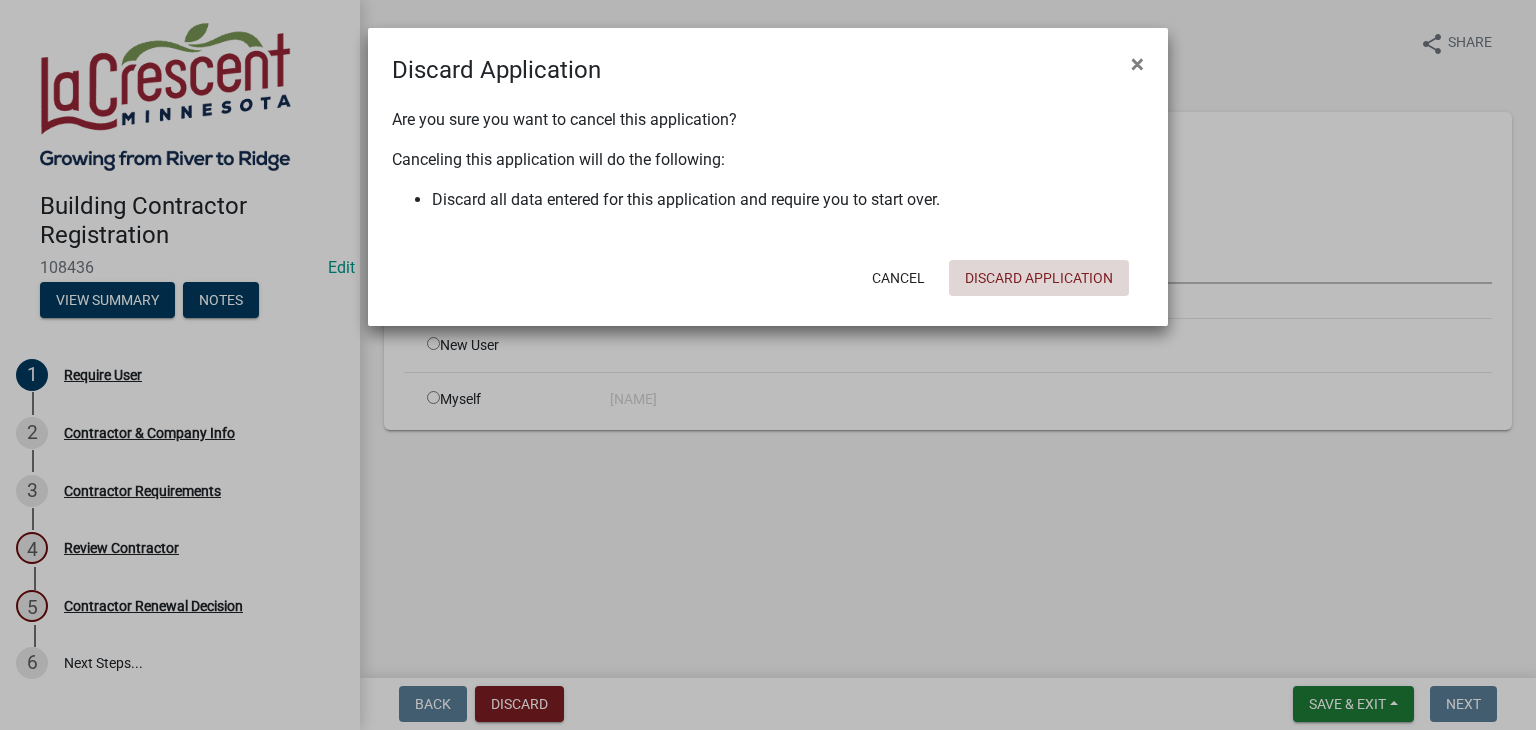 click on "Discard Application" 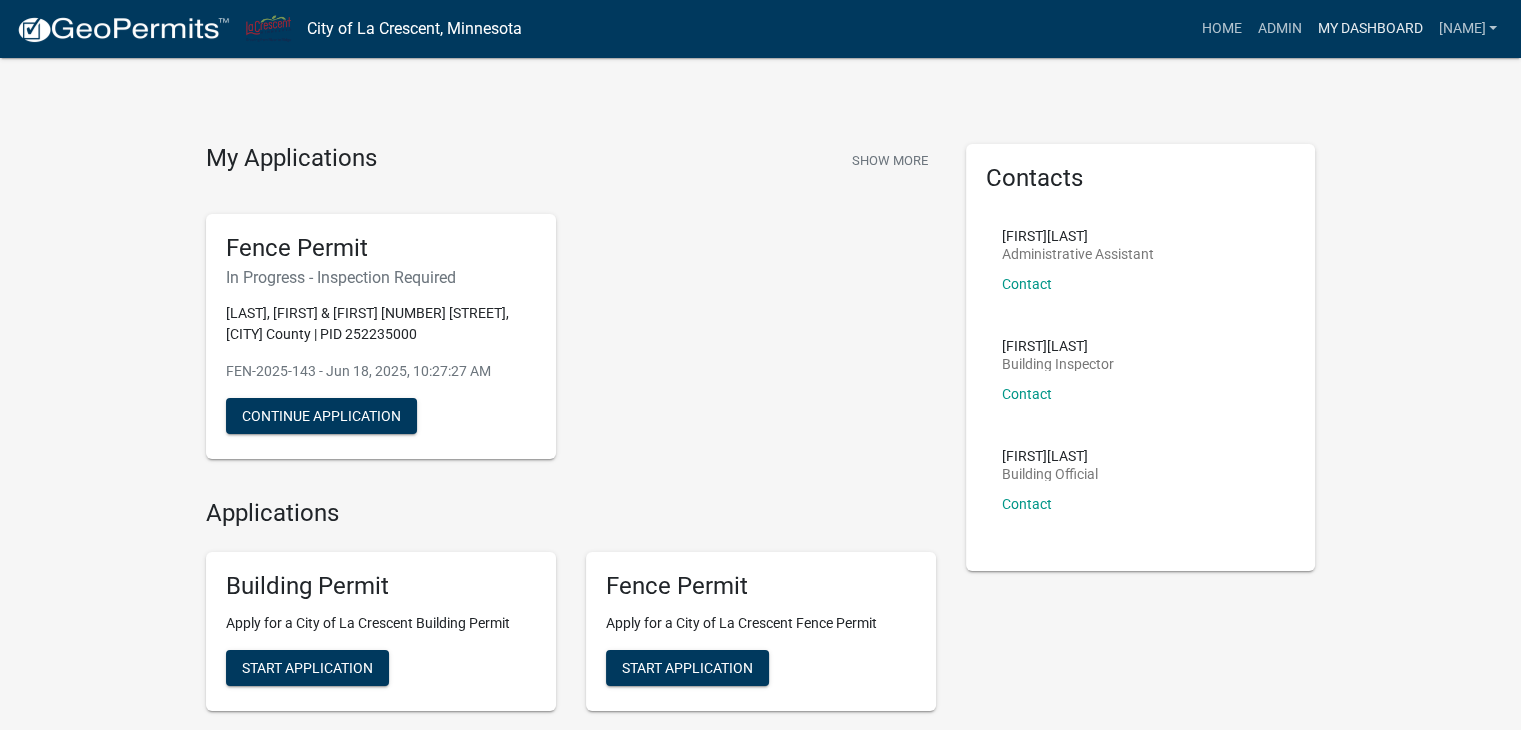 click on "My Dashboard" at bounding box center [1369, 29] 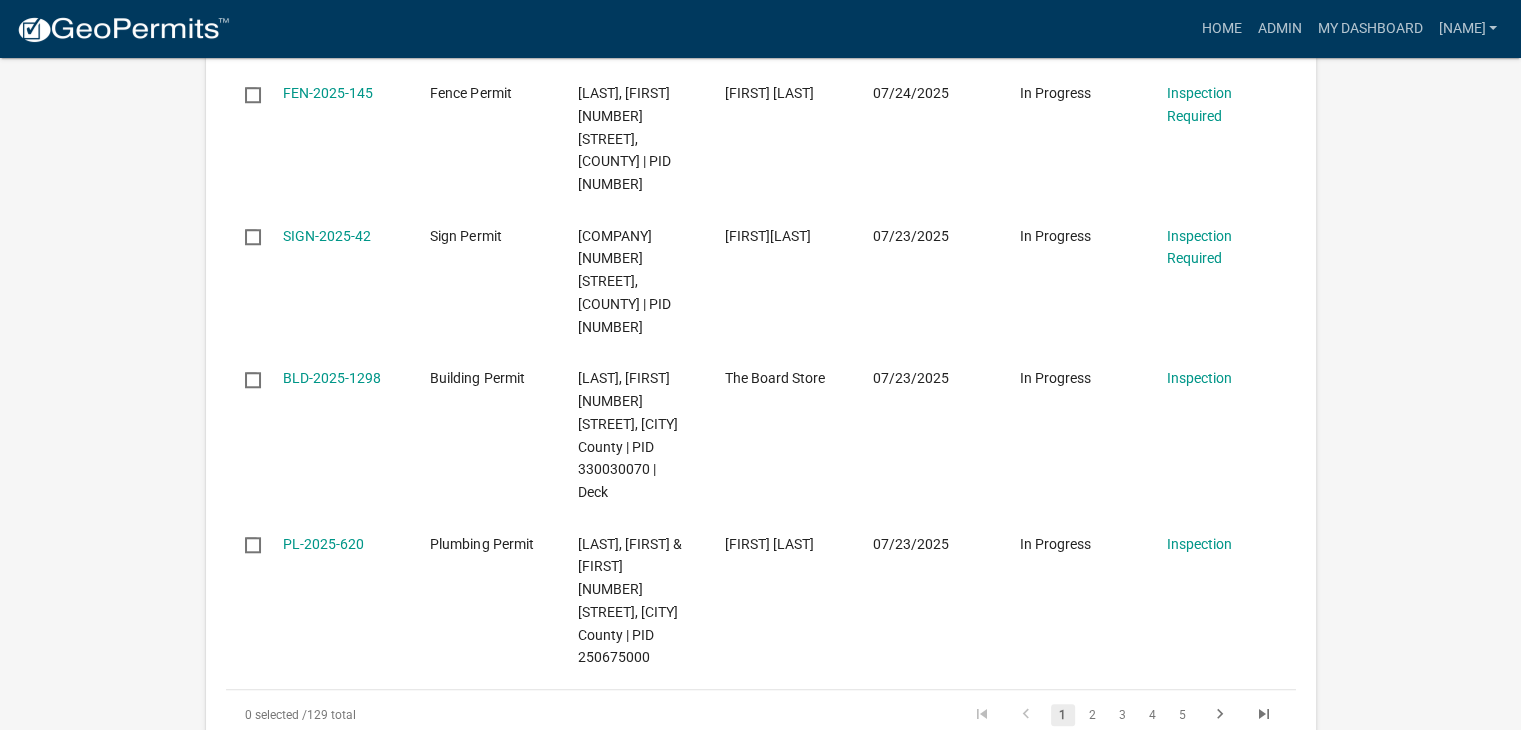 scroll, scrollTop: 1800, scrollLeft: 0, axis: vertical 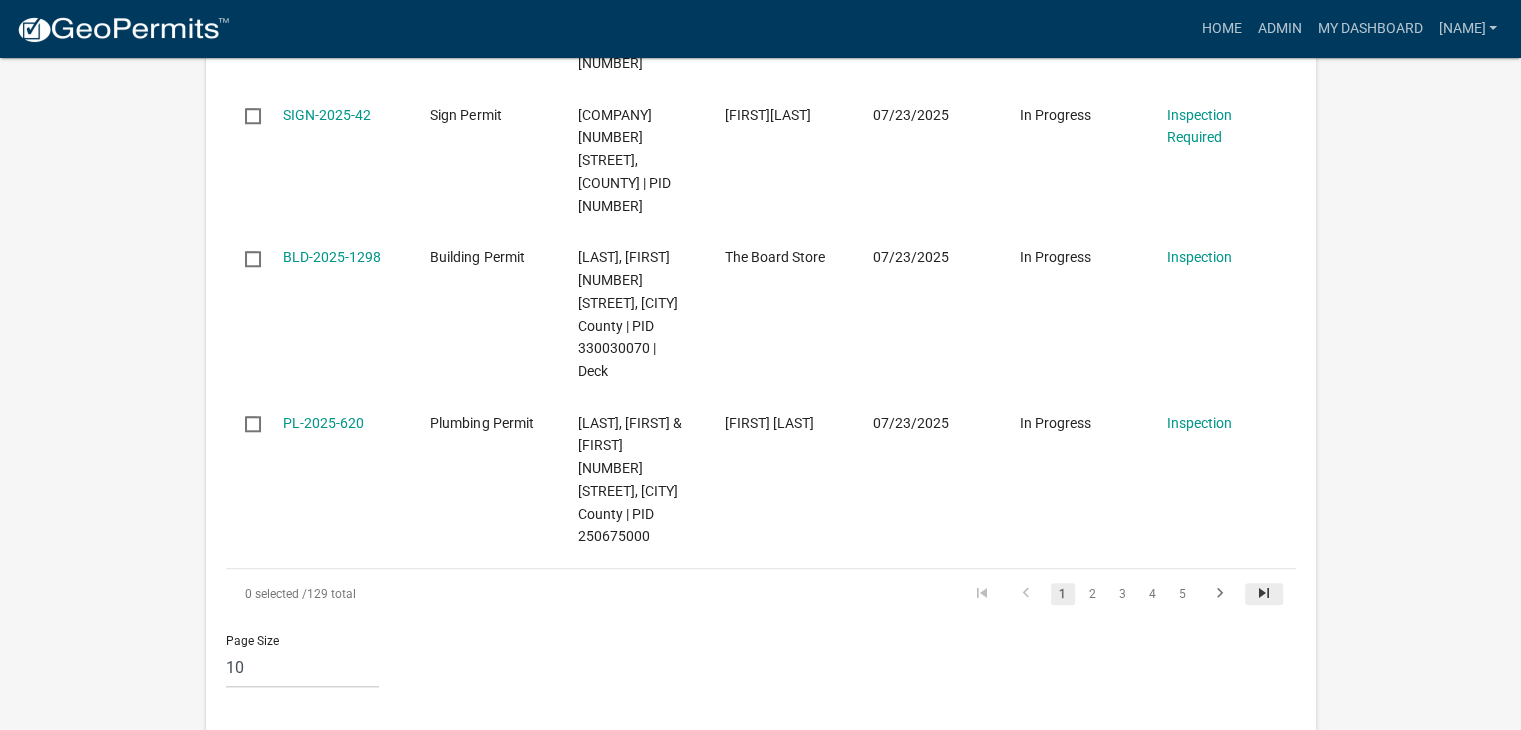 click 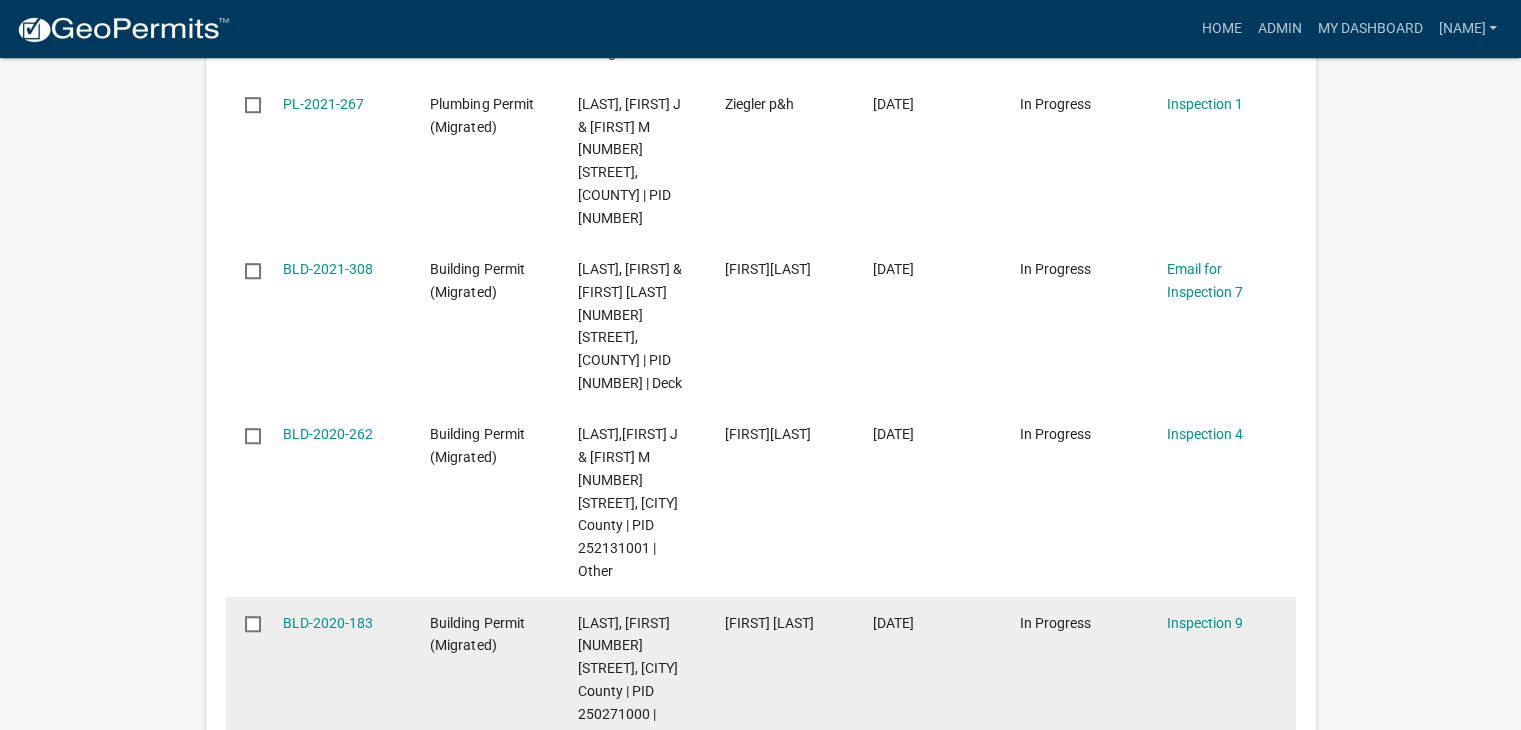 scroll, scrollTop: 1700, scrollLeft: 0, axis: vertical 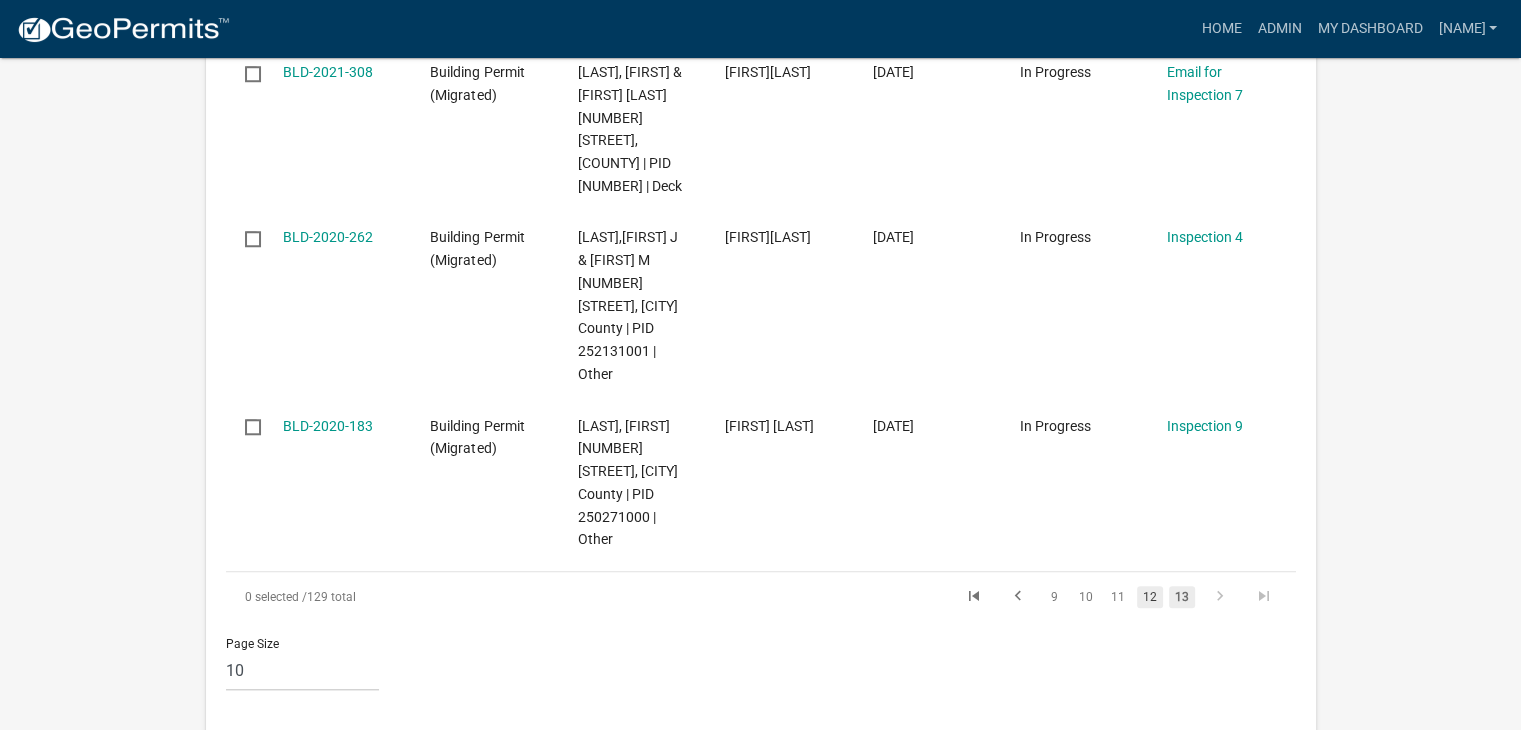 click on "12" 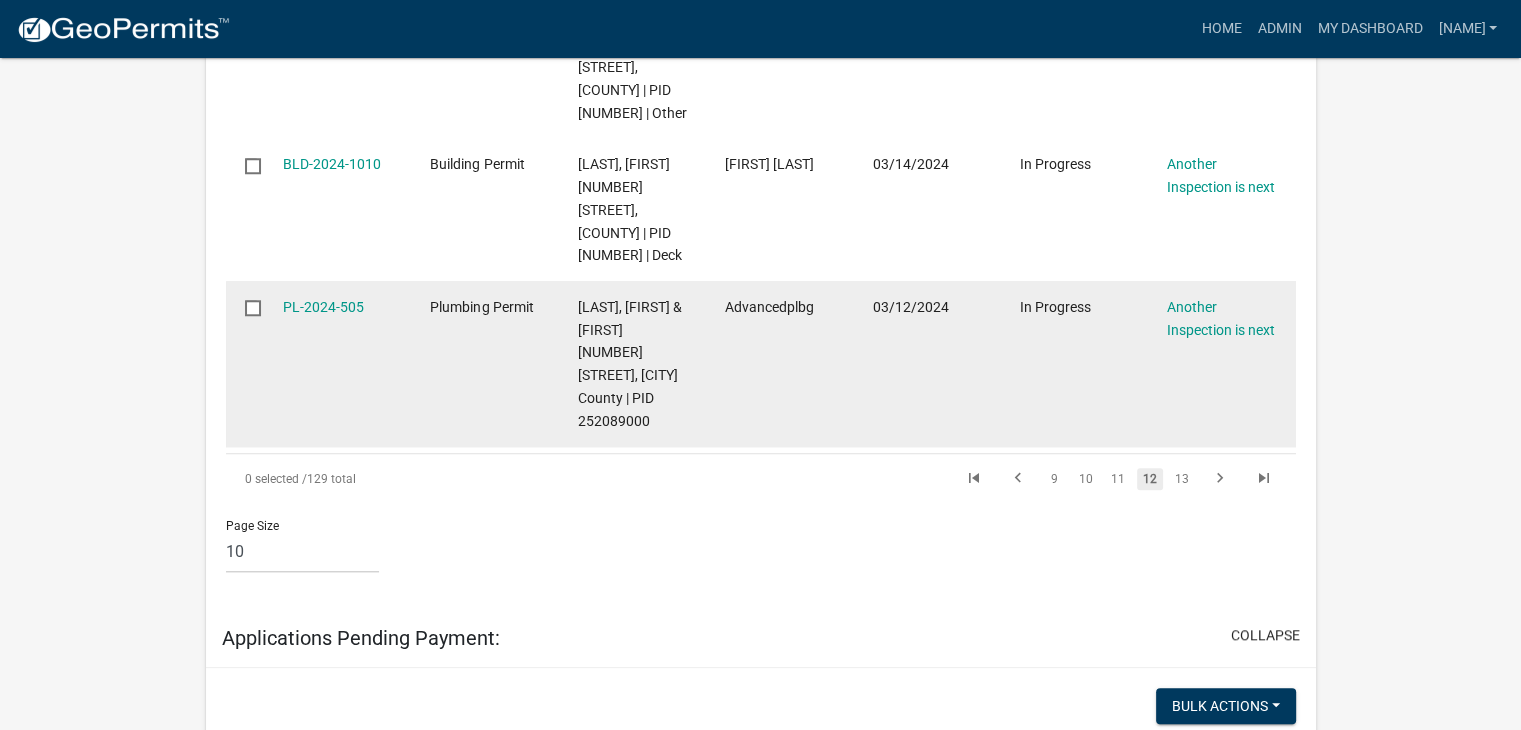 scroll, scrollTop: 1822, scrollLeft: 0, axis: vertical 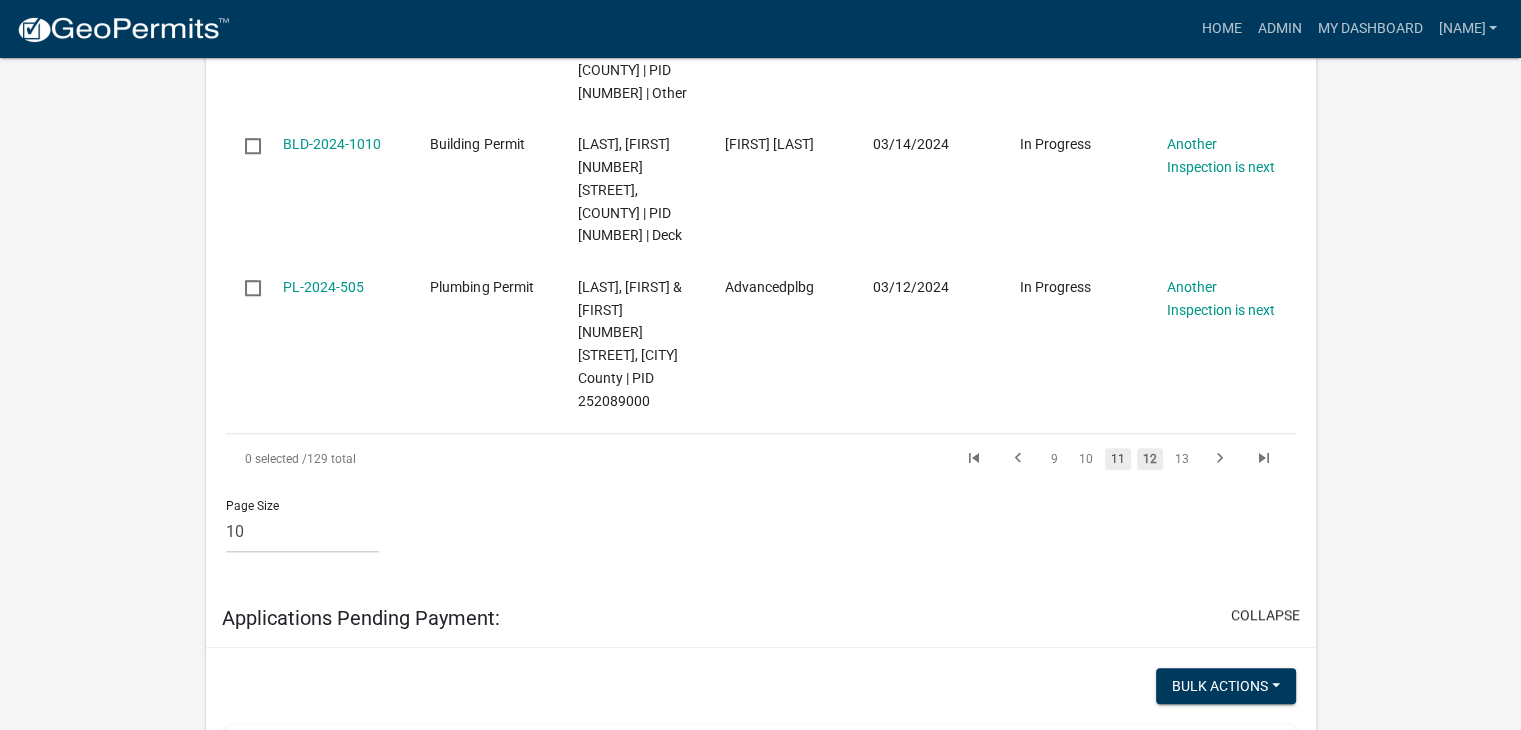 click on "11" 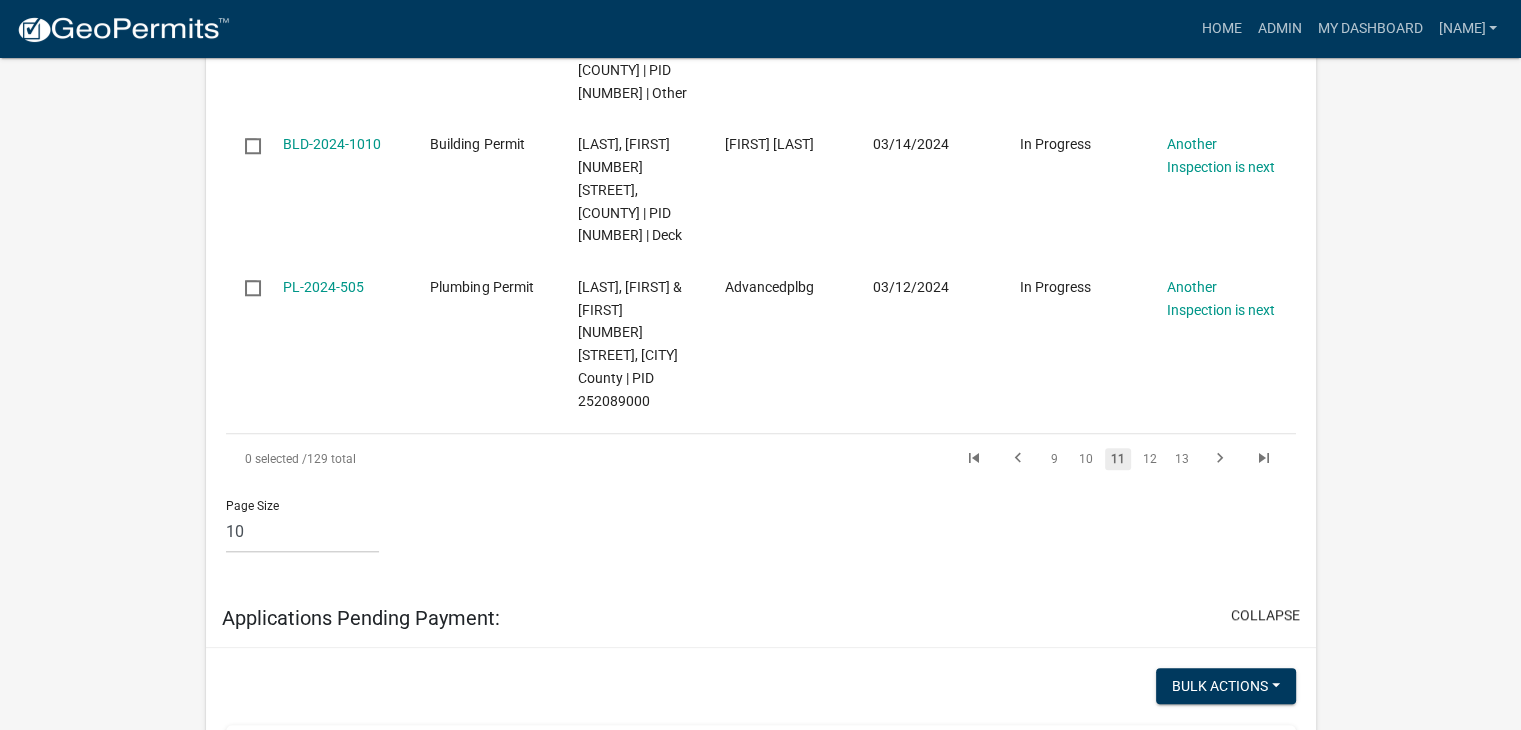 scroll, scrollTop: 1913, scrollLeft: 0, axis: vertical 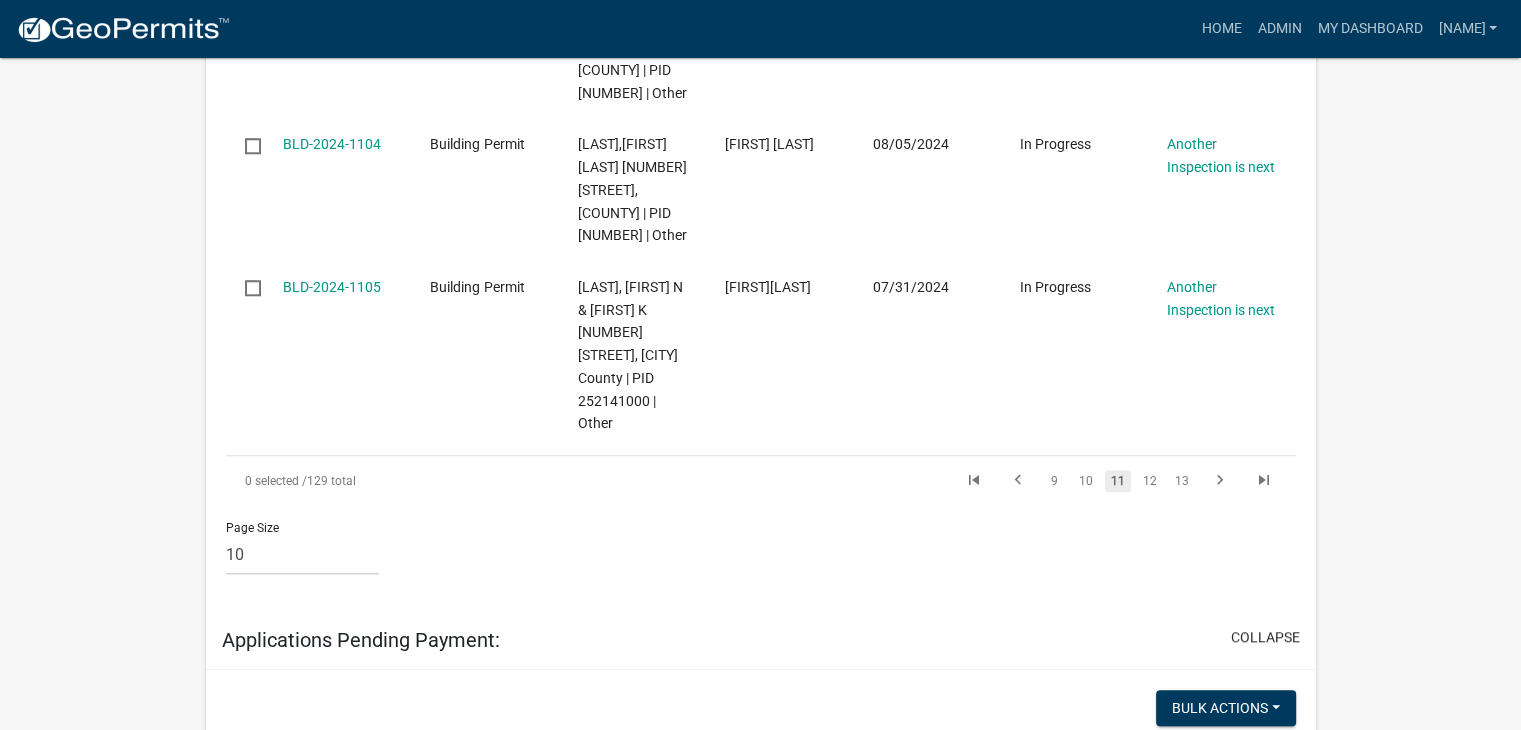 click on "In Progress" 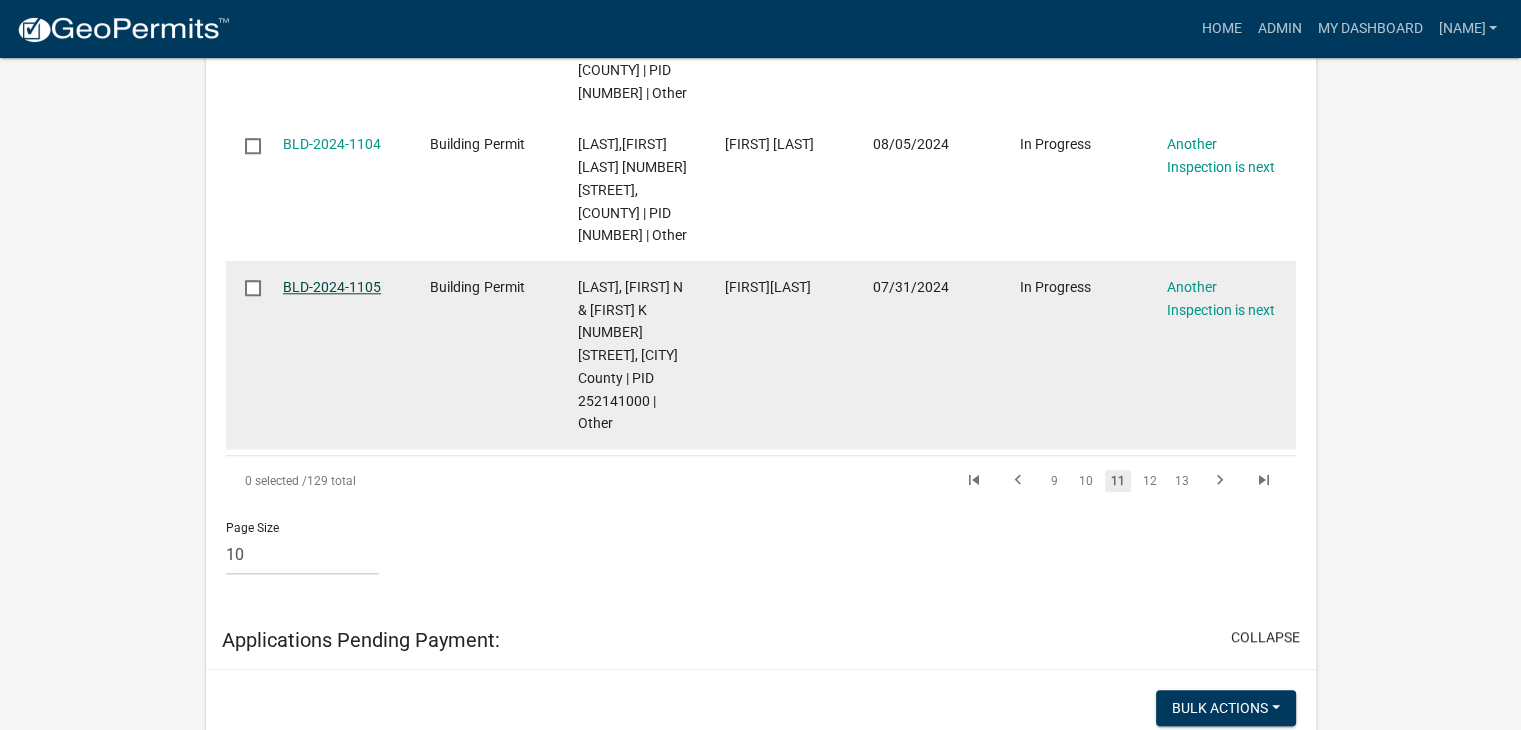 click on "BLD-2024-1105" 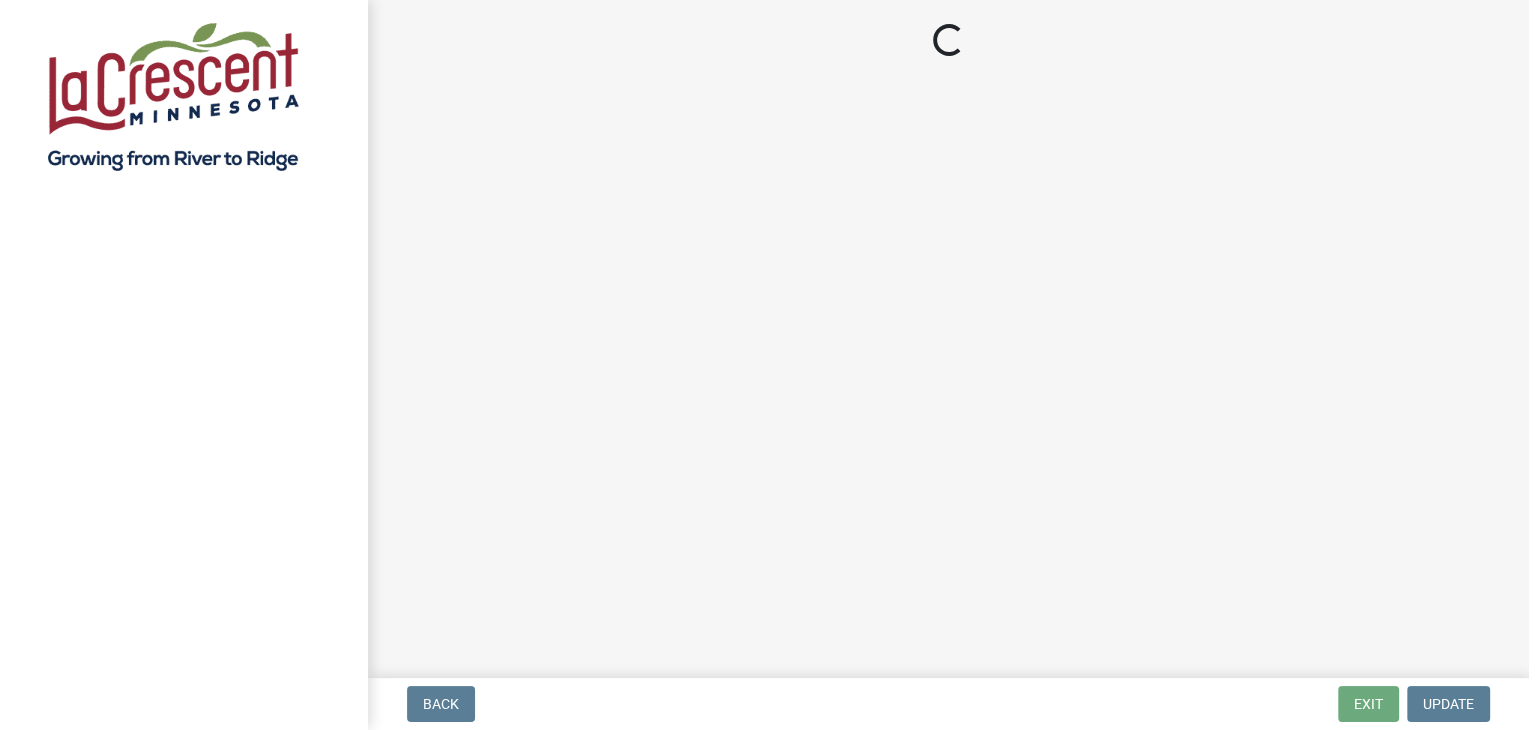 scroll, scrollTop: 0, scrollLeft: 0, axis: both 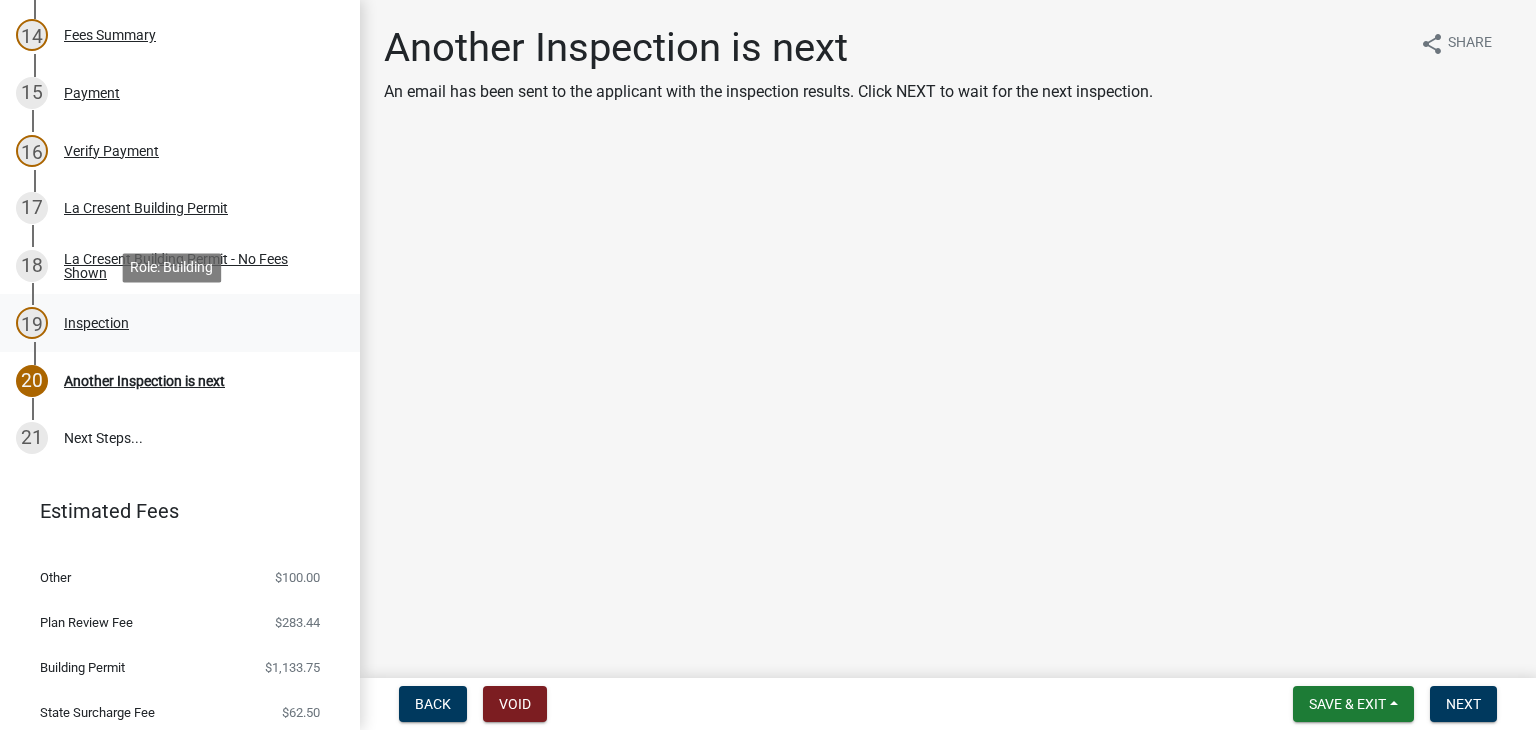 click on "Inspection" at bounding box center [96, 323] 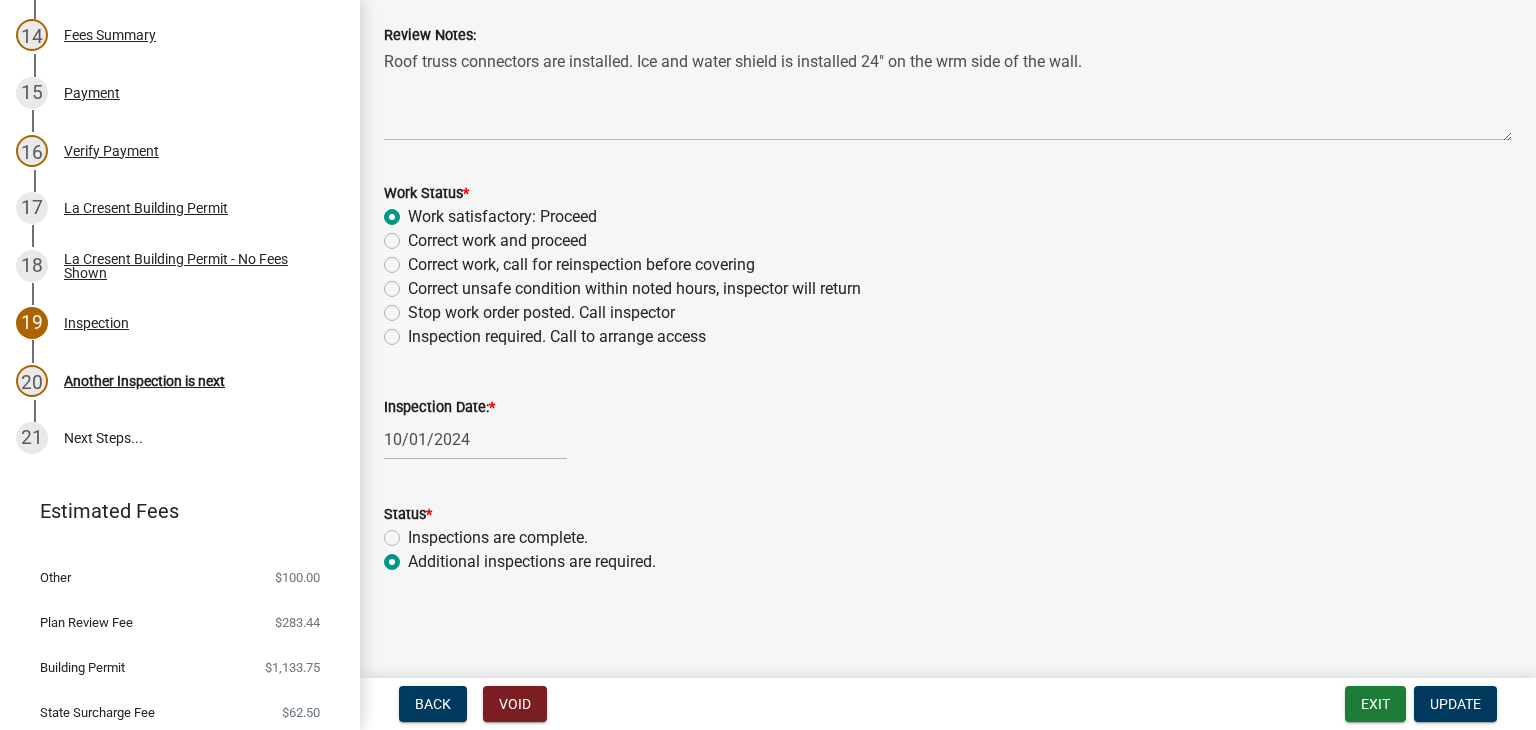 scroll, scrollTop: 796, scrollLeft: 0, axis: vertical 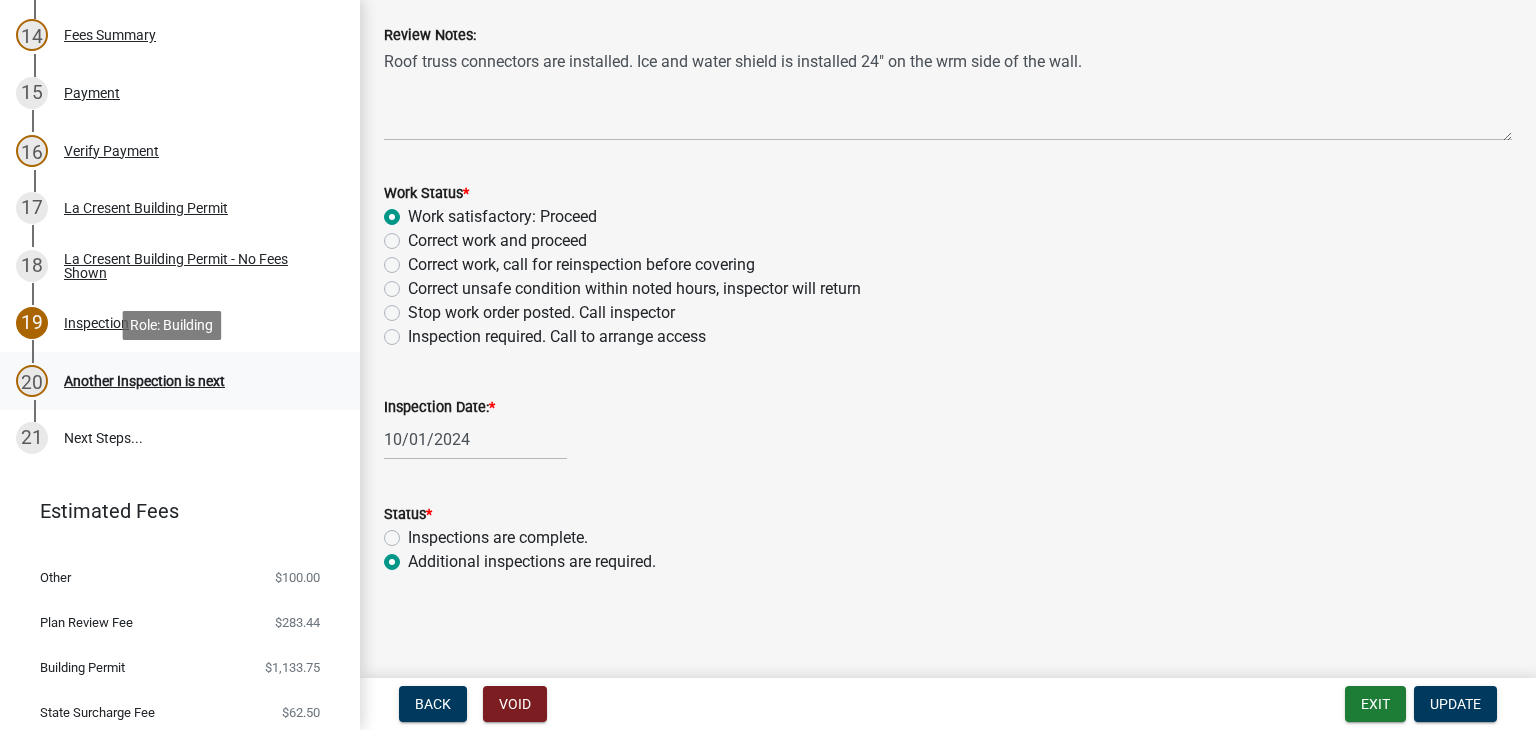 click on "Another Inspection is next" at bounding box center (144, 381) 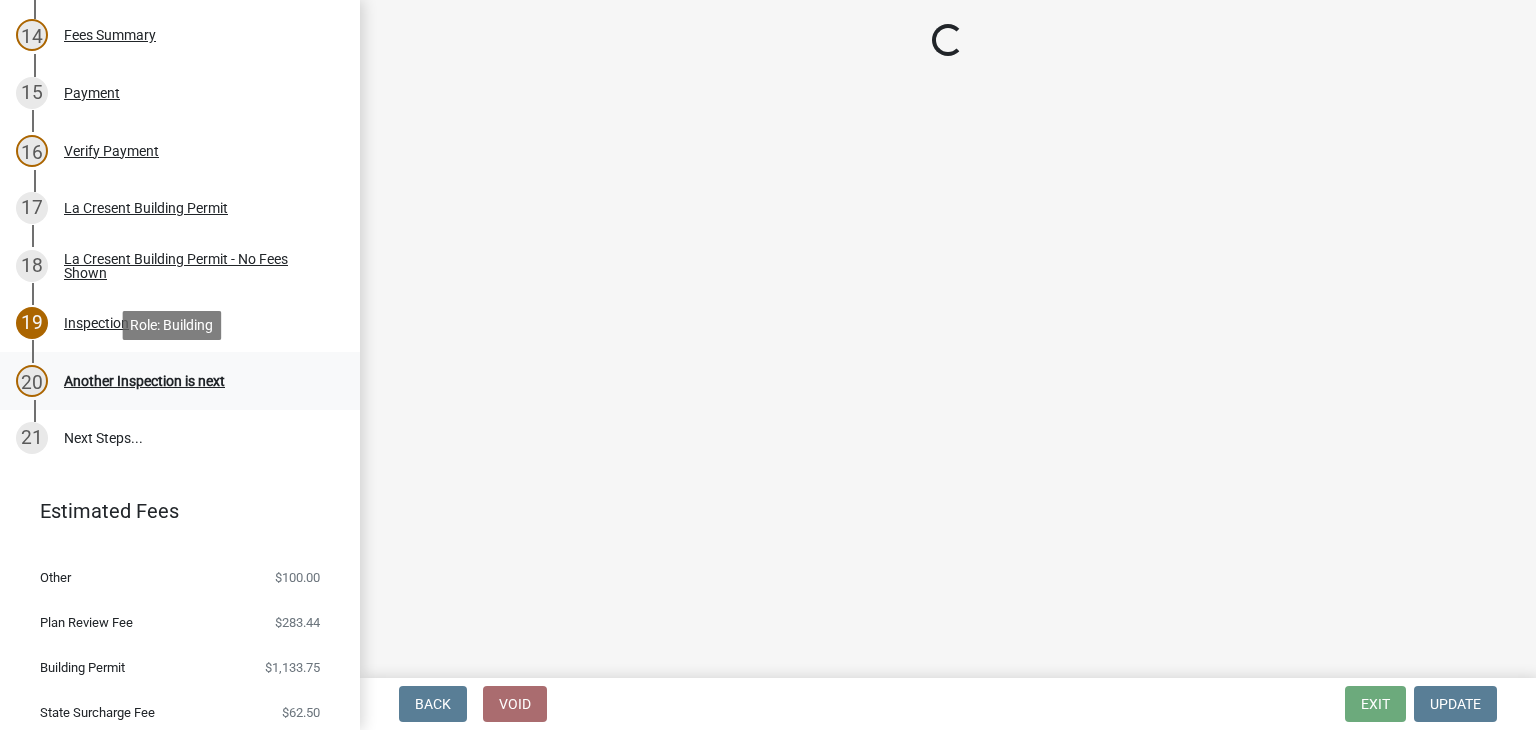 scroll, scrollTop: 0, scrollLeft: 0, axis: both 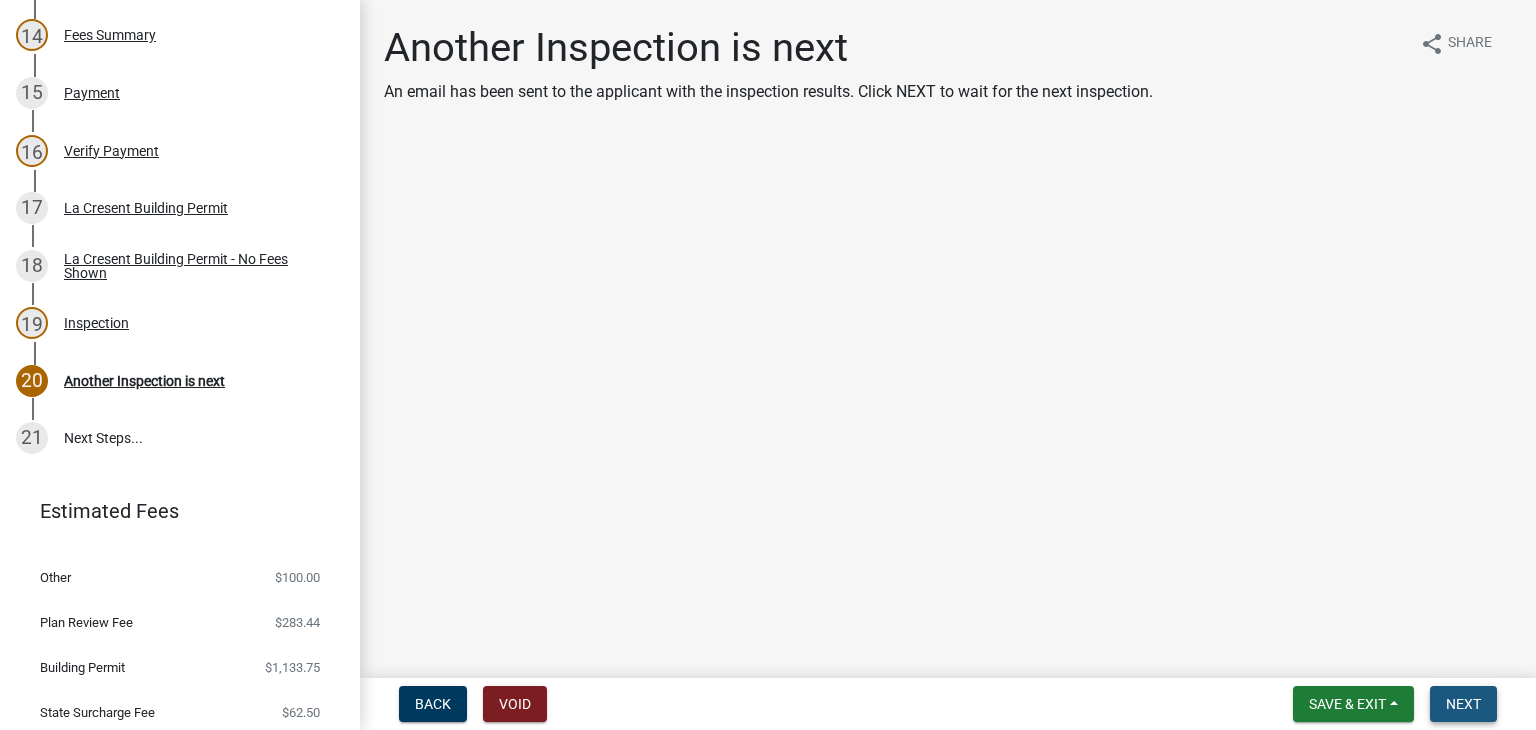 click on "Next" at bounding box center [1463, 704] 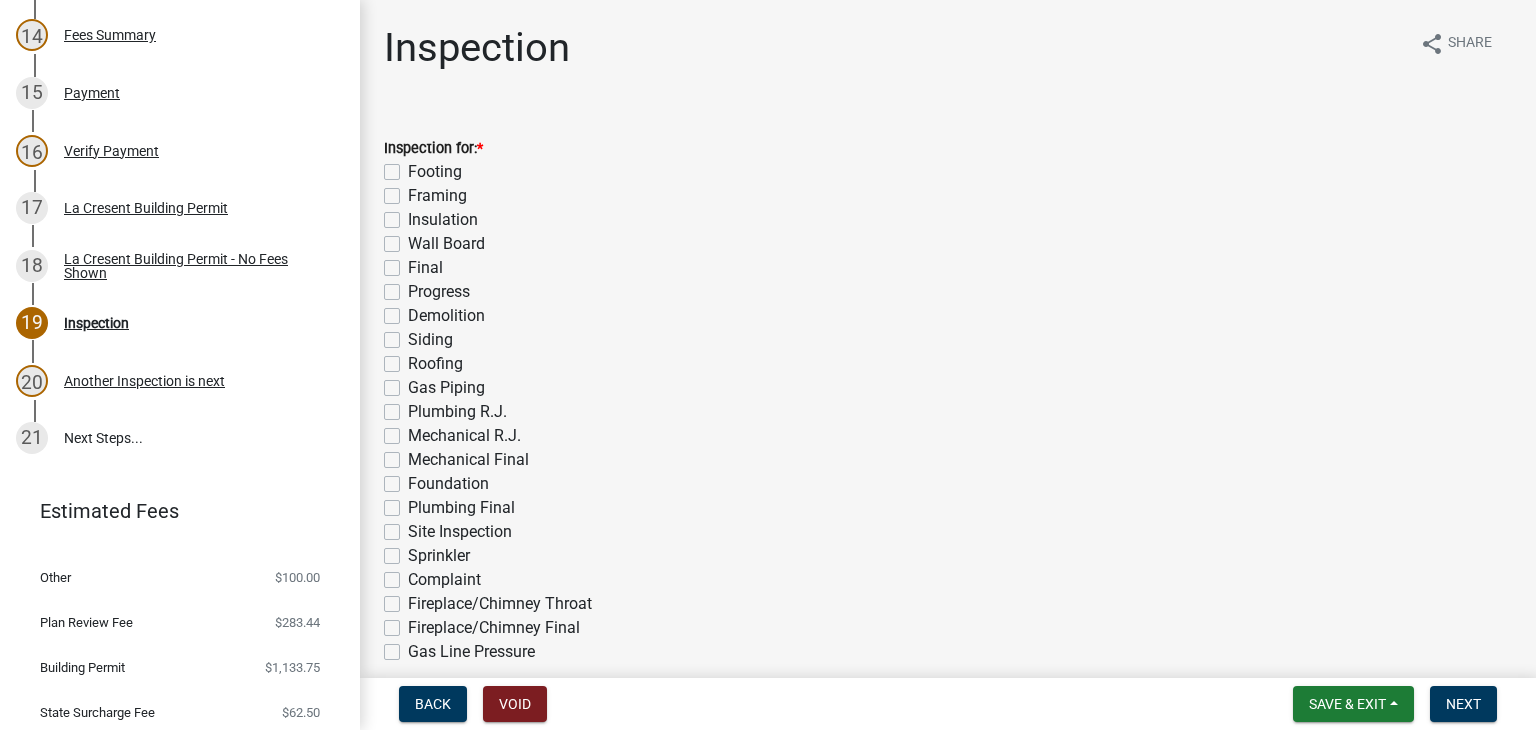 click on "Progress" 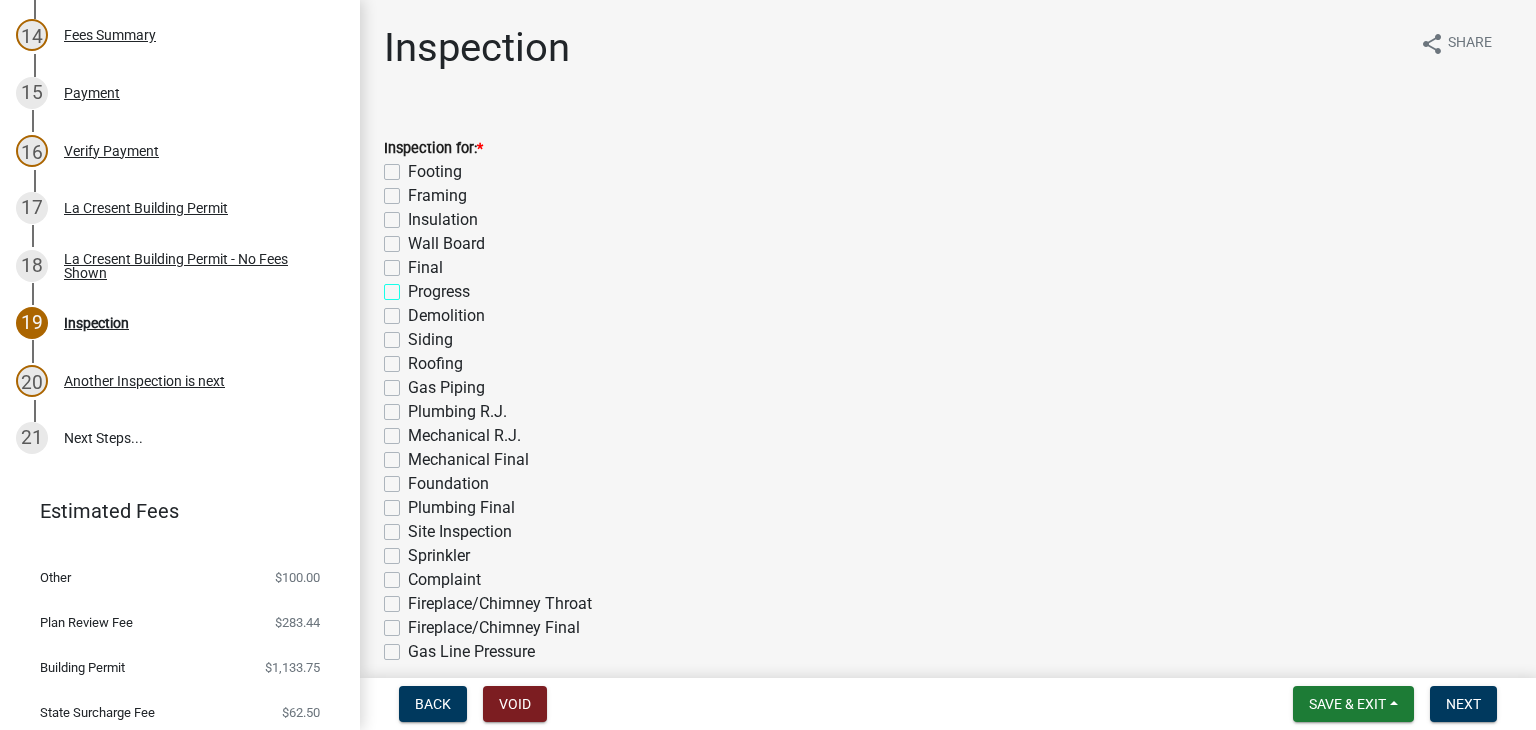 click on "Progress" at bounding box center (414, 286) 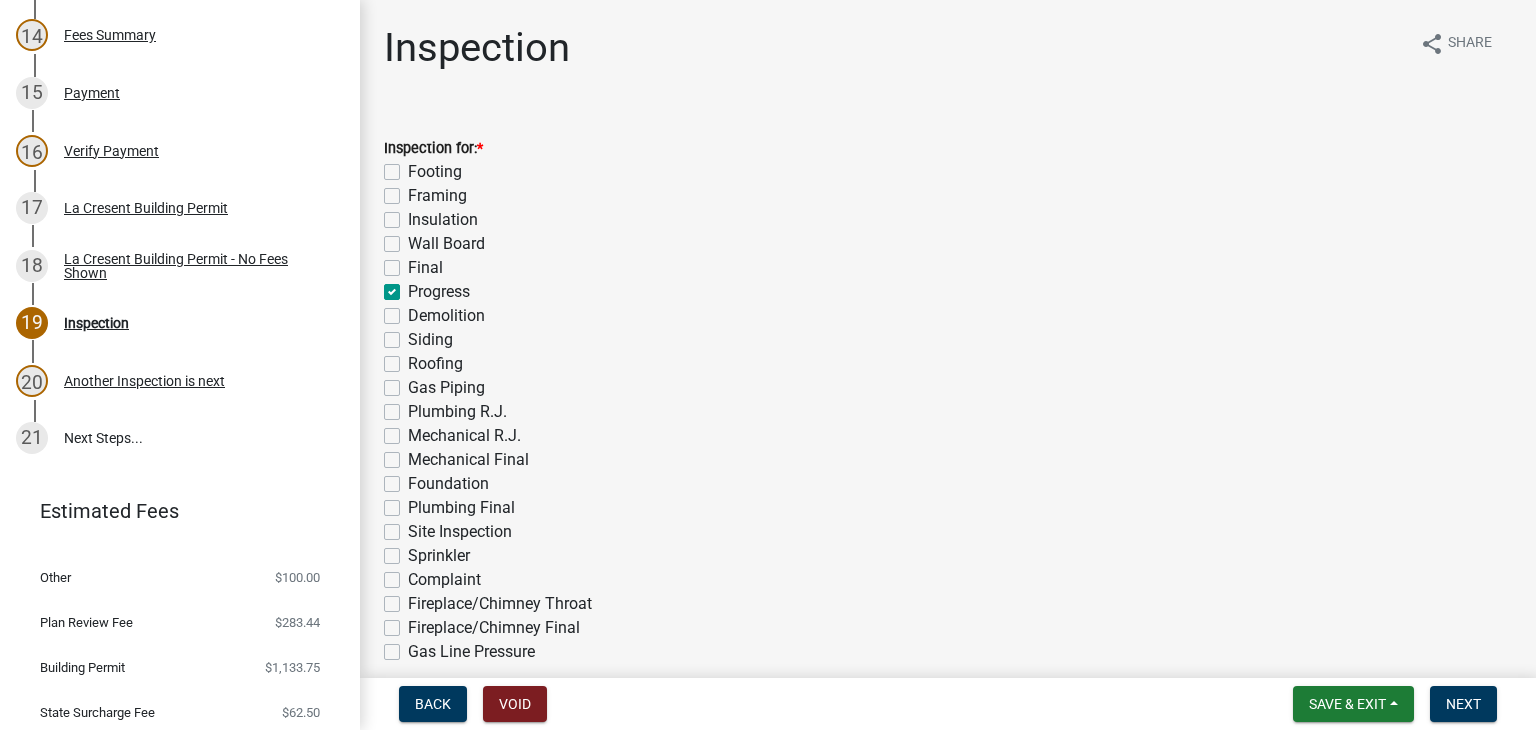 checkbox on "false" 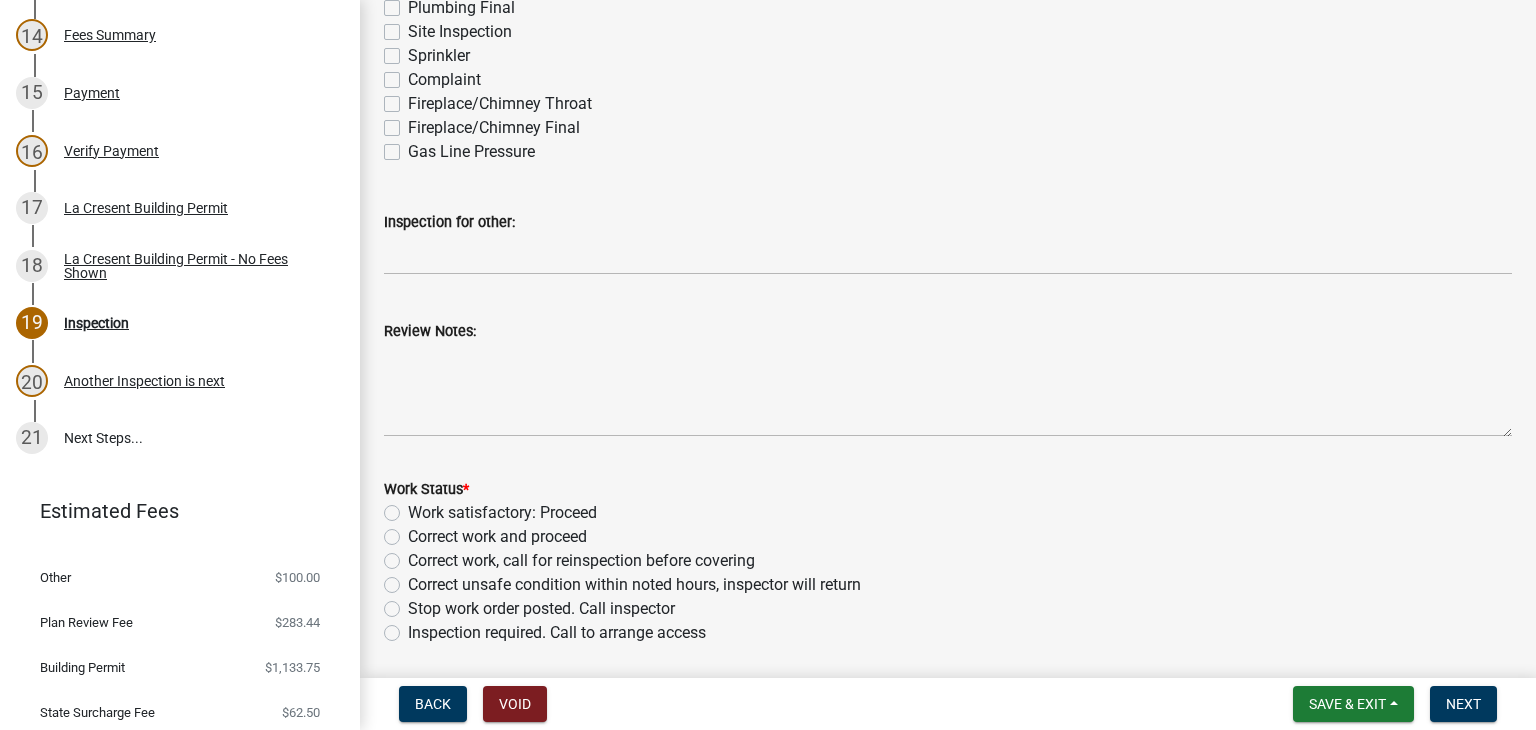 scroll, scrollTop: 700, scrollLeft: 0, axis: vertical 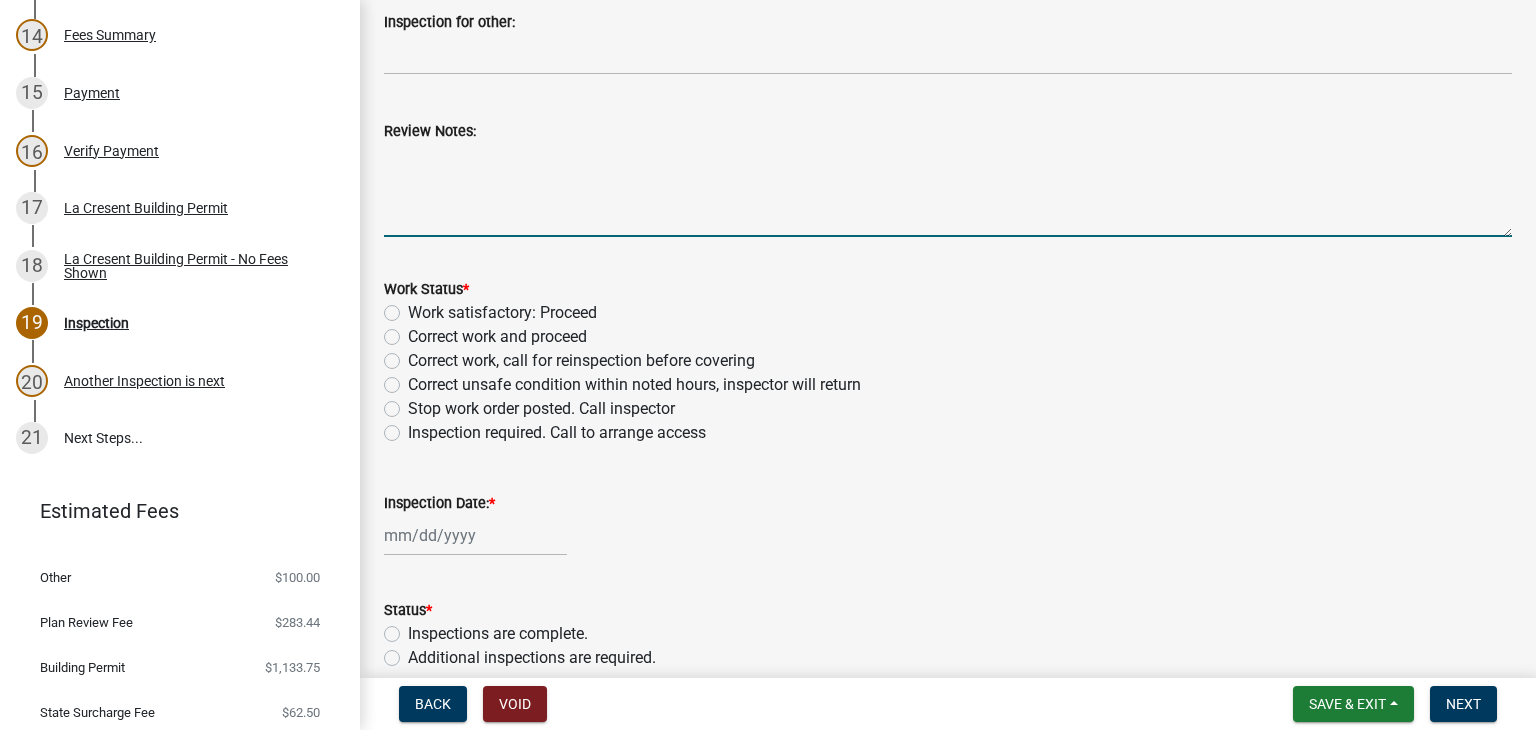 click on "Review Notes:" at bounding box center [948, 190] 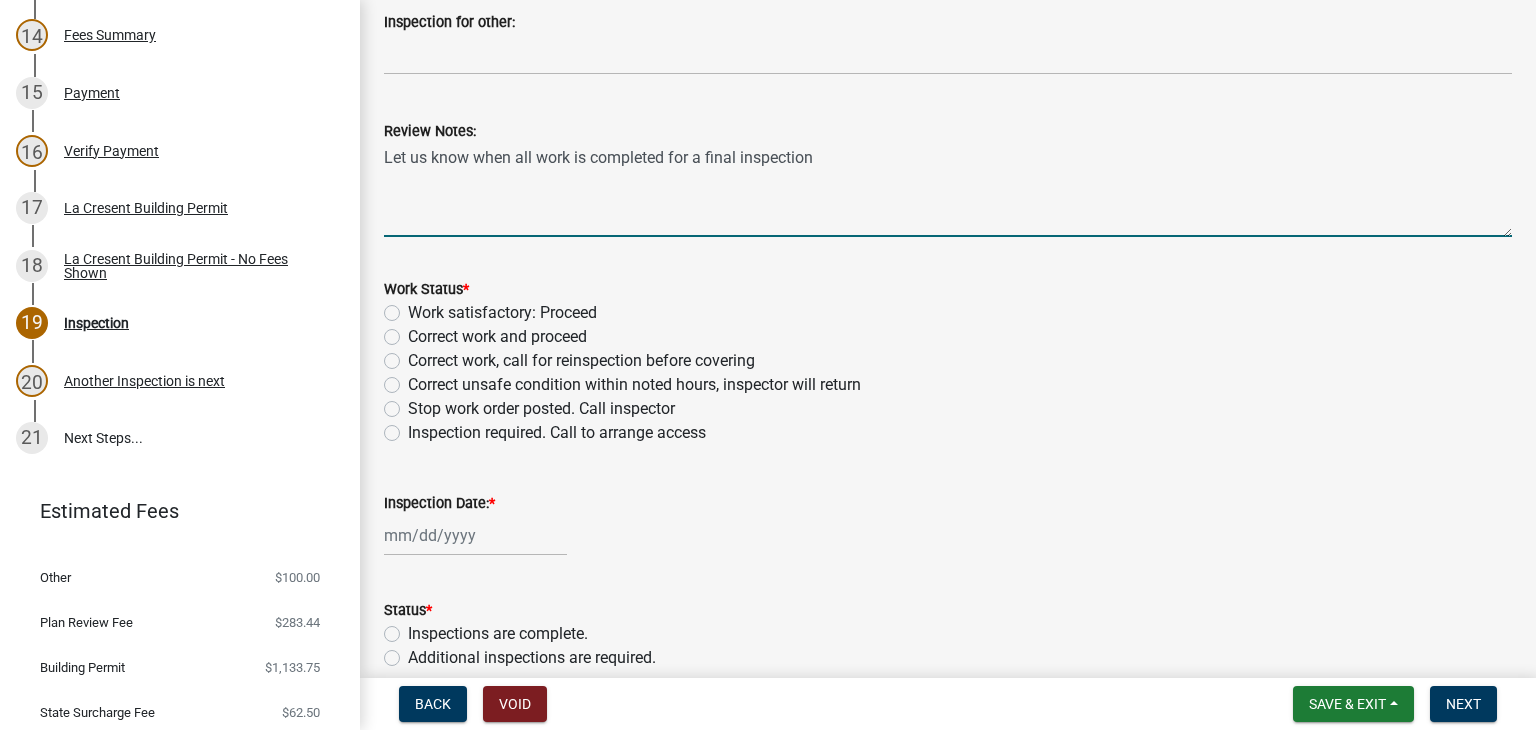 type on "Let us know when all work is completed for a final inspection" 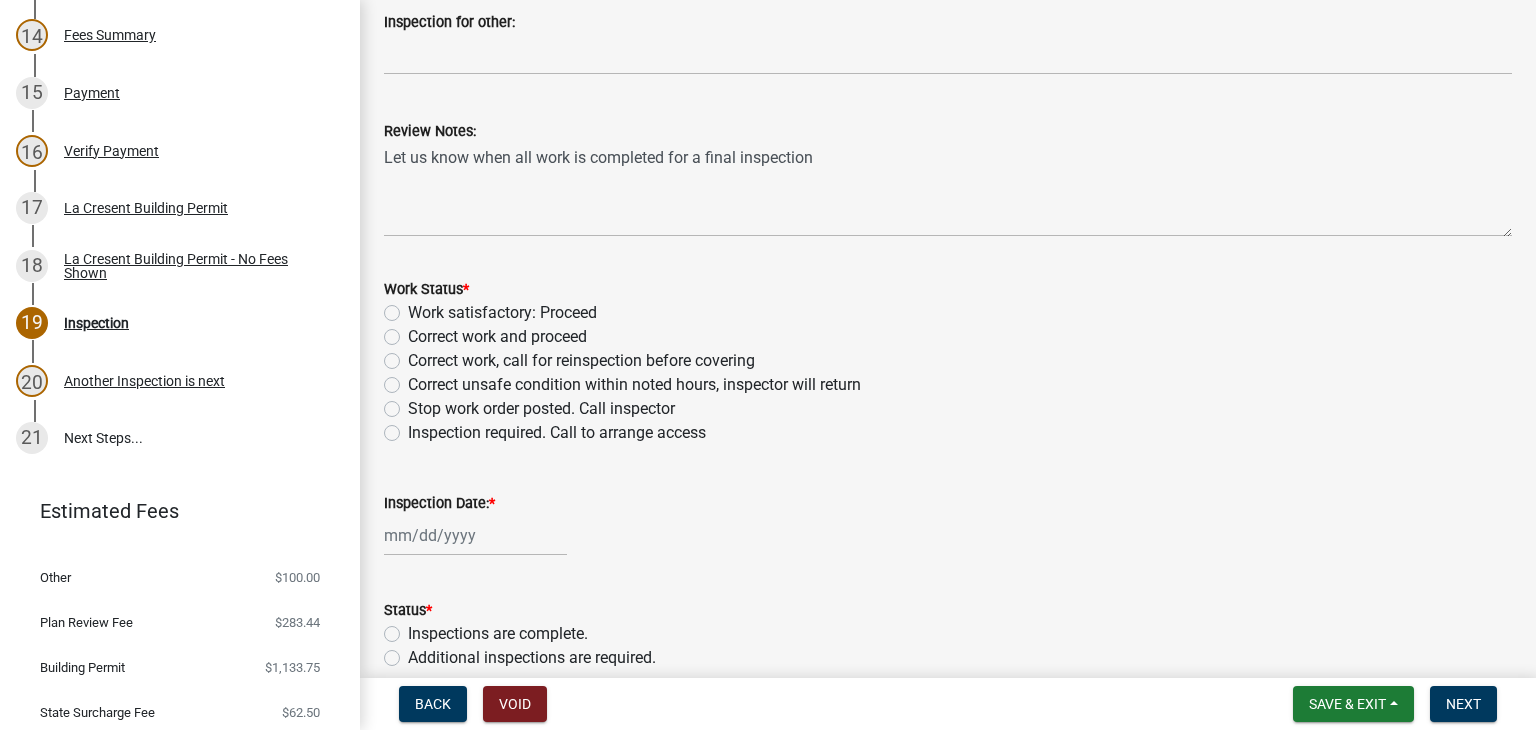 click on "Inspection required.  Call to arrange access" 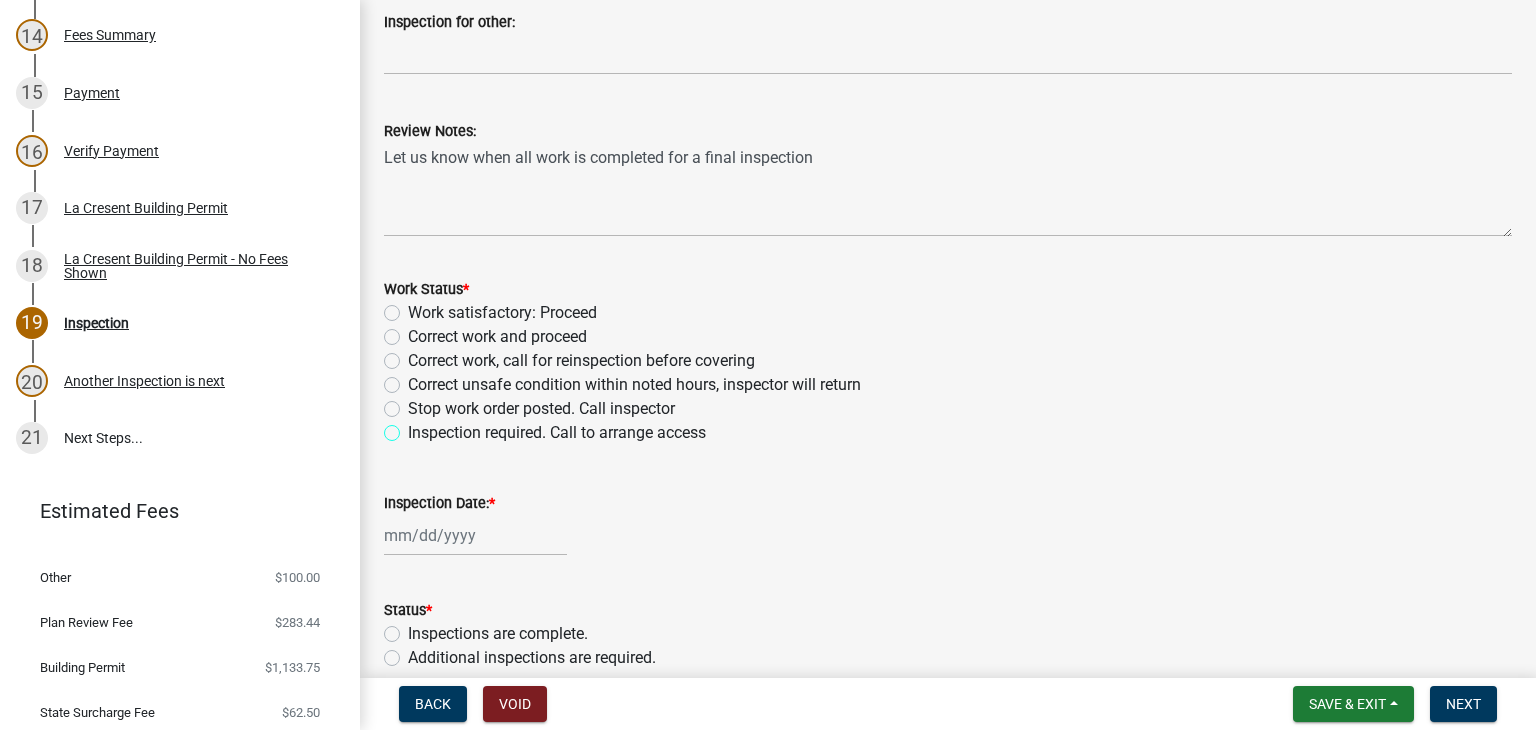 click on "Inspection required.  Call to arrange access" at bounding box center (414, 427) 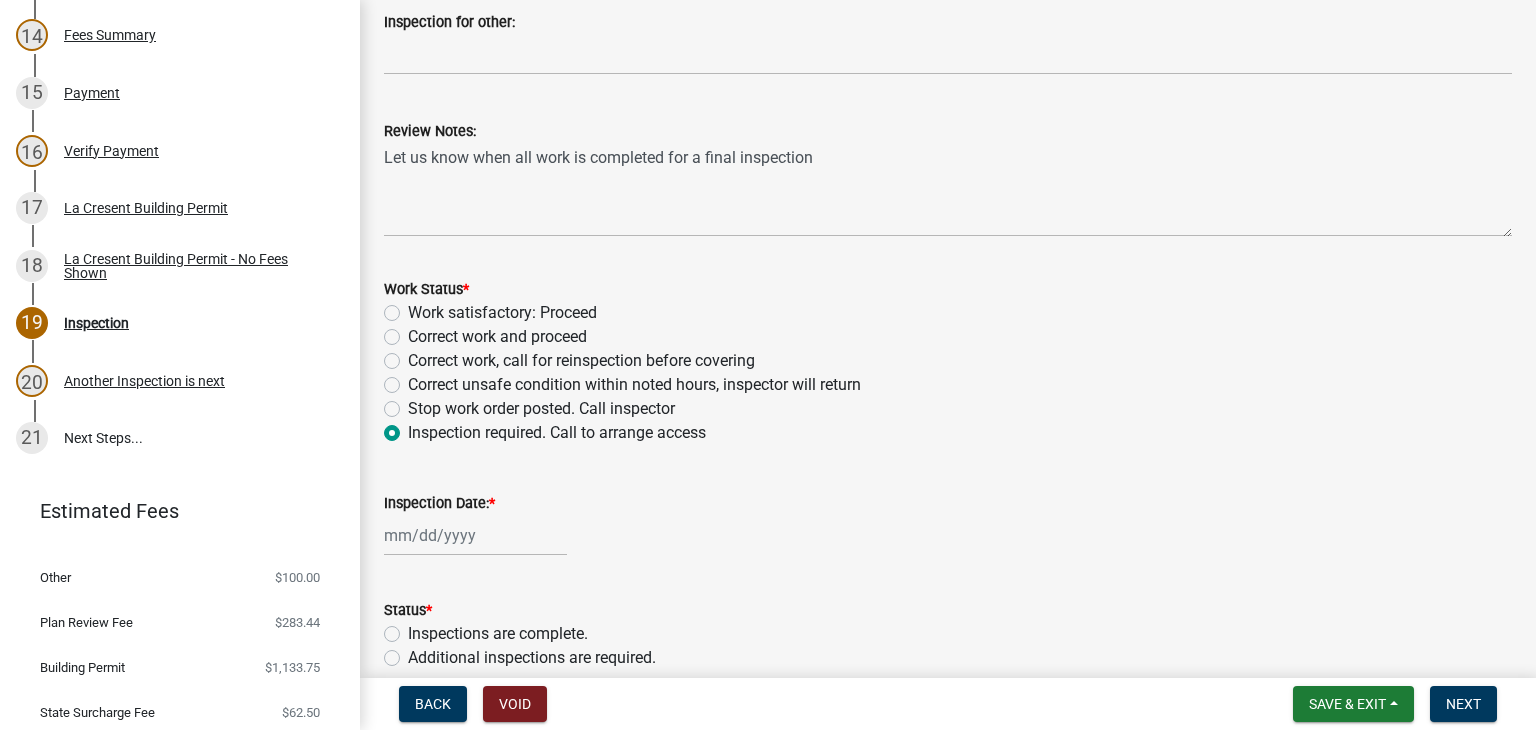 radio on "true" 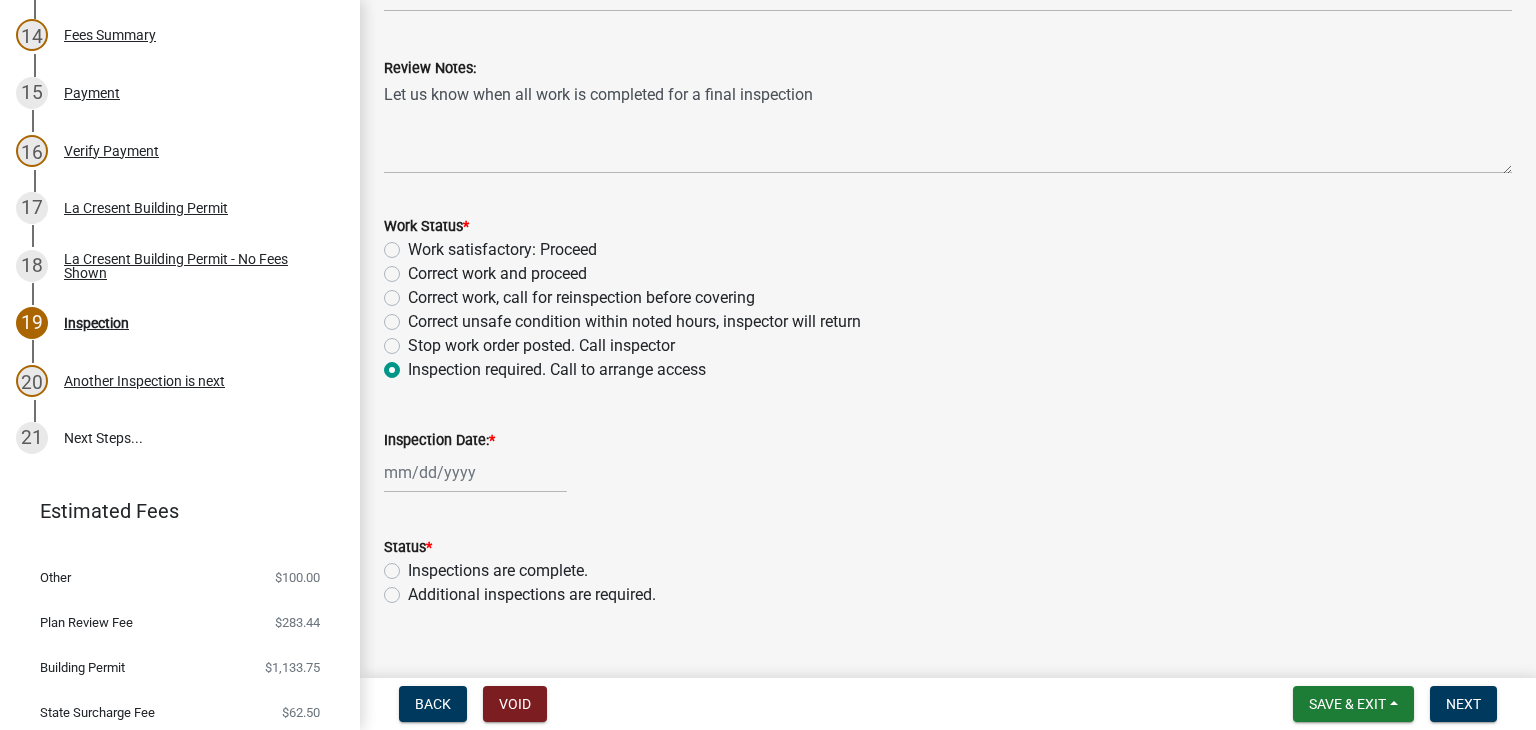 scroll, scrollTop: 796, scrollLeft: 0, axis: vertical 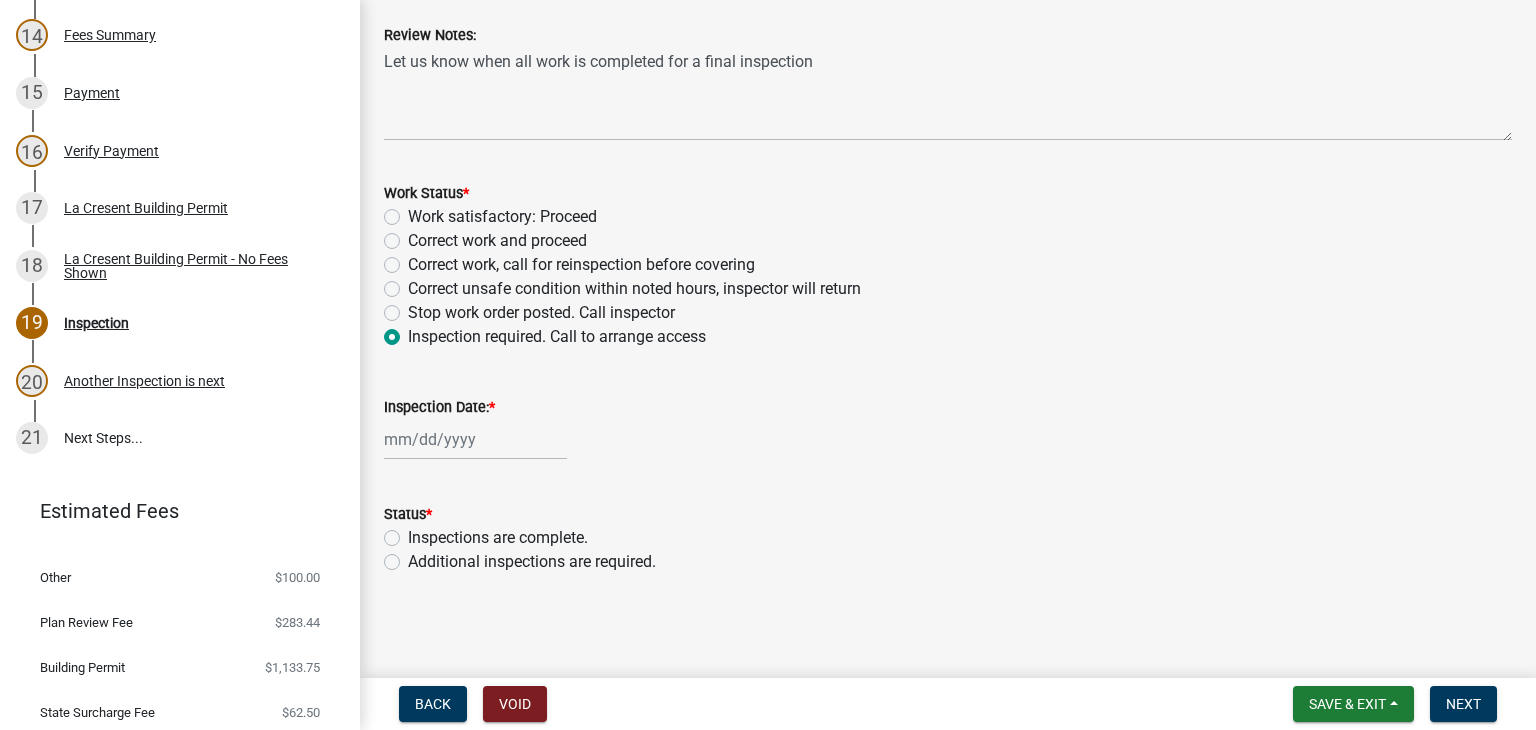 select on "8" 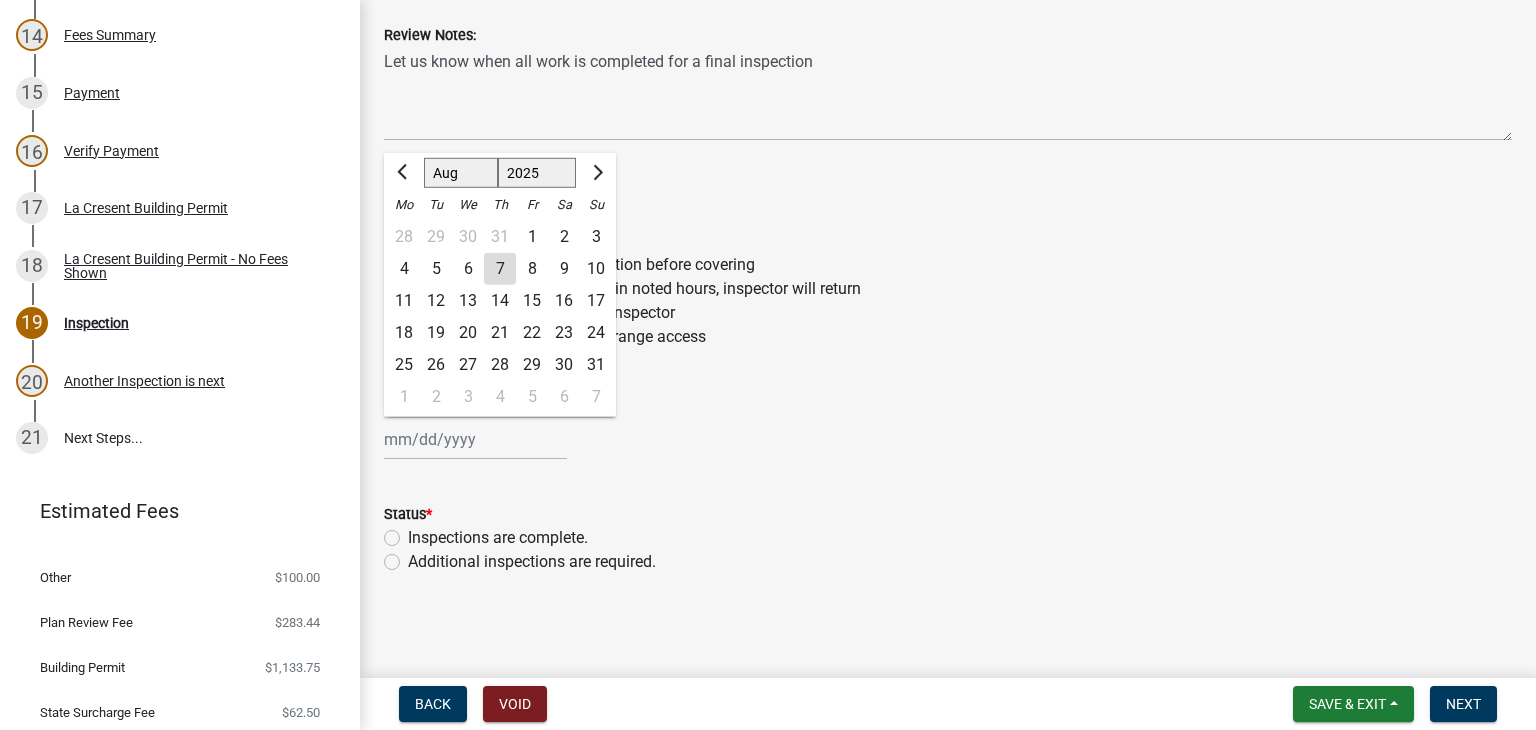 click on "Jan Feb Mar Apr May Jun Jul Aug Sep Oct Nov Dec 1525 1526 1527 1528 1529 1530 1531 1532 1533 1534 1535 1536 1537 1538 1539 1540 1541 1542 1543 1544 1545 1546 1547 1548 1549 1550 1551 1552 1553 1554 1555 1556 1557 1558 1559 1560 1561 1562 1563 1564 1565 1566 1567 1568 1569 1570 1571 1572 1573 1574 1575 1576 1577 1578 1579 1580 1581 1582 1583 1584 1585 1586 1587 1588 1589 1590 1591 1592 1593 1594 1595 1596 1597 1598 1599 1600 1601 1602 1603 1604 1605 1606 1607 1608 1609 1610 1611 1612 1613 1614 1615 1616 1617 1618 1619 1620 1621 1622 1623 1624 1625 1626 1627 1628 1629 1630 1631 1632 1633 1634 1635 1636 1637 1638 1639 1640 1641 1642 1643 1644 1645 1646 1647 1648 1649 1650 1651 1652 1653 1654 1655 1656 1657 1658 1659 1660 1661 1662 1663 1664 1665 1666 1667 1668 1669 1670 1671 1672 1673 1674 1675 1676 1677 1678 1679 1680 1681 1682 1683 1684 1685 1686 1687 1688 1689 1690 1691 1692 1693 1694 1695 1696 1697 1698 1699 1700 1701 1702 1703 1704 1705 1706 1707 1708 1709 1710 1711 1712 1713 1714 1715 1716 1717 1718 1719 1" 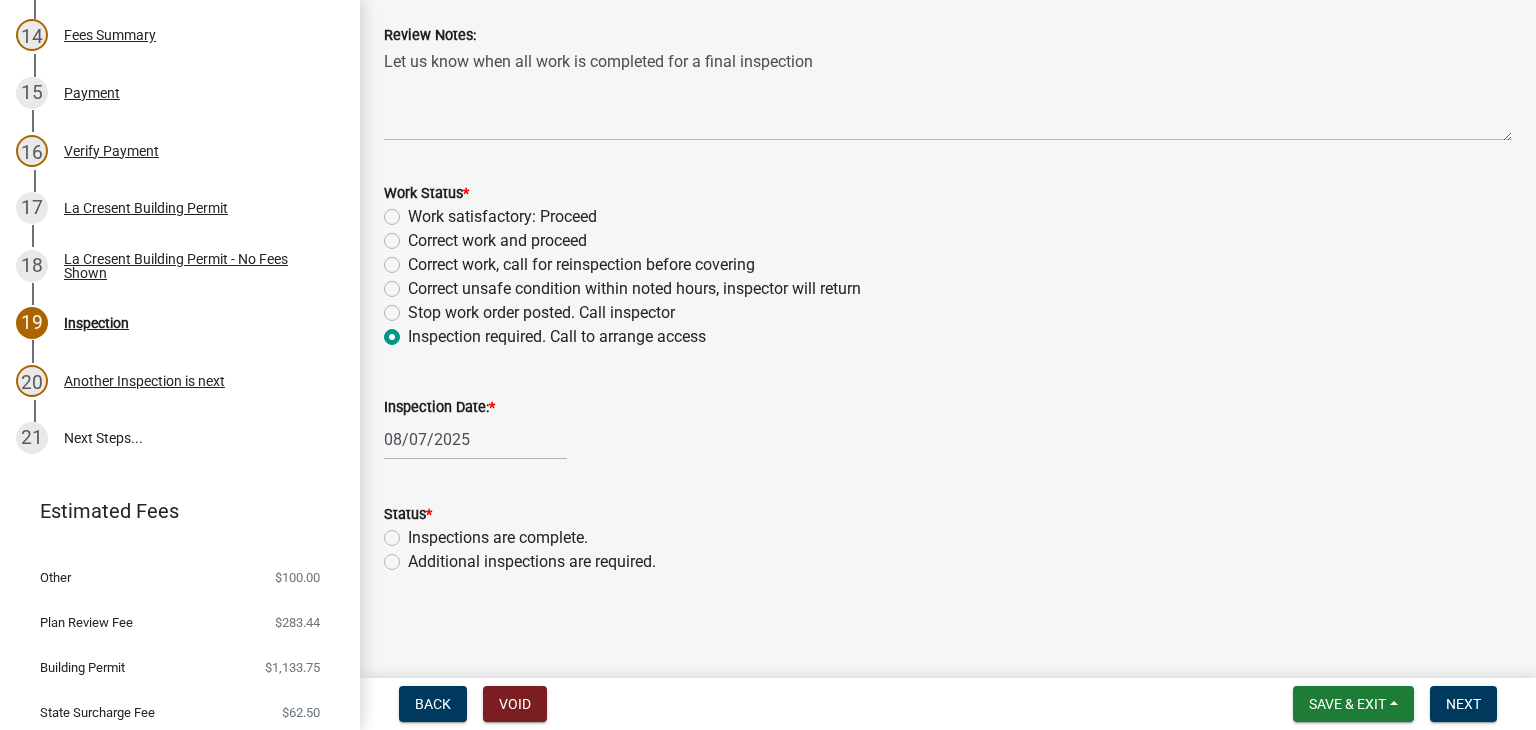 click on "Additional inspections are required." 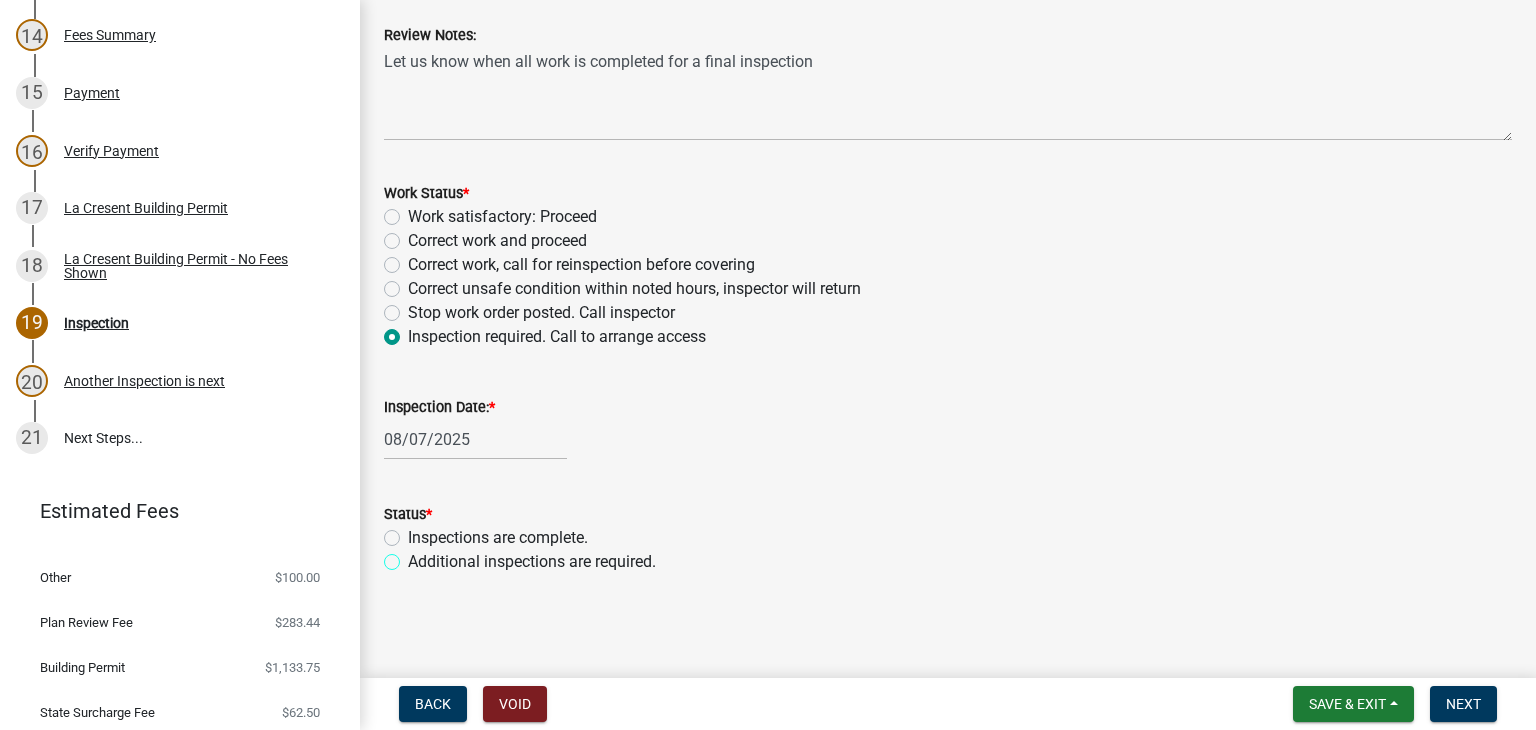 click on "Additional inspections are required." at bounding box center (414, 556) 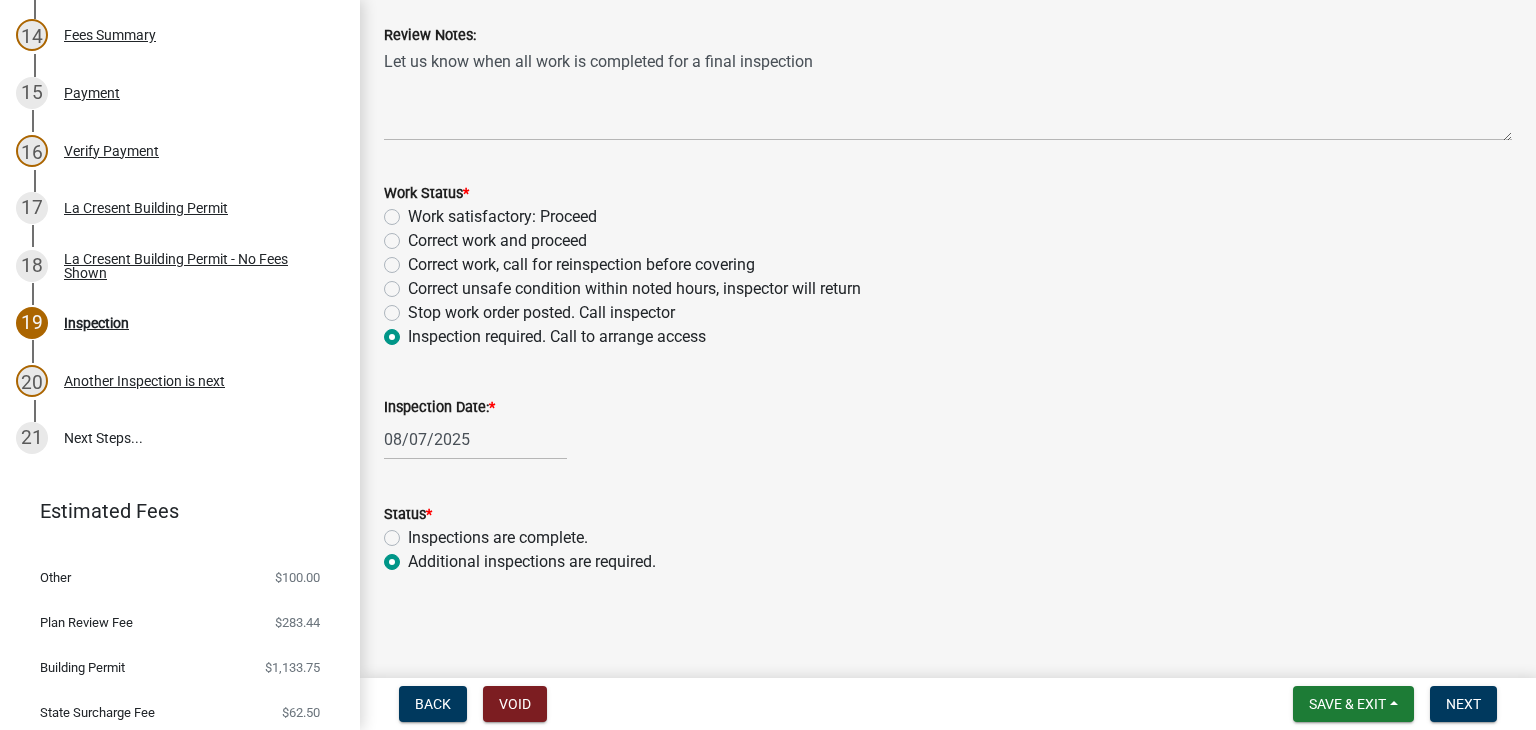 radio on "true" 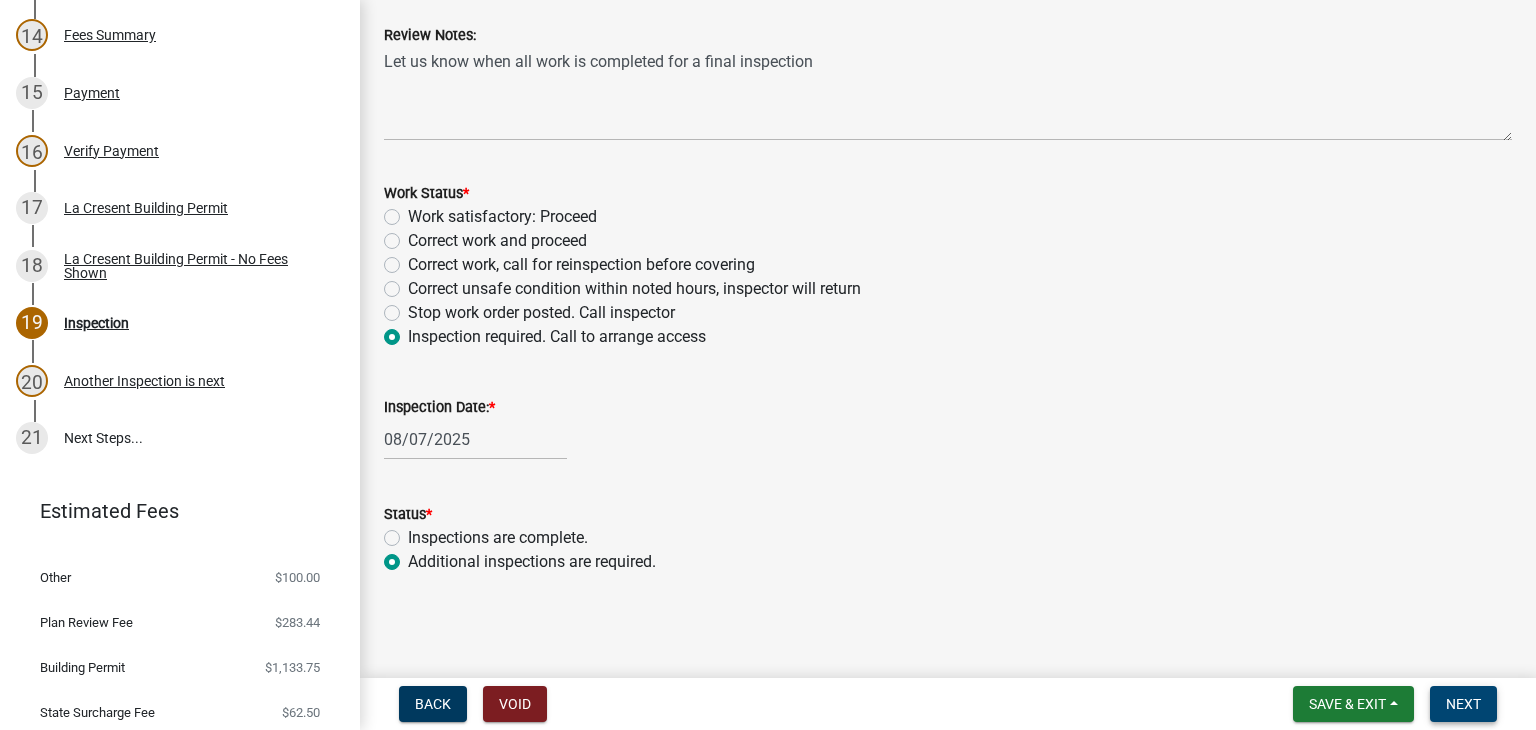 click on "Next" at bounding box center [1463, 704] 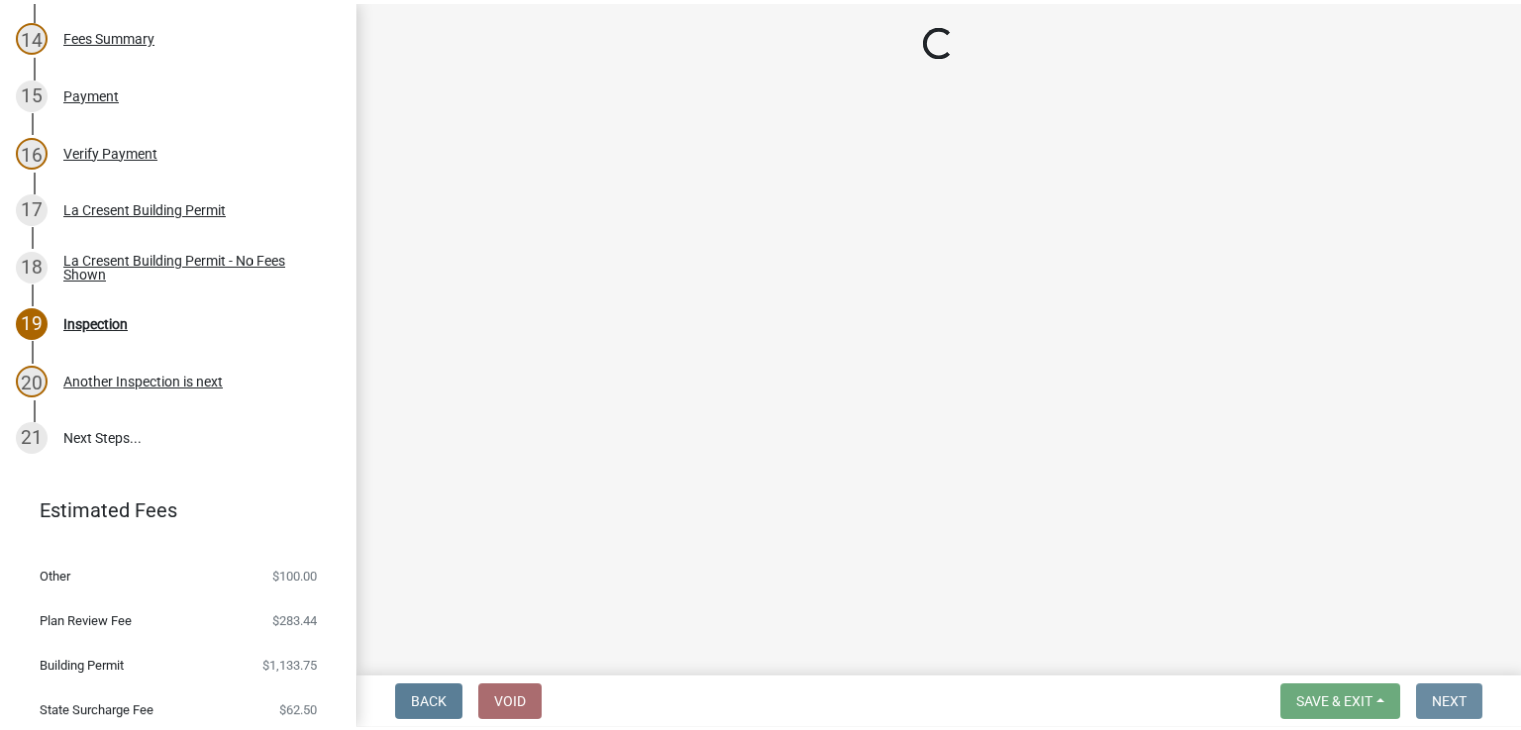 scroll, scrollTop: 0, scrollLeft: 0, axis: both 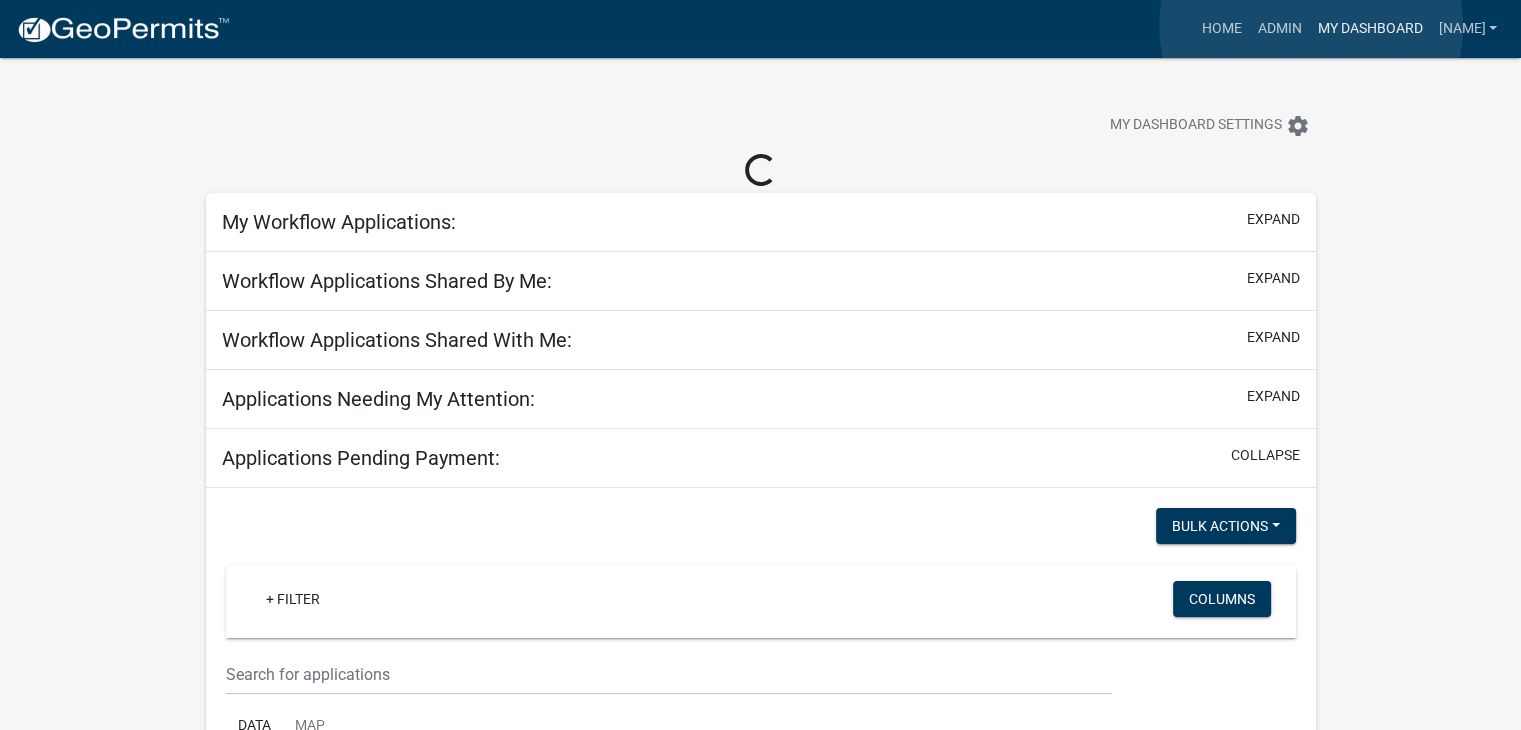 click on "My Dashboard" at bounding box center [1369, 29] 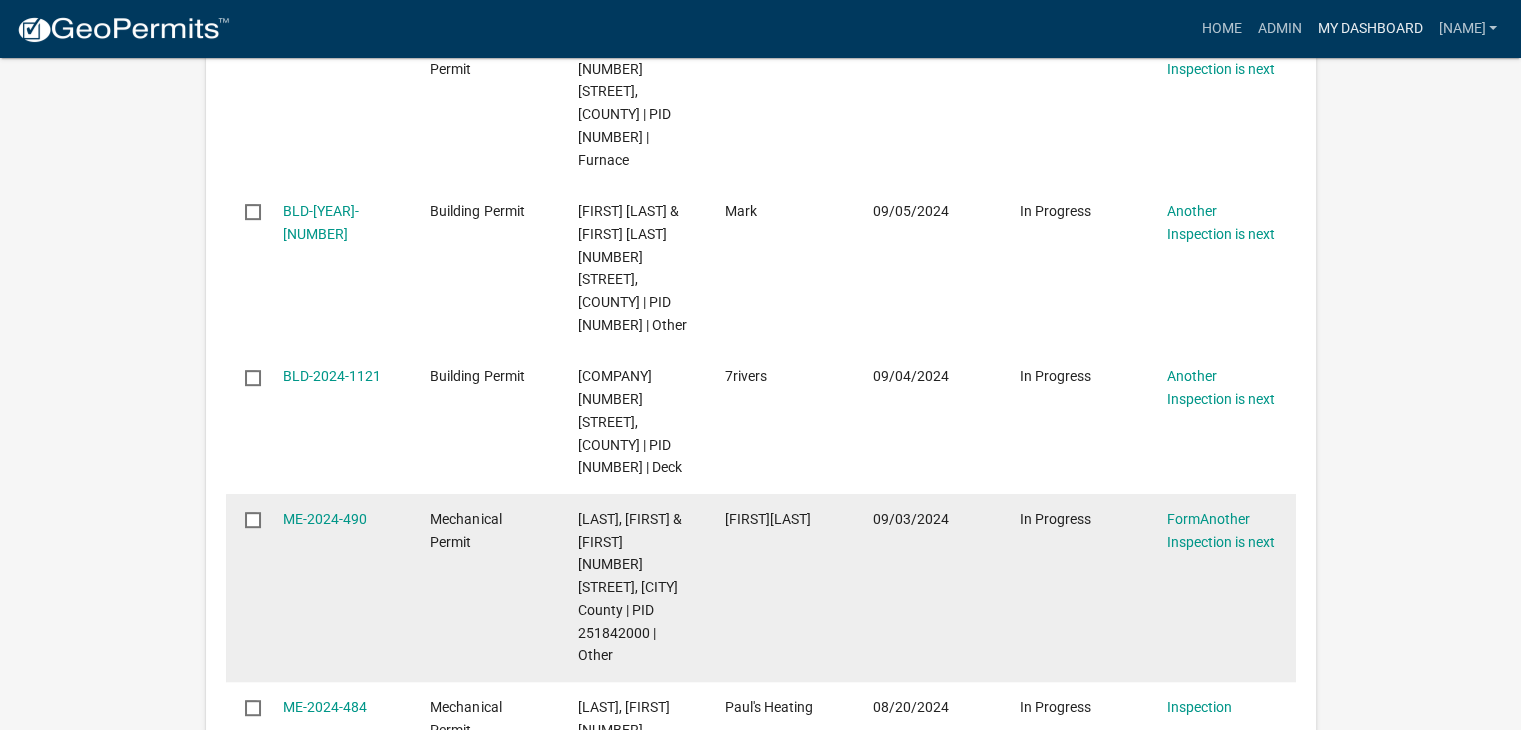 scroll, scrollTop: 800, scrollLeft: 0, axis: vertical 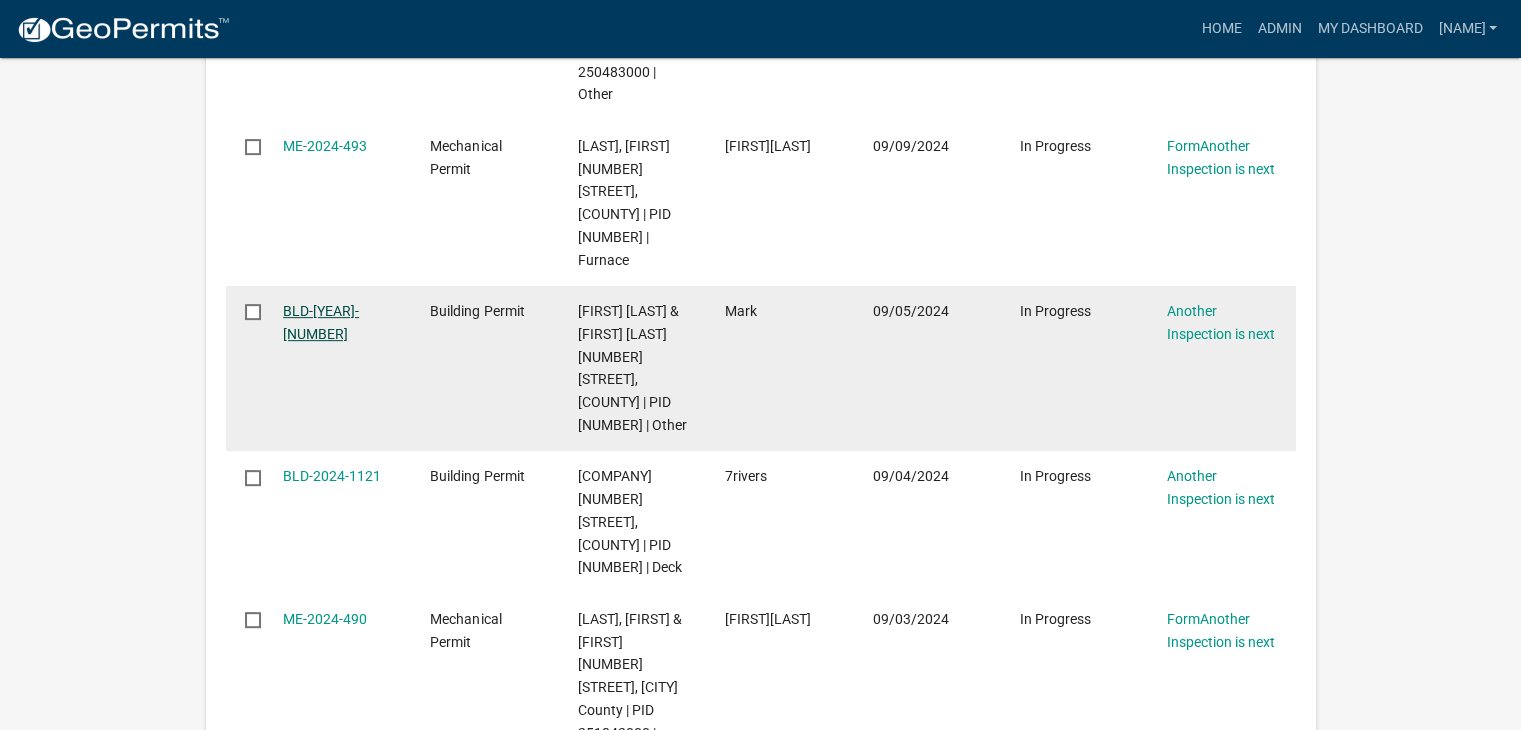click on "BLD-[YEAR]-[NUMBER]" 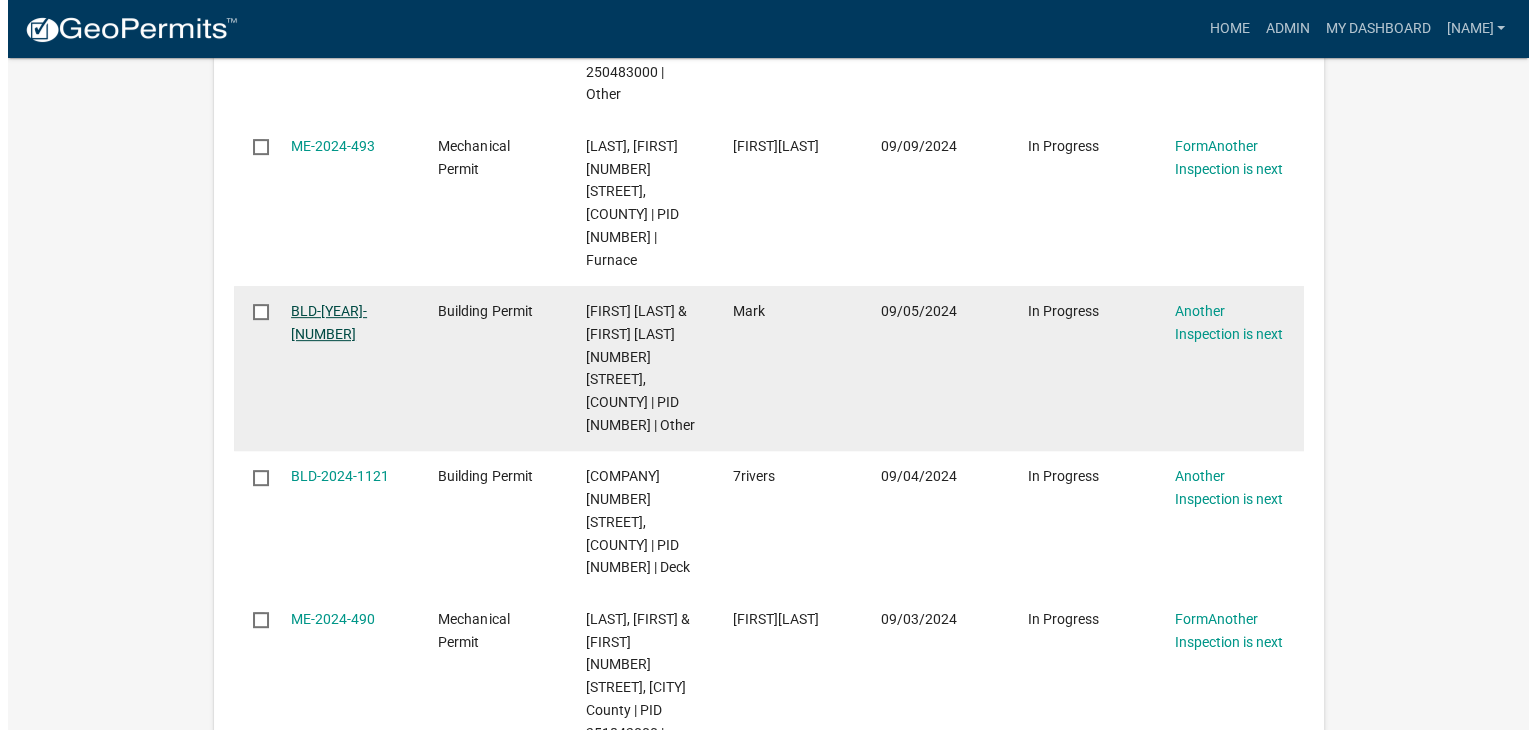 scroll, scrollTop: 0, scrollLeft: 0, axis: both 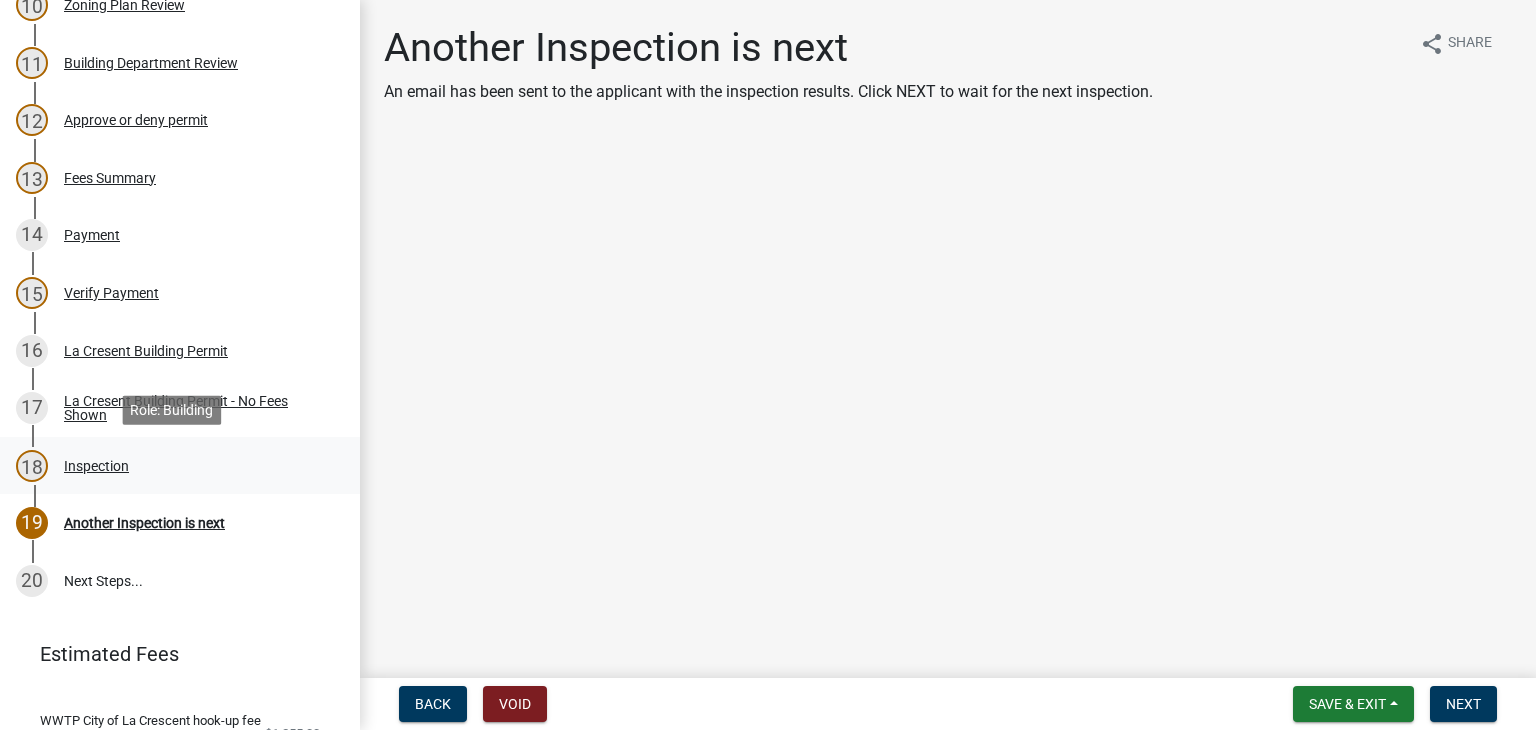 click on "Inspection" at bounding box center (96, 466) 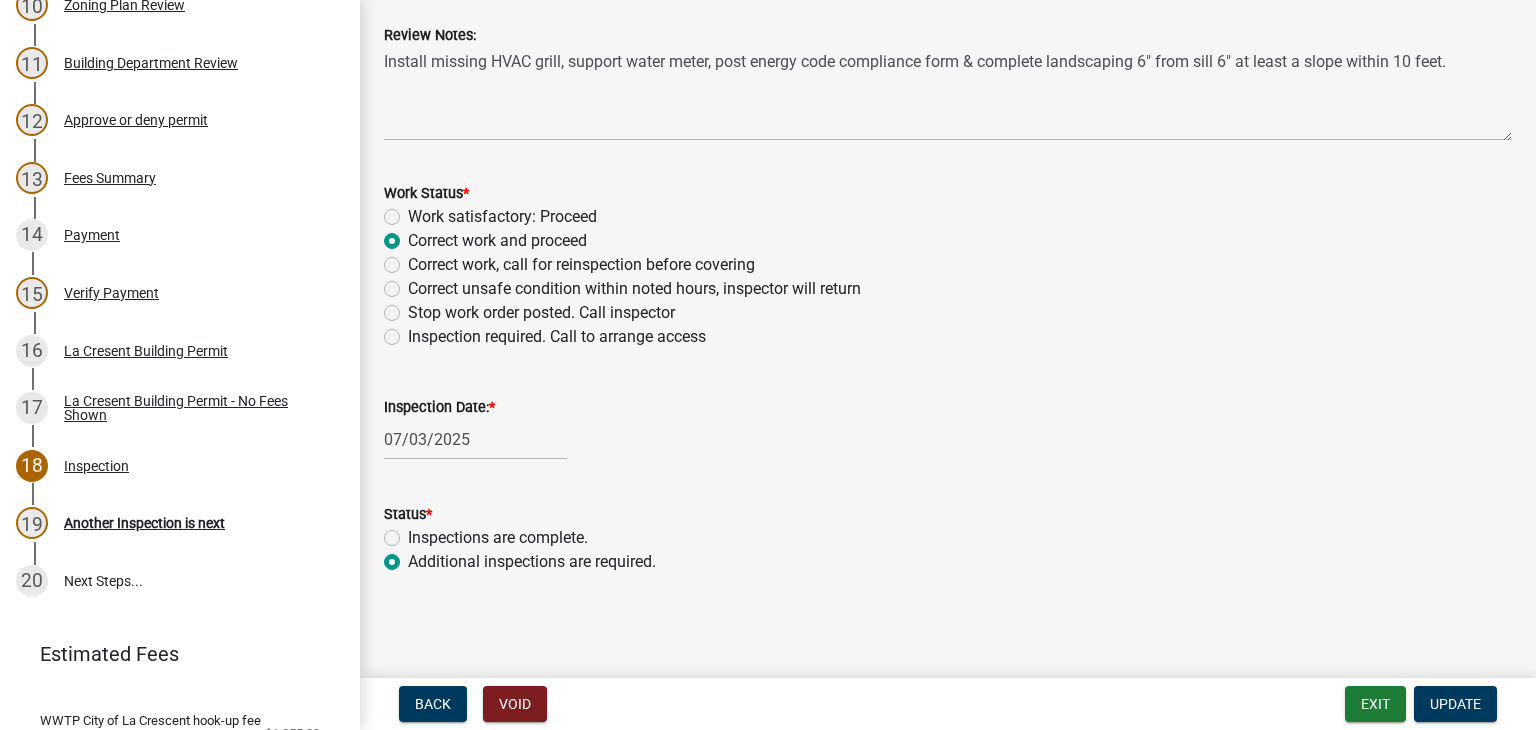 scroll, scrollTop: 796, scrollLeft: 0, axis: vertical 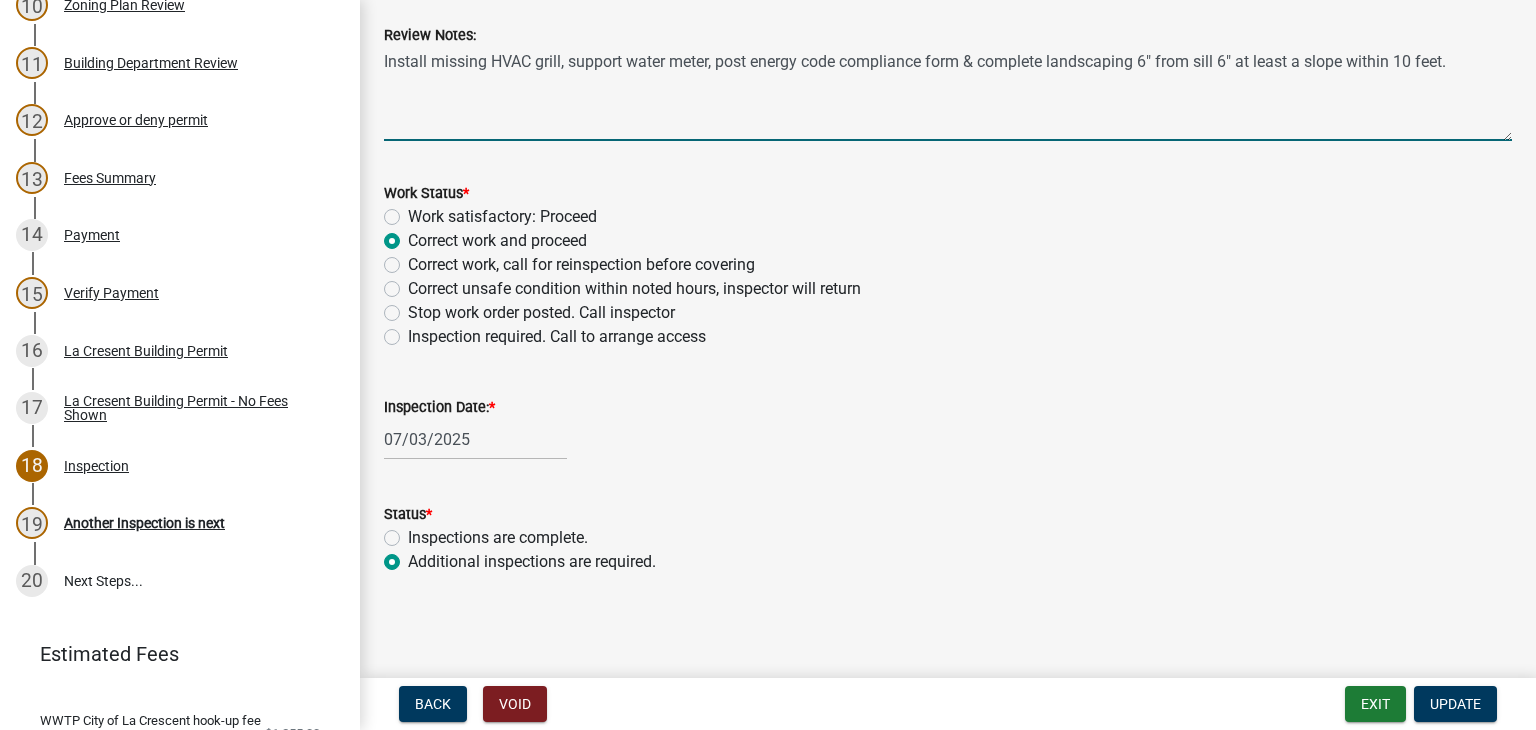 drag, startPoint x: 968, startPoint y: 58, endPoint x: 381, endPoint y: 53, distance: 587.0213 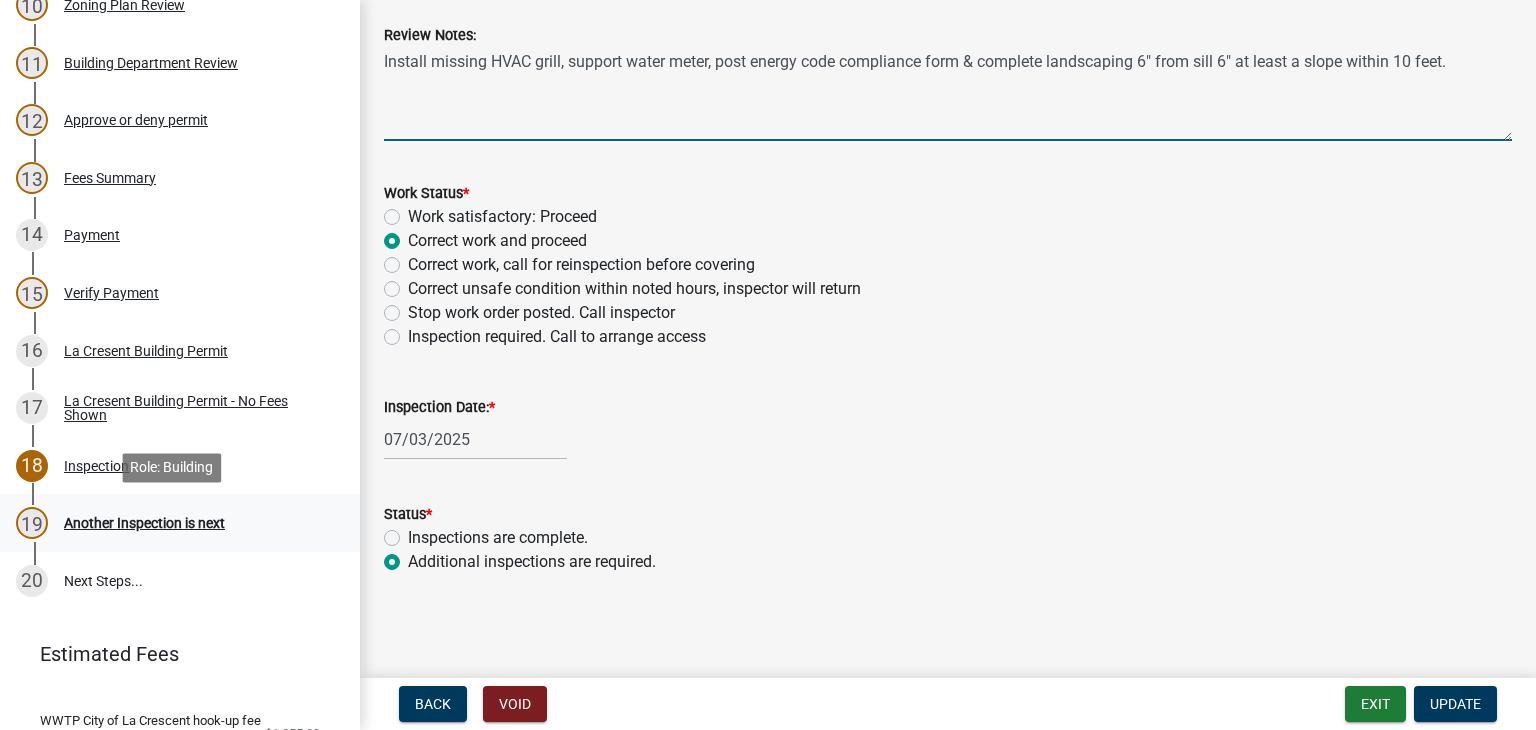 click on "Another Inspection is next" at bounding box center [144, 523] 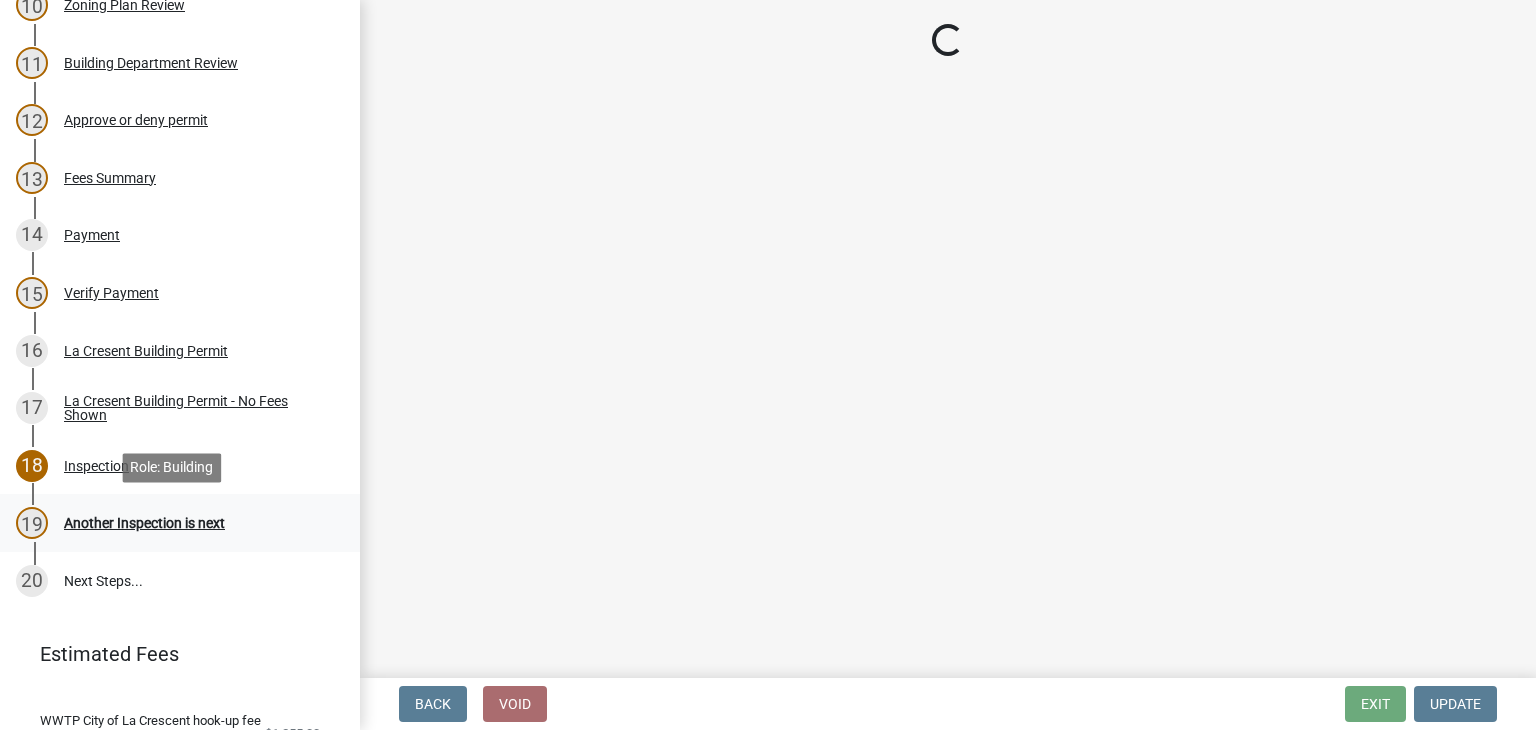 scroll, scrollTop: 0, scrollLeft: 0, axis: both 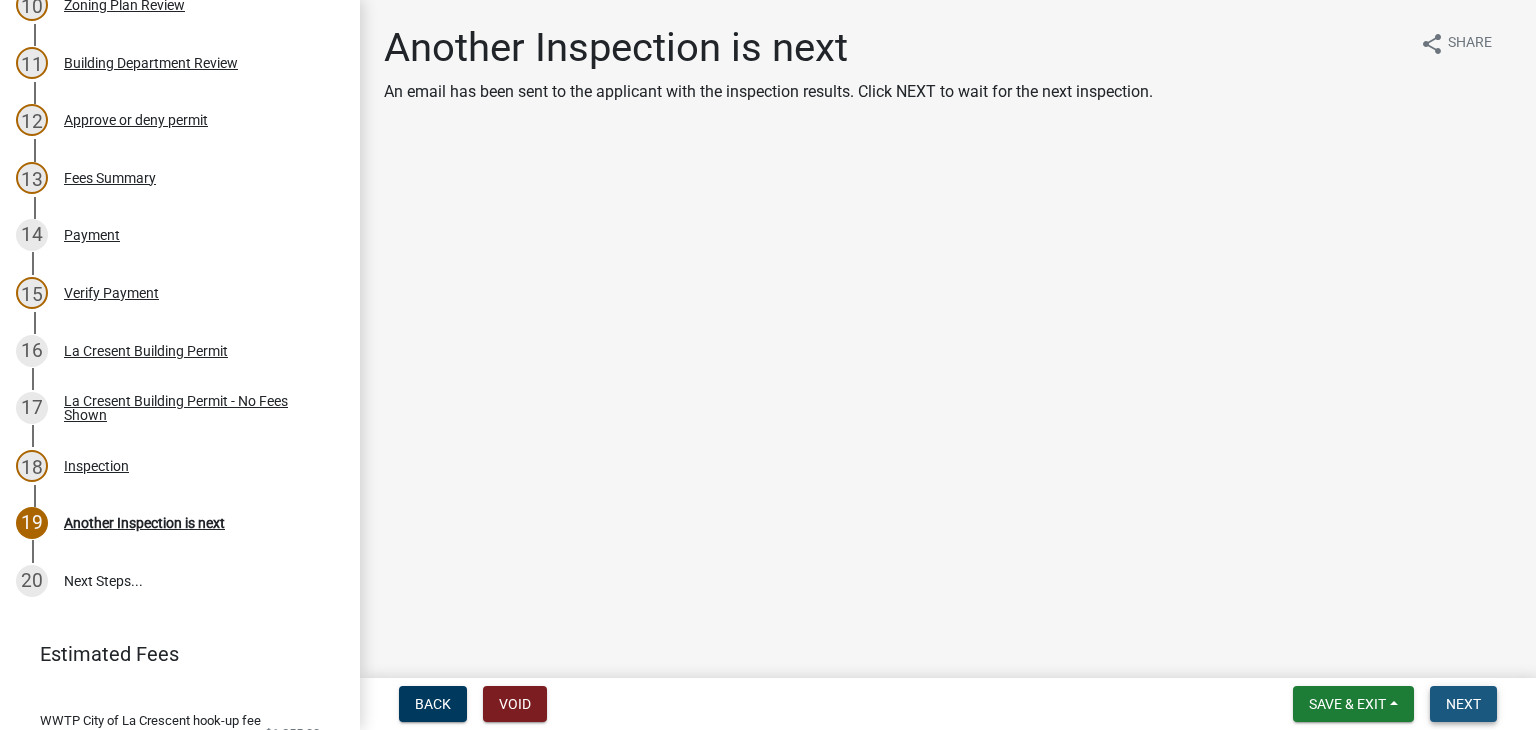 click on "Next" at bounding box center (1463, 704) 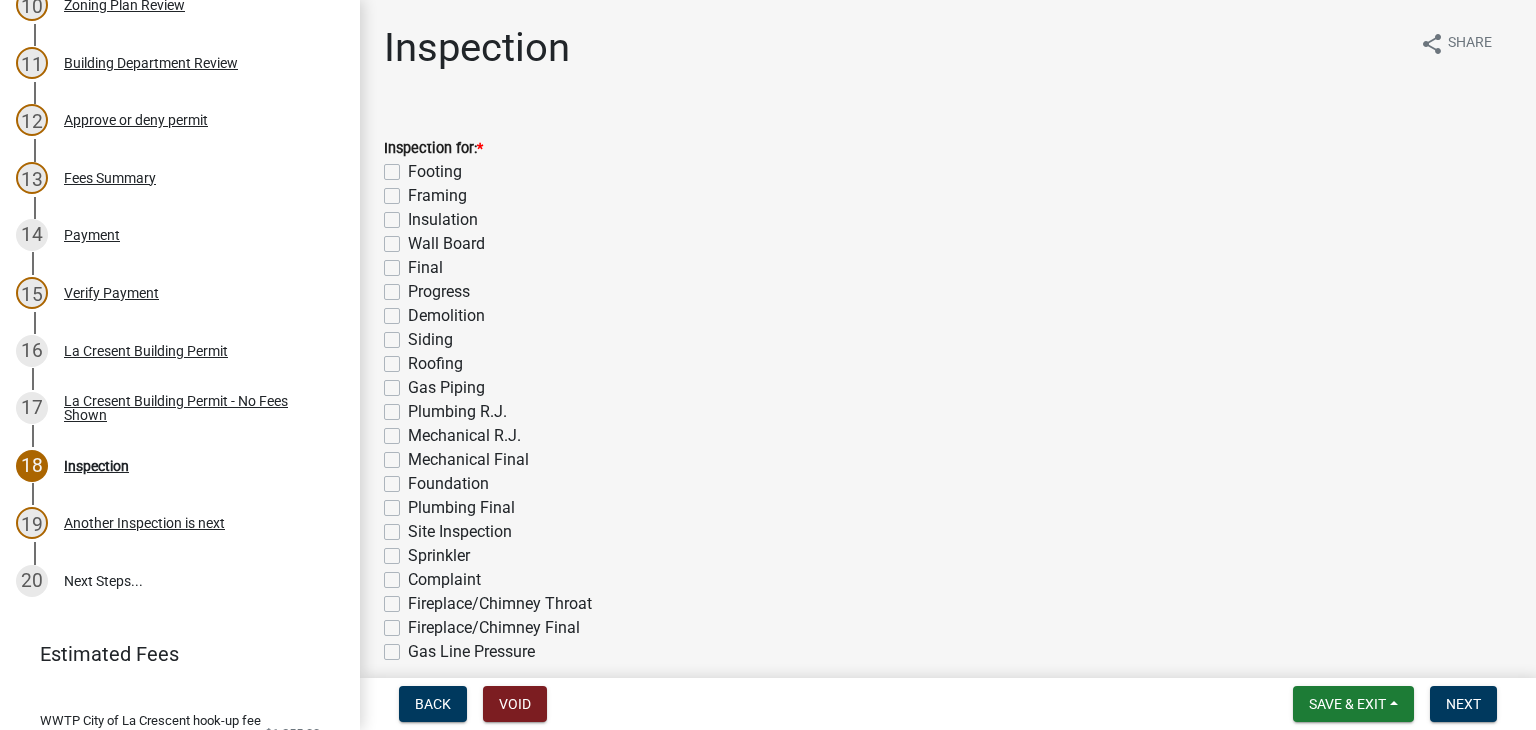 click on "Progress" 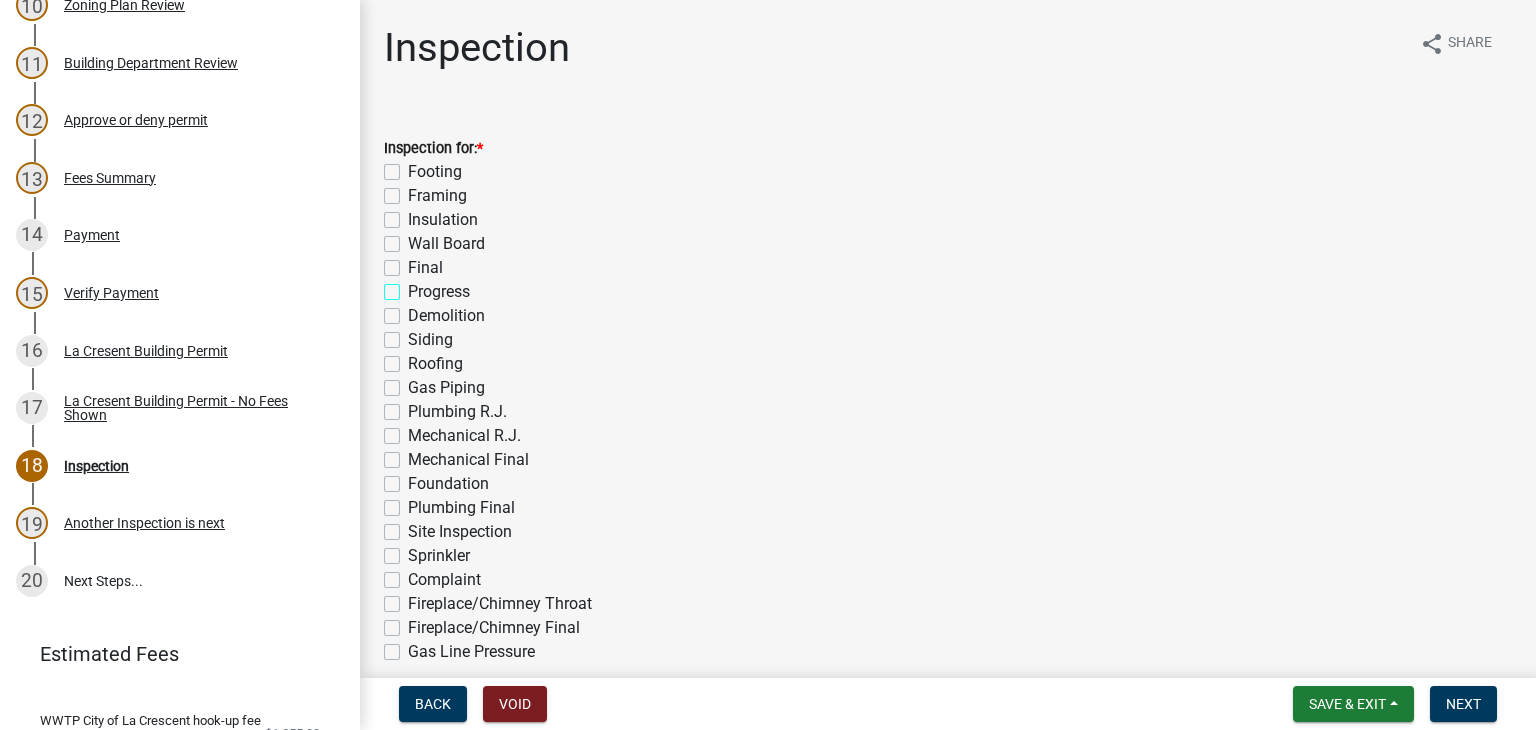click on "Progress" at bounding box center (414, 286) 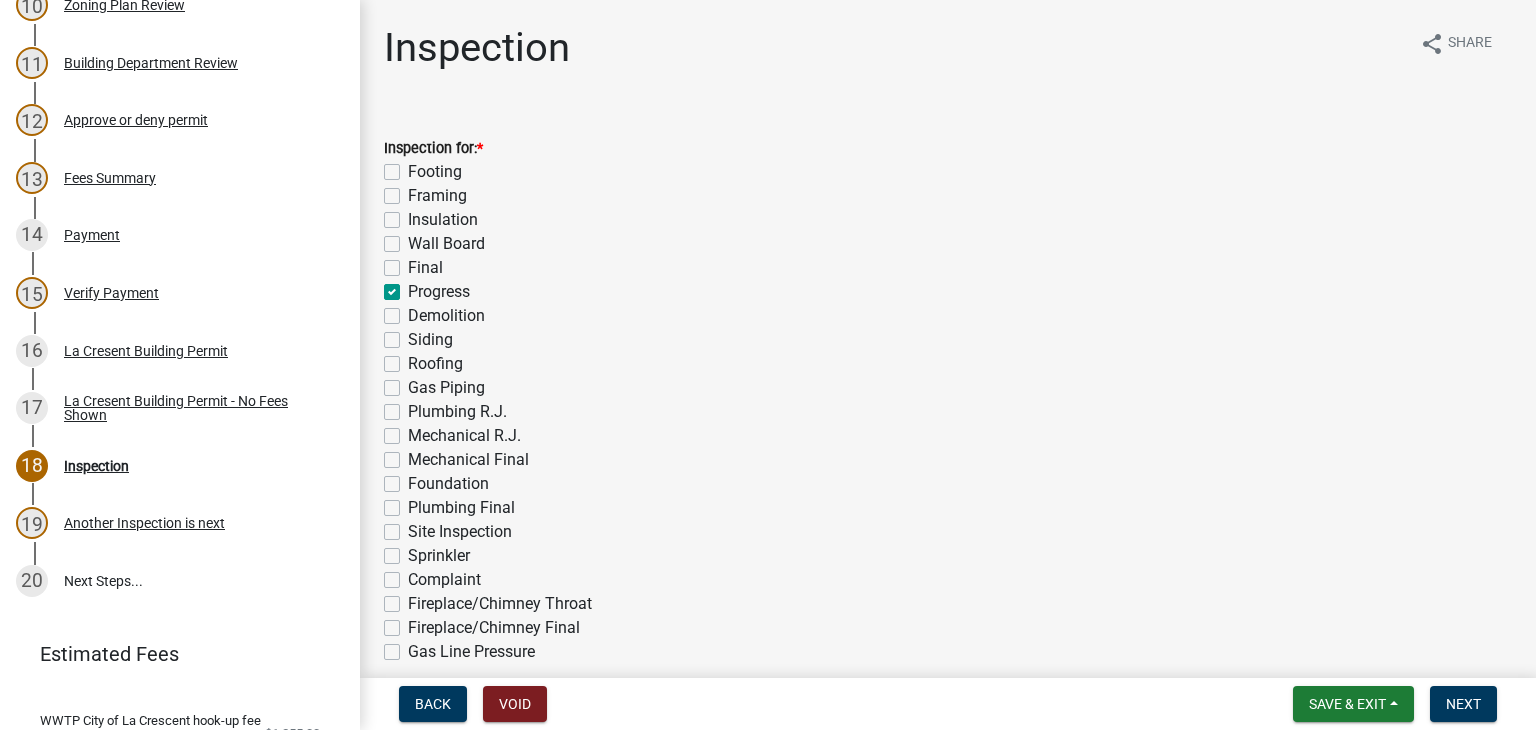 checkbox on "false" 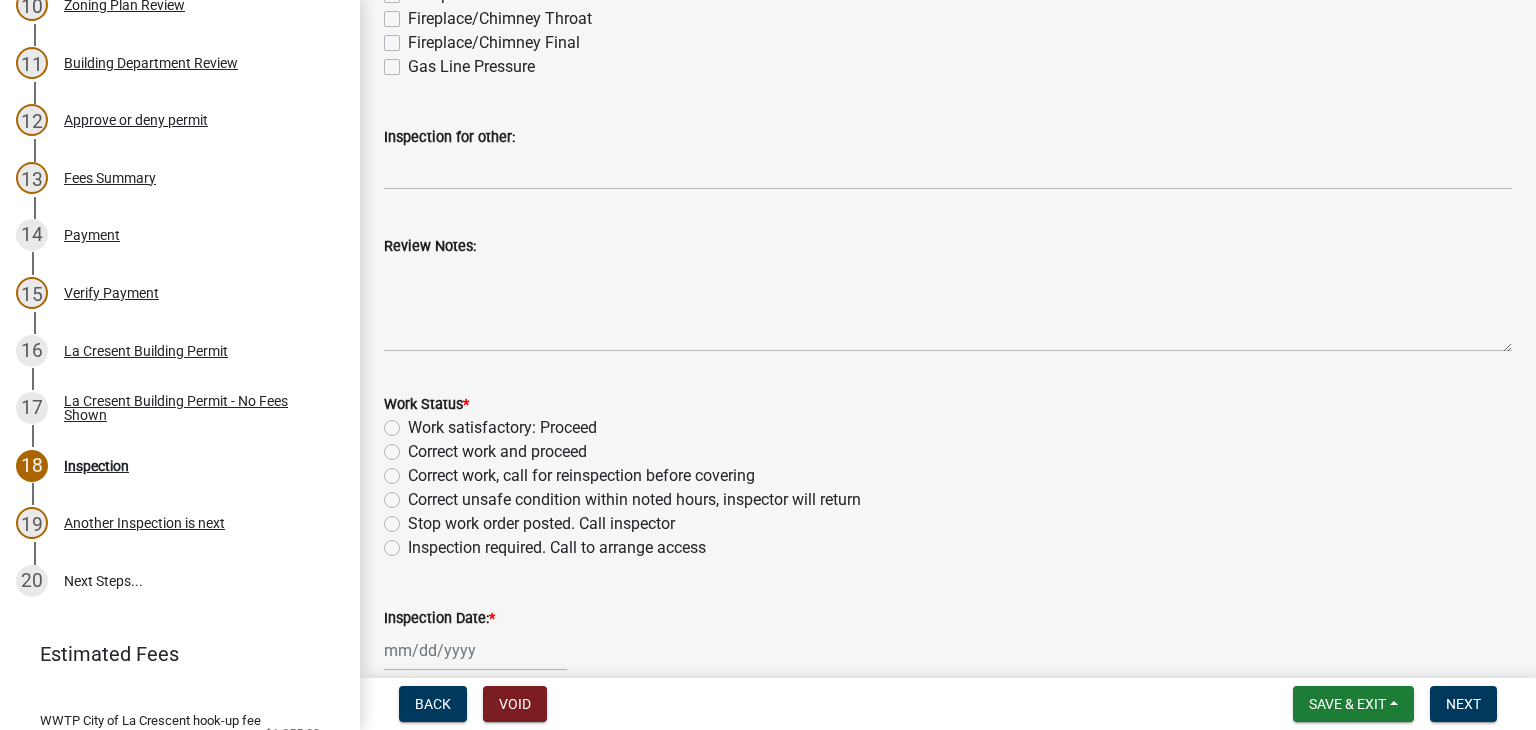 scroll, scrollTop: 600, scrollLeft: 0, axis: vertical 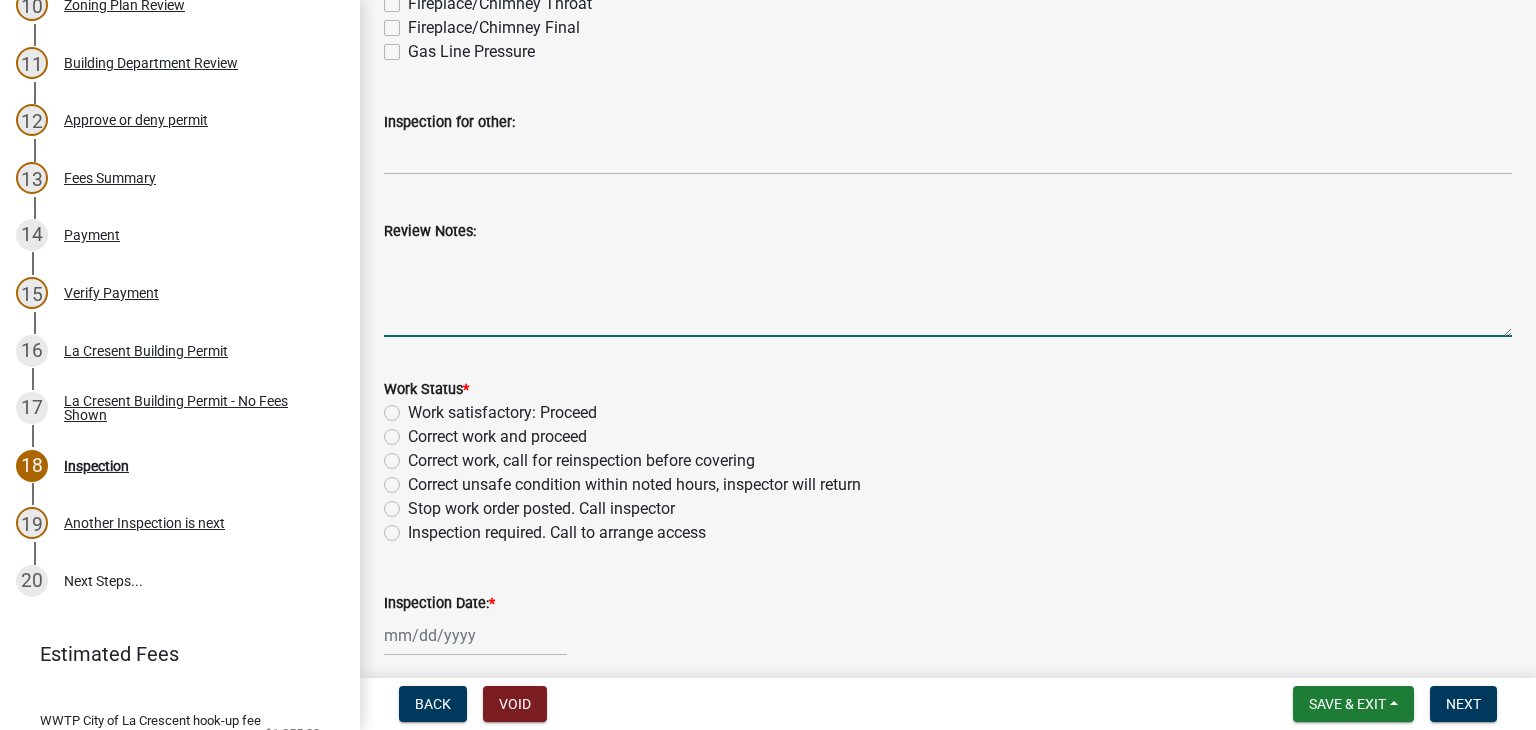 click on "Review Notes:" at bounding box center (948, 290) 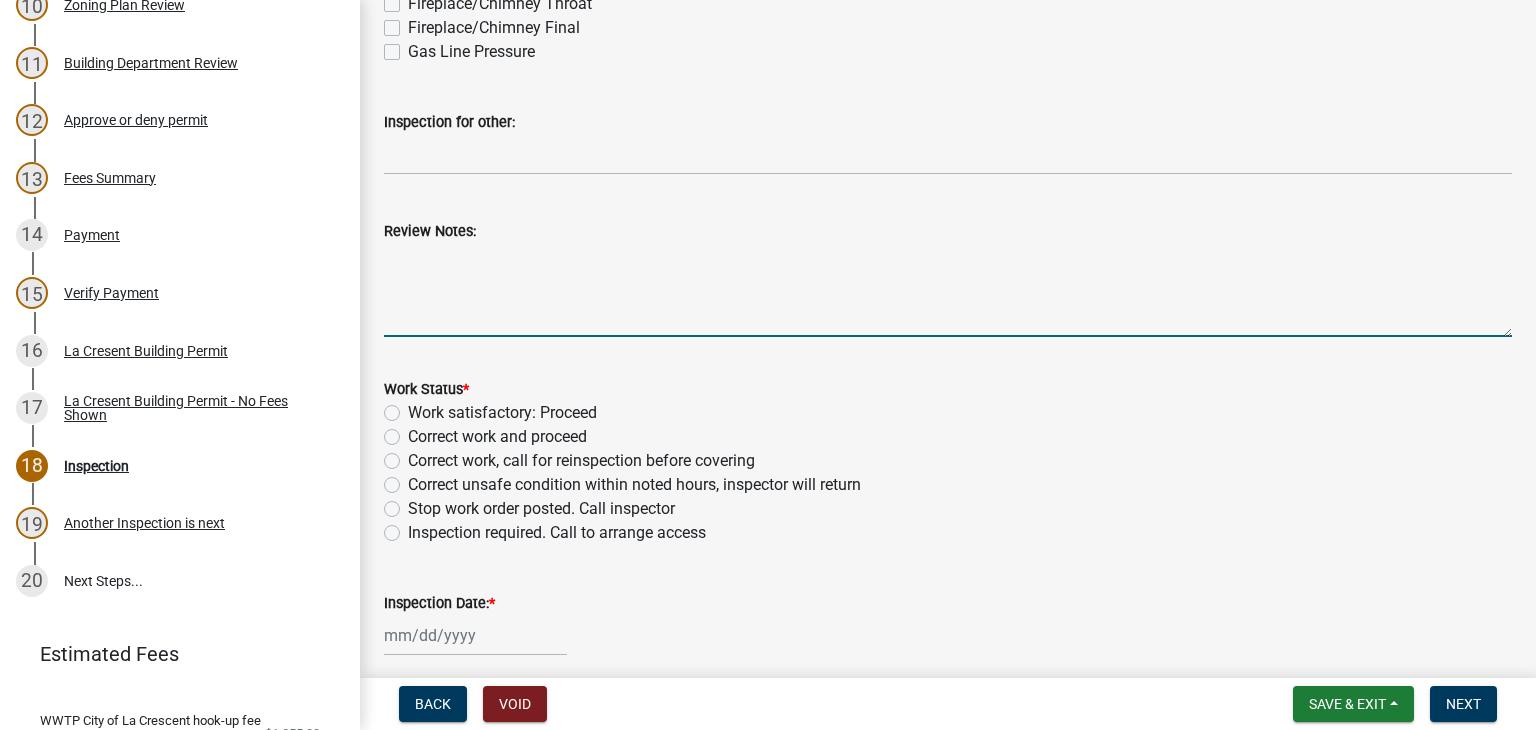 drag, startPoint x: 488, startPoint y: 265, endPoint x: 432, endPoint y: 259, distance: 56.32051 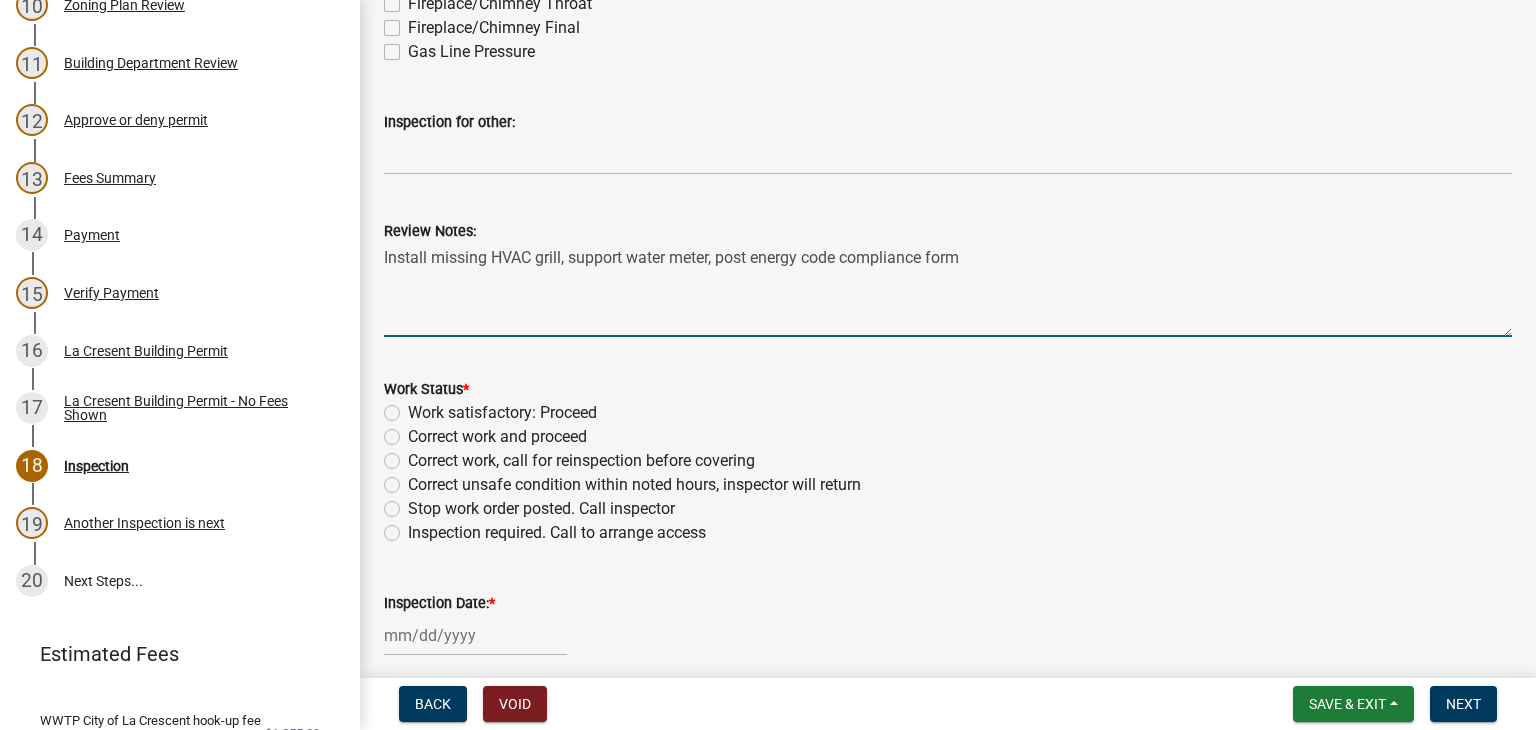 click on "Install missing HVAC grill, support water meter, post energy code compliance form" at bounding box center [948, 290] 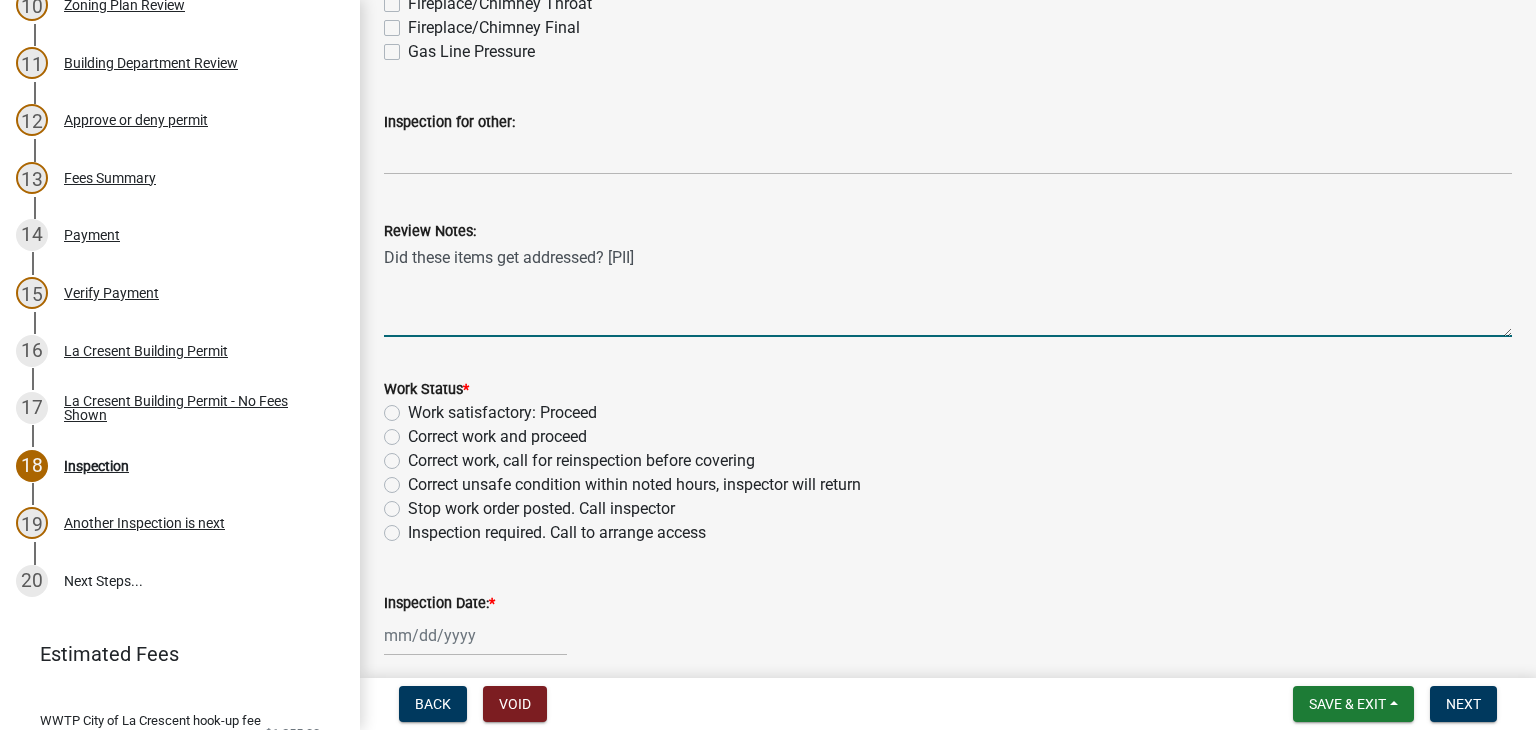 type on "Did these items get addressed? [PII]" 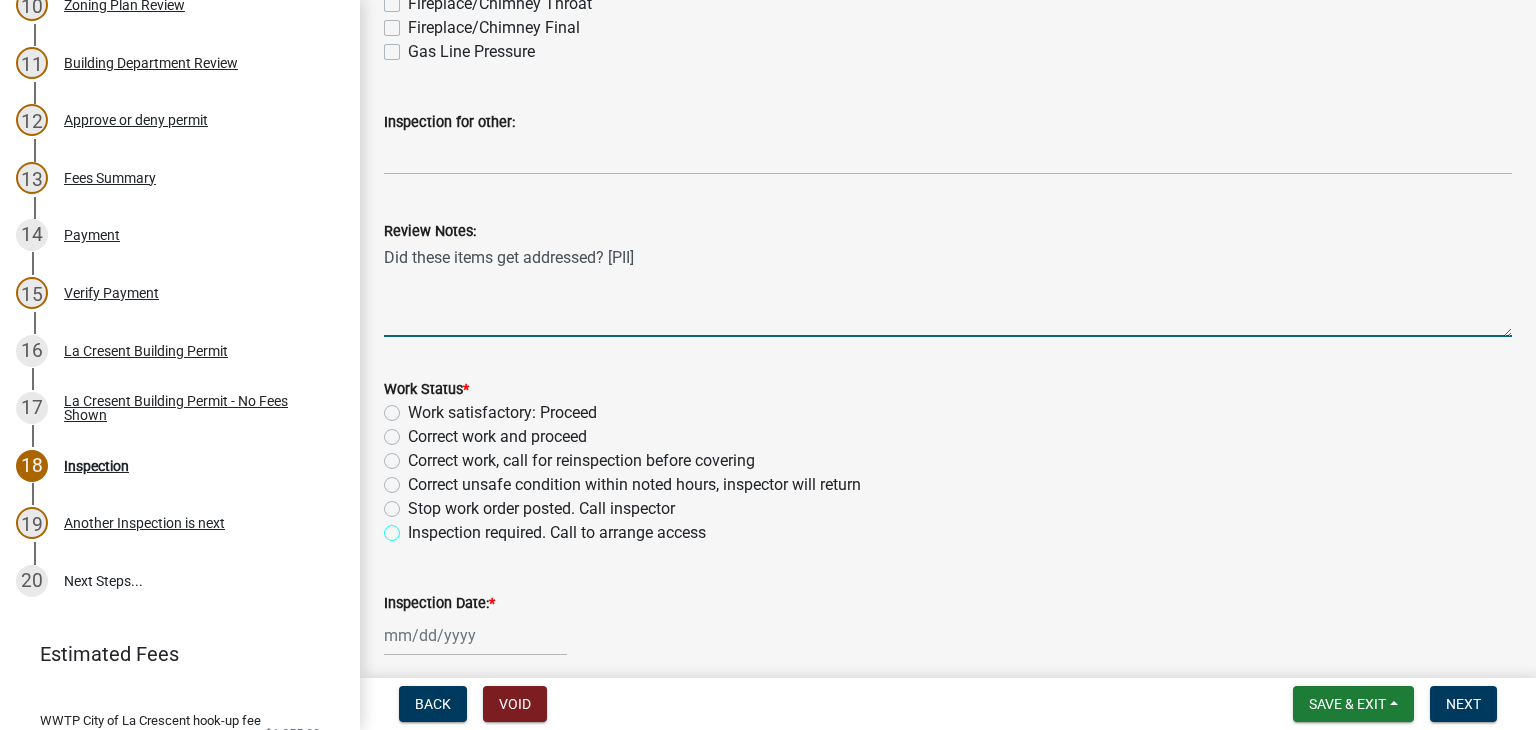 click on "Inspection required.  Call to arrange access" at bounding box center (414, 527) 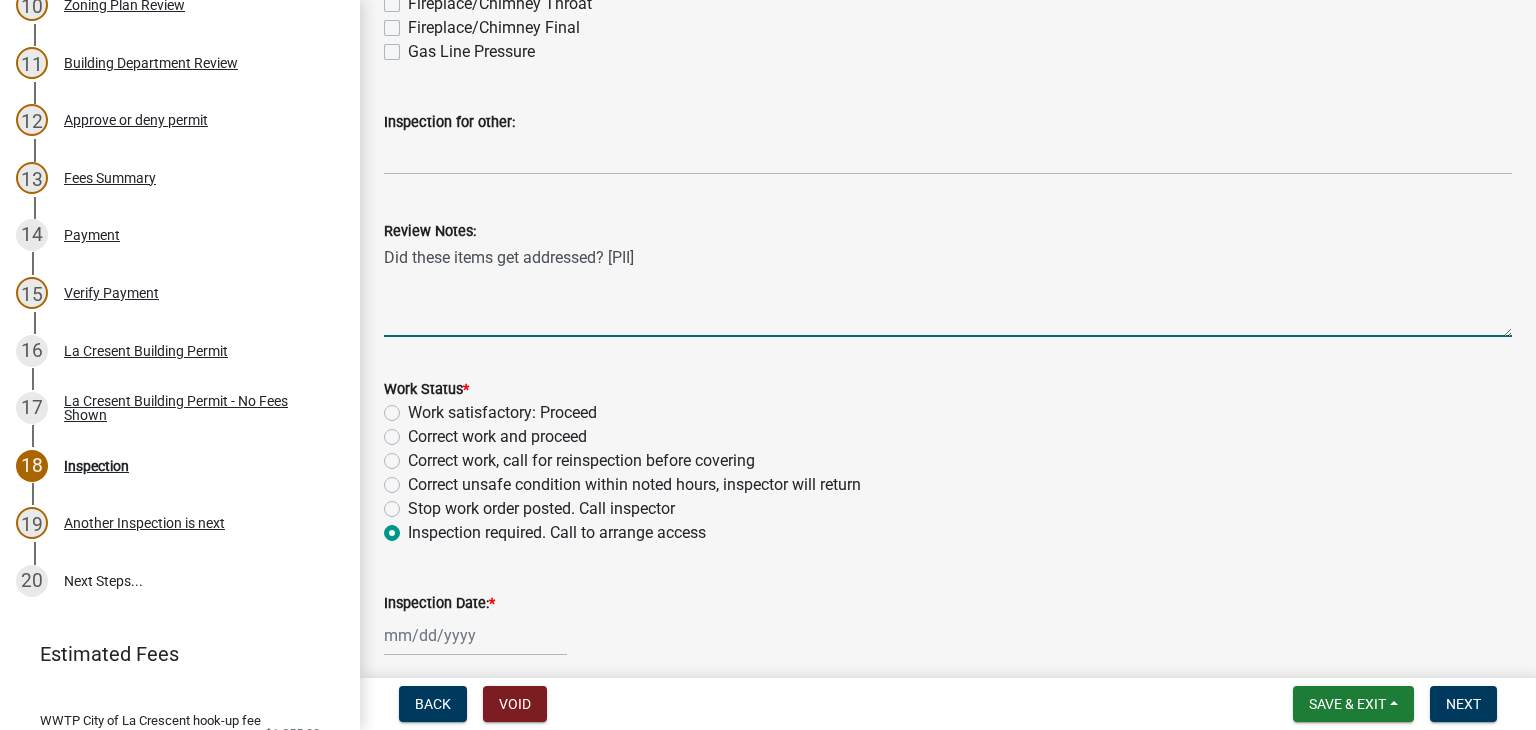 radio on "true" 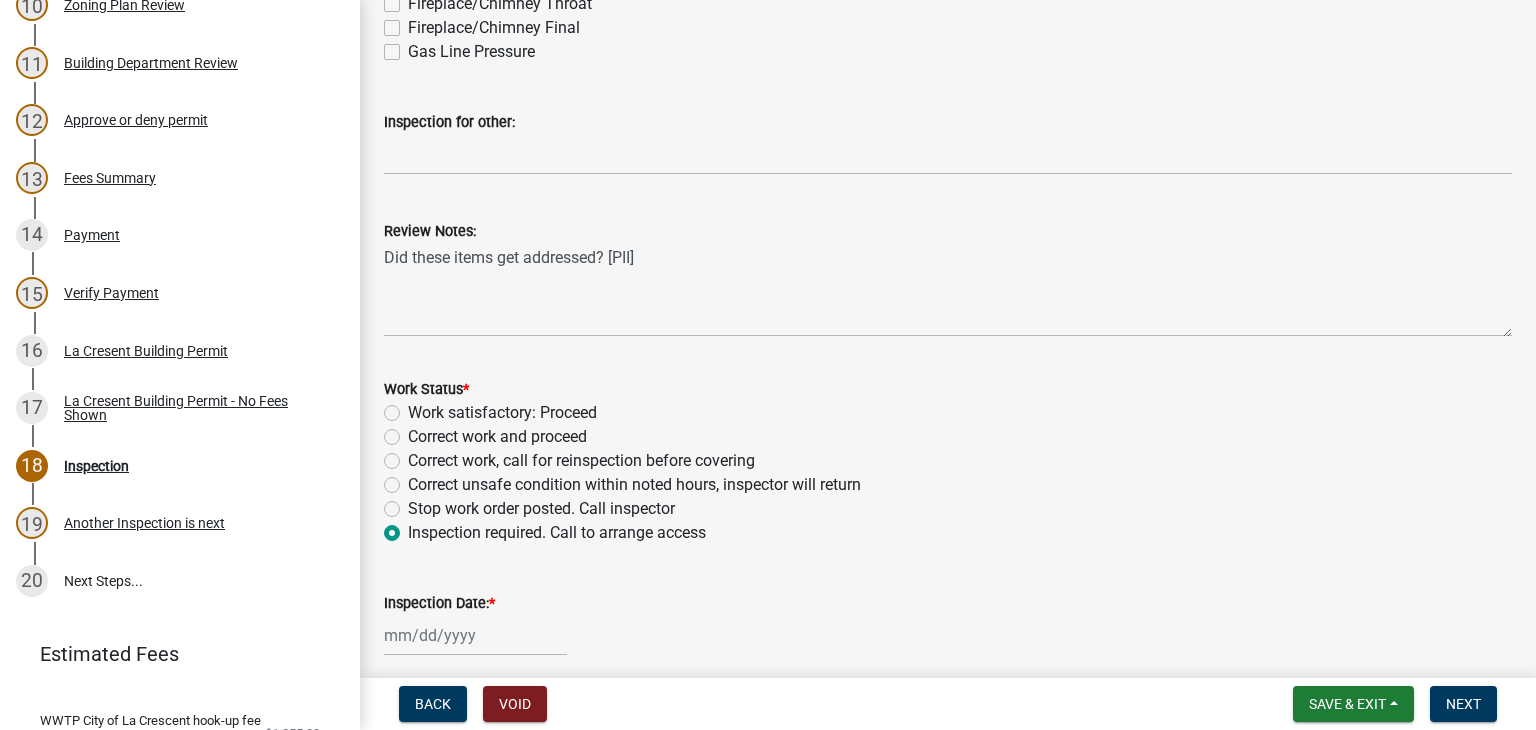 scroll, scrollTop: 796, scrollLeft: 0, axis: vertical 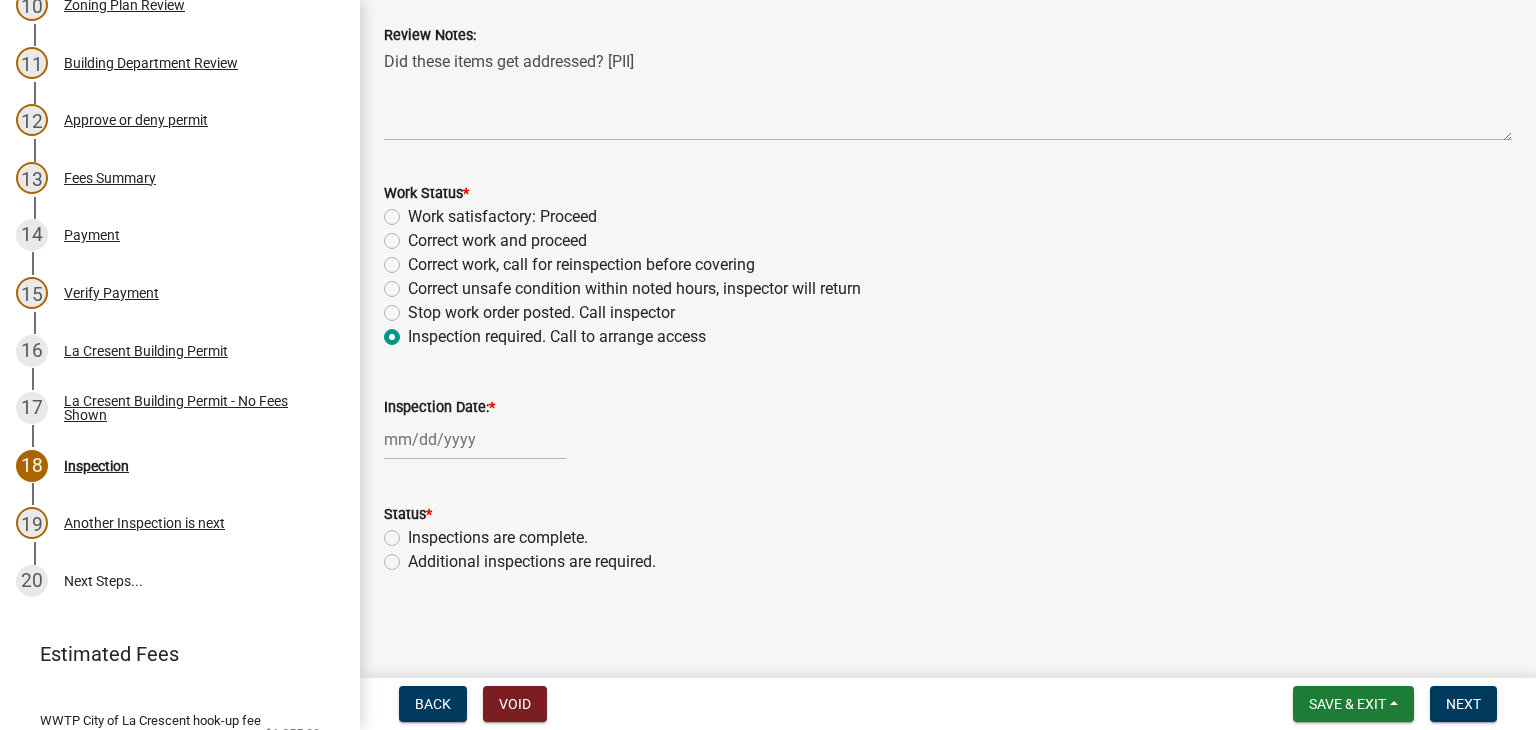 click 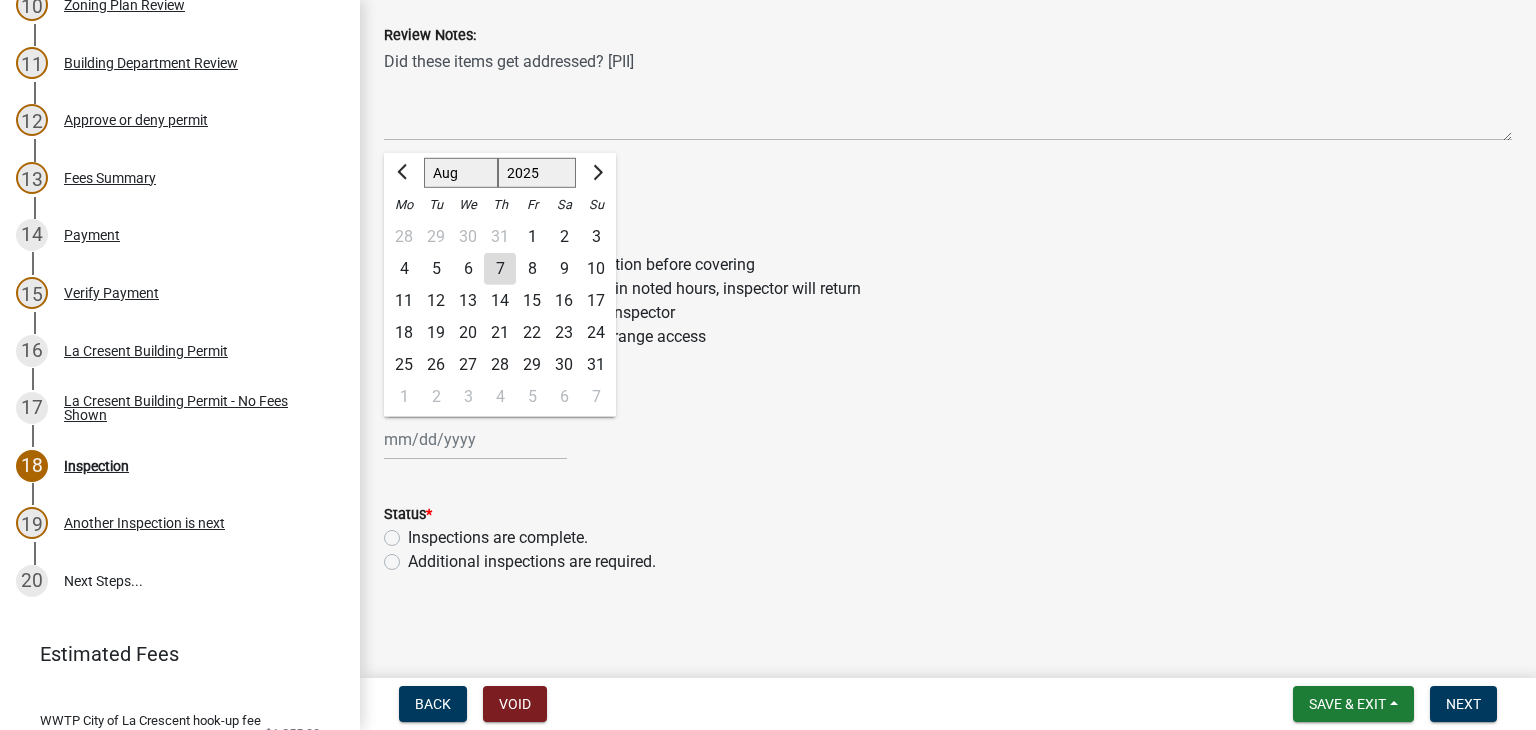 click on "7" 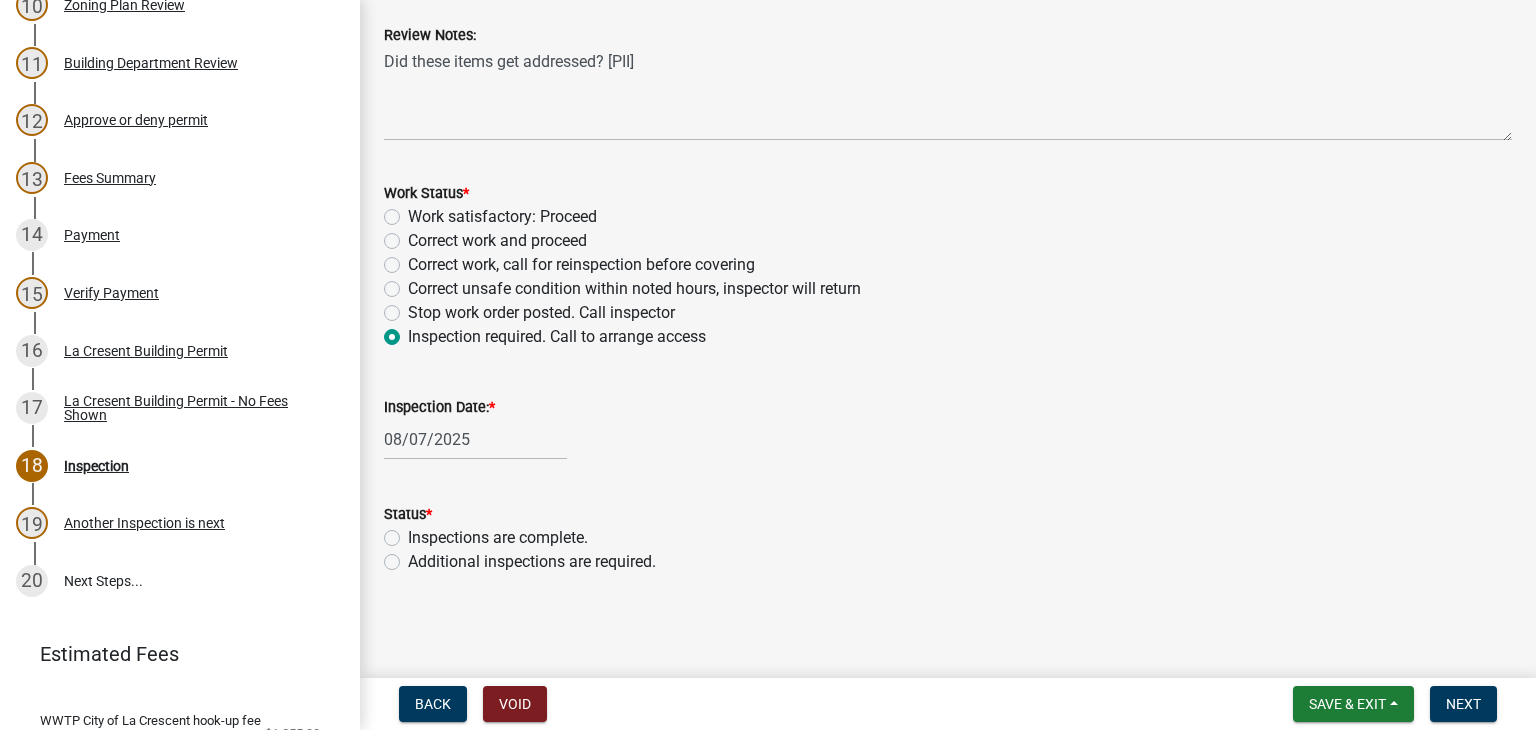 click on "Additional inspections are required." 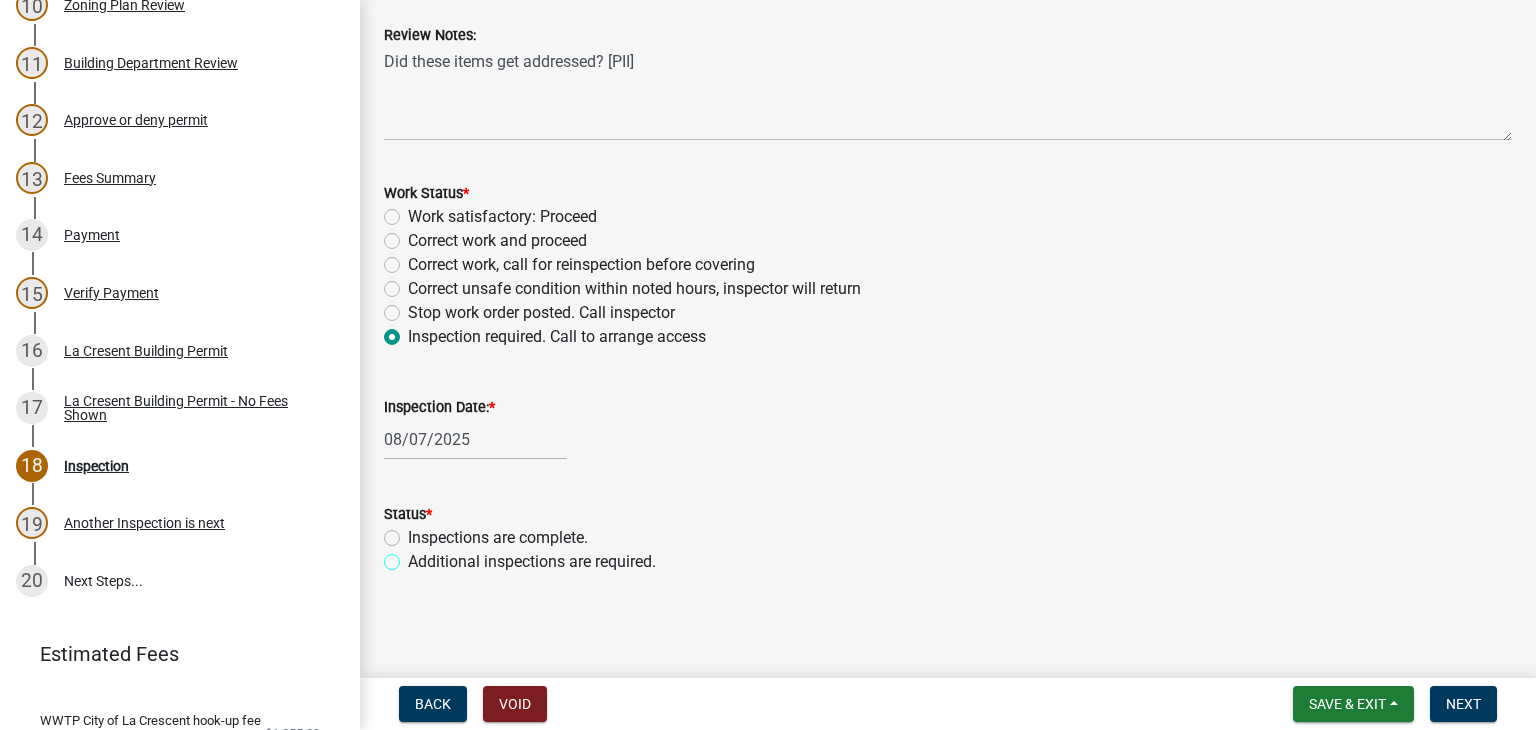 click on "Additional inspections are required." at bounding box center [414, 556] 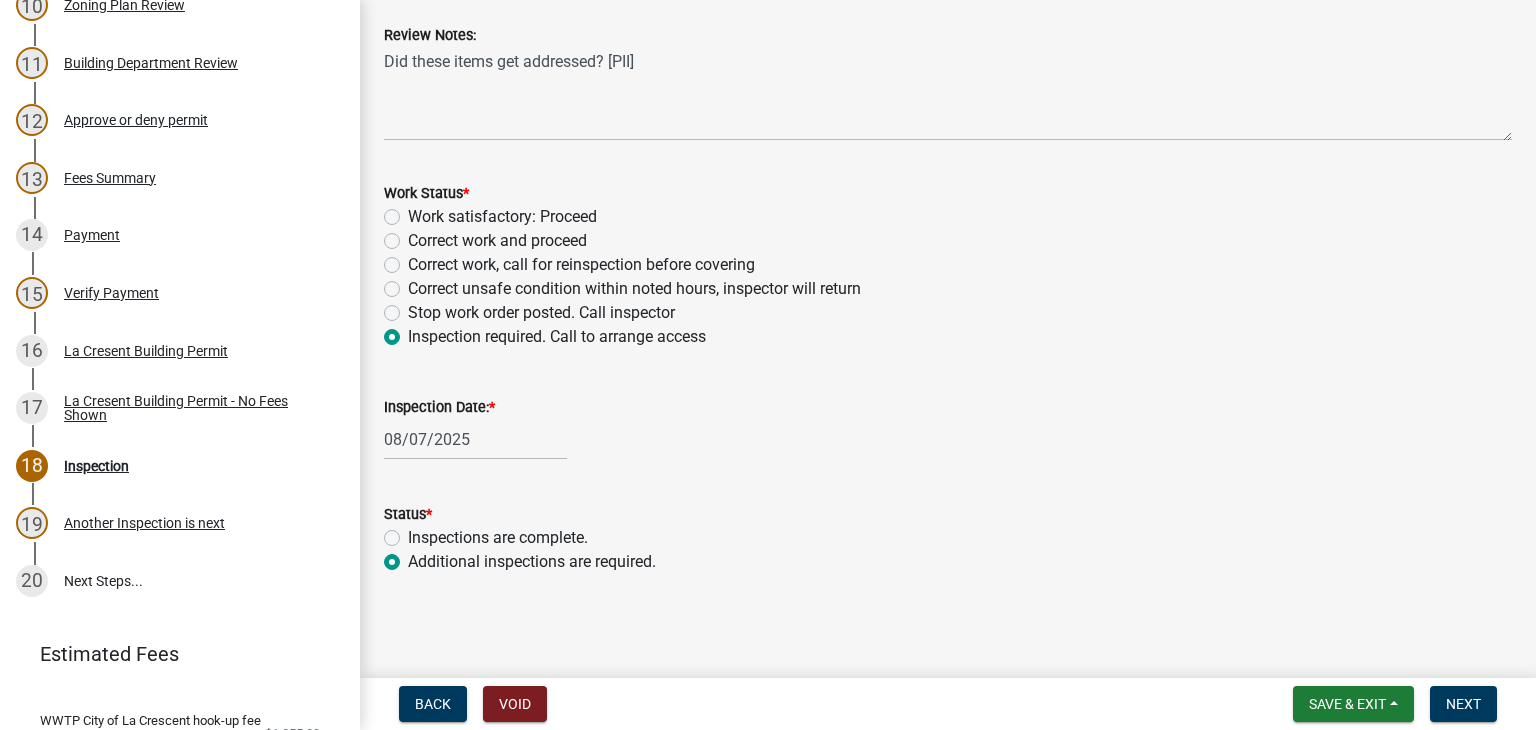 radio on "true" 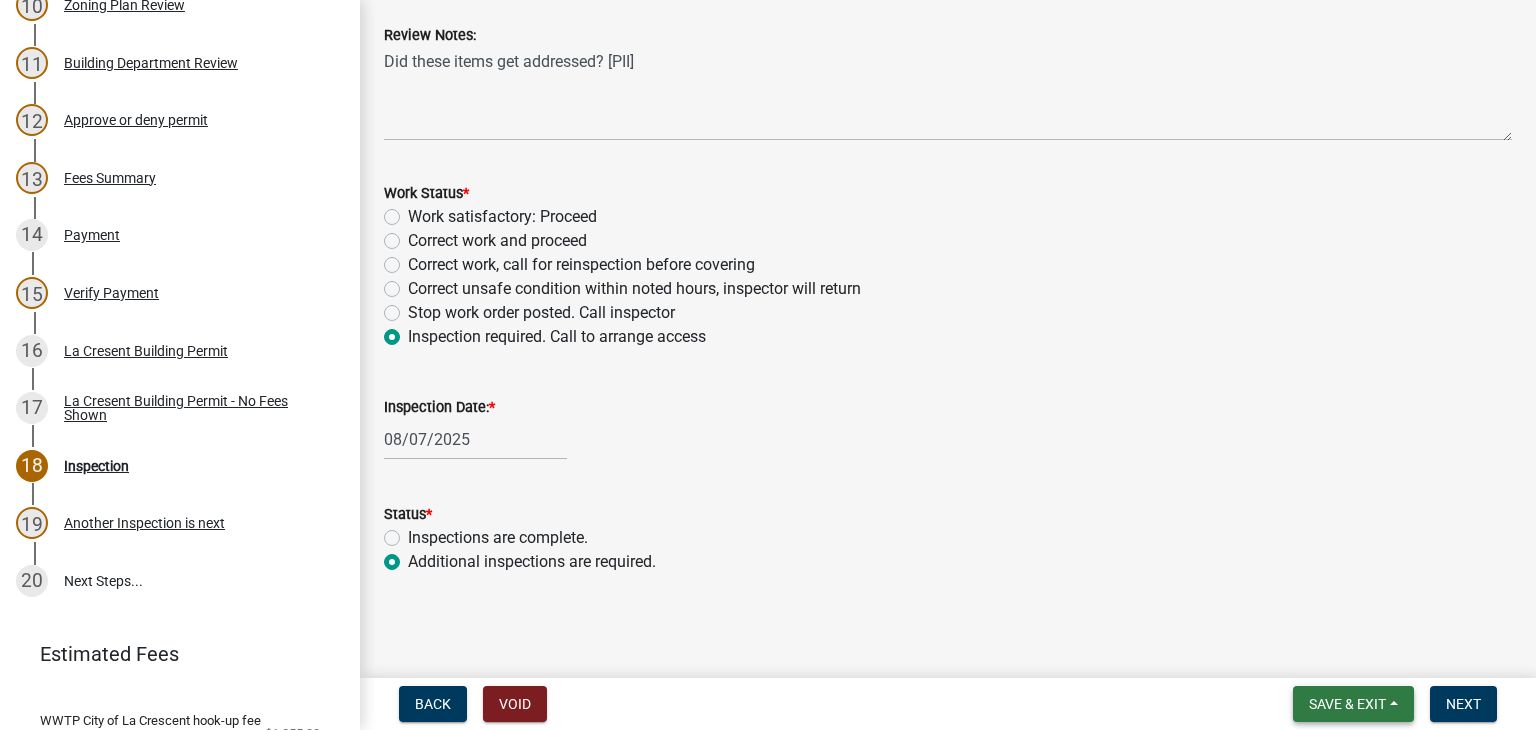 click on "Save & Exit" at bounding box center [1347, 704] 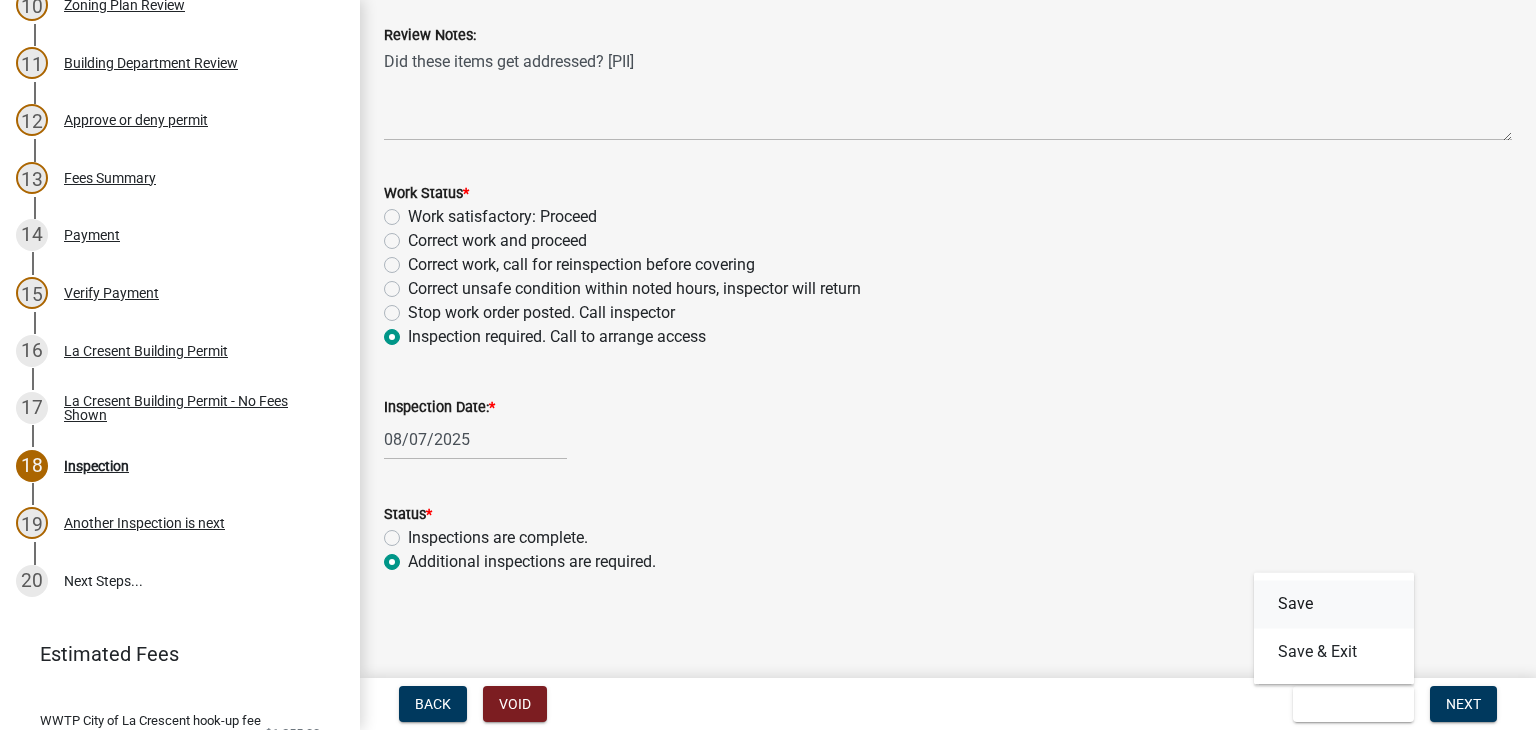 click on "Save" at bounding box center [1334, 604] 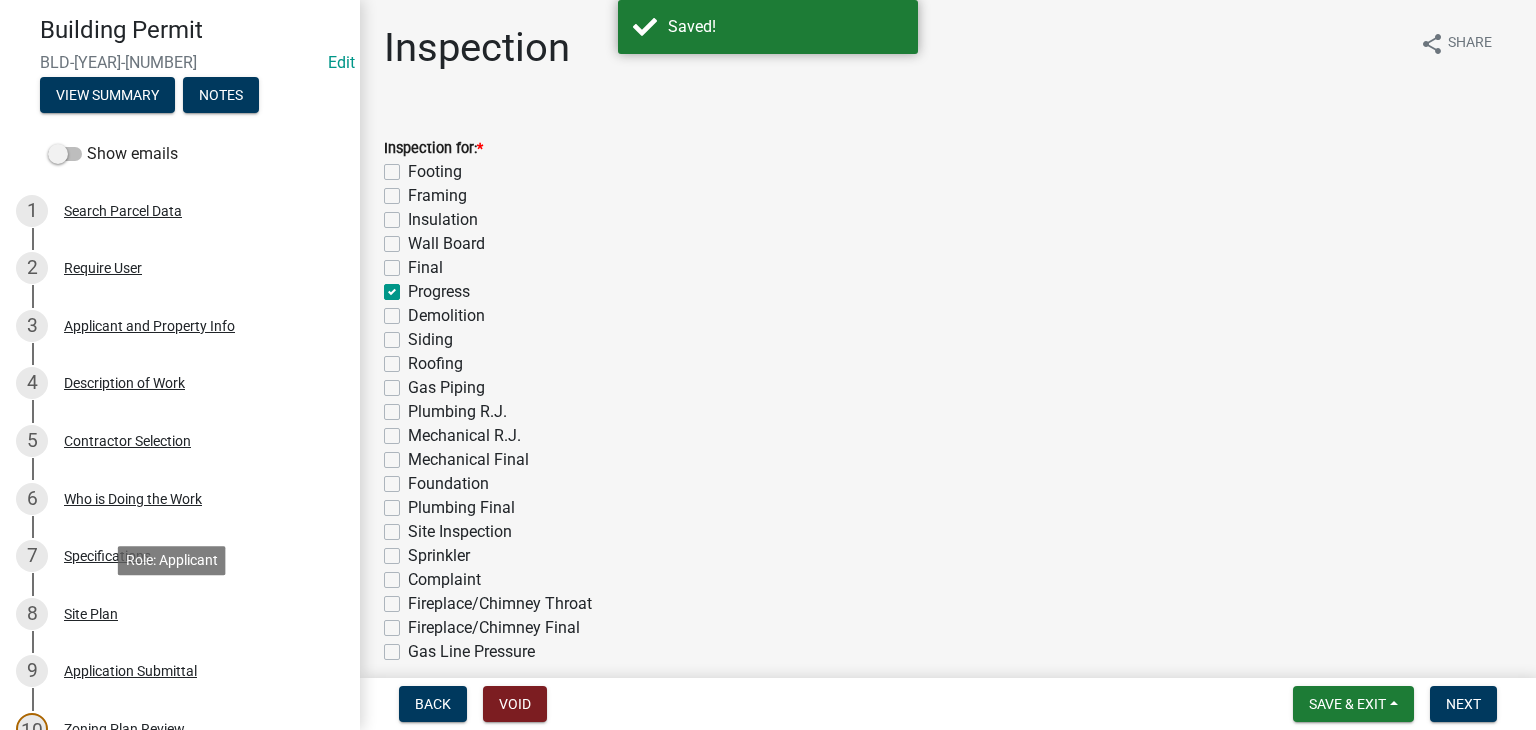scroll, scrollTop: 0, scrollLeft: 0, axis: both 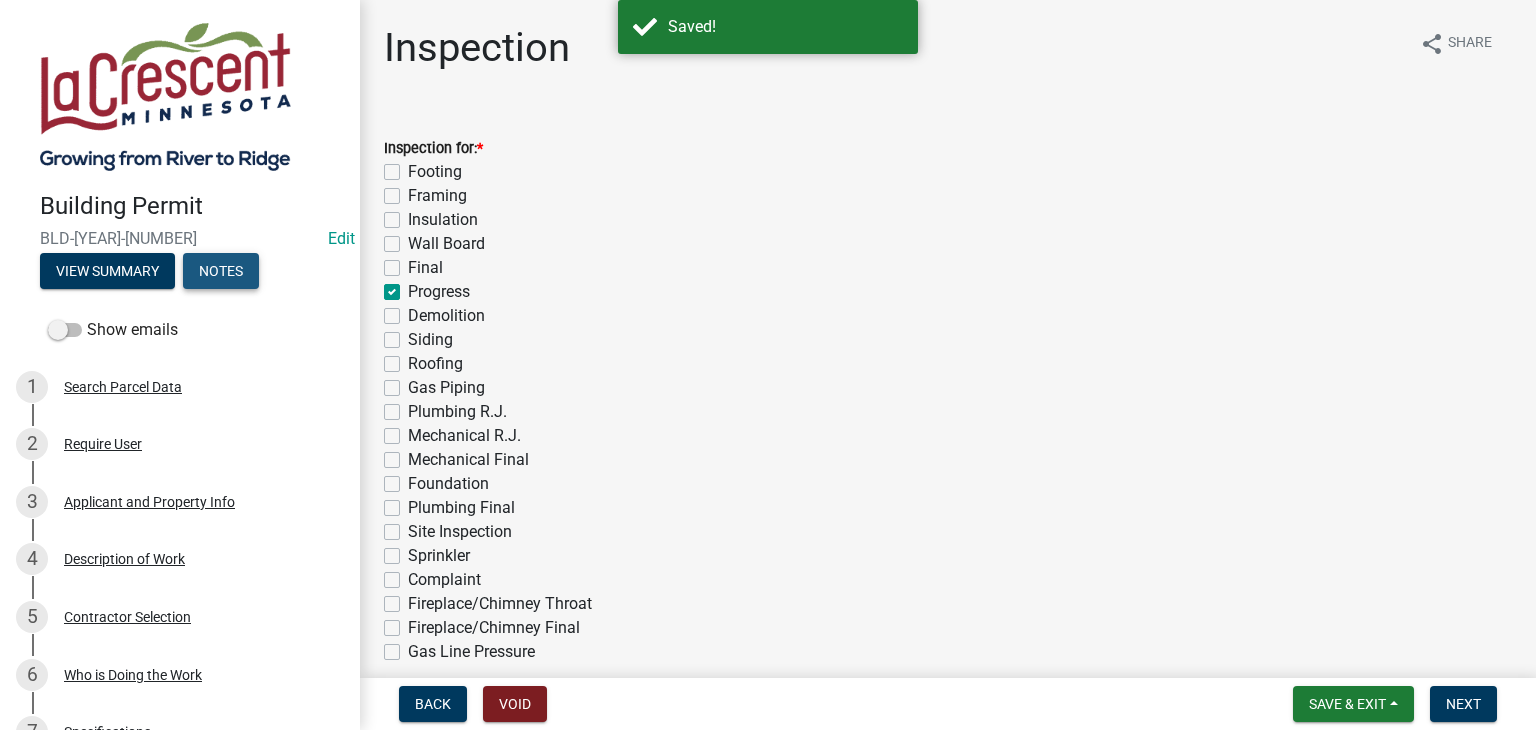 click on "Notes" at bounding box center (221, 271) 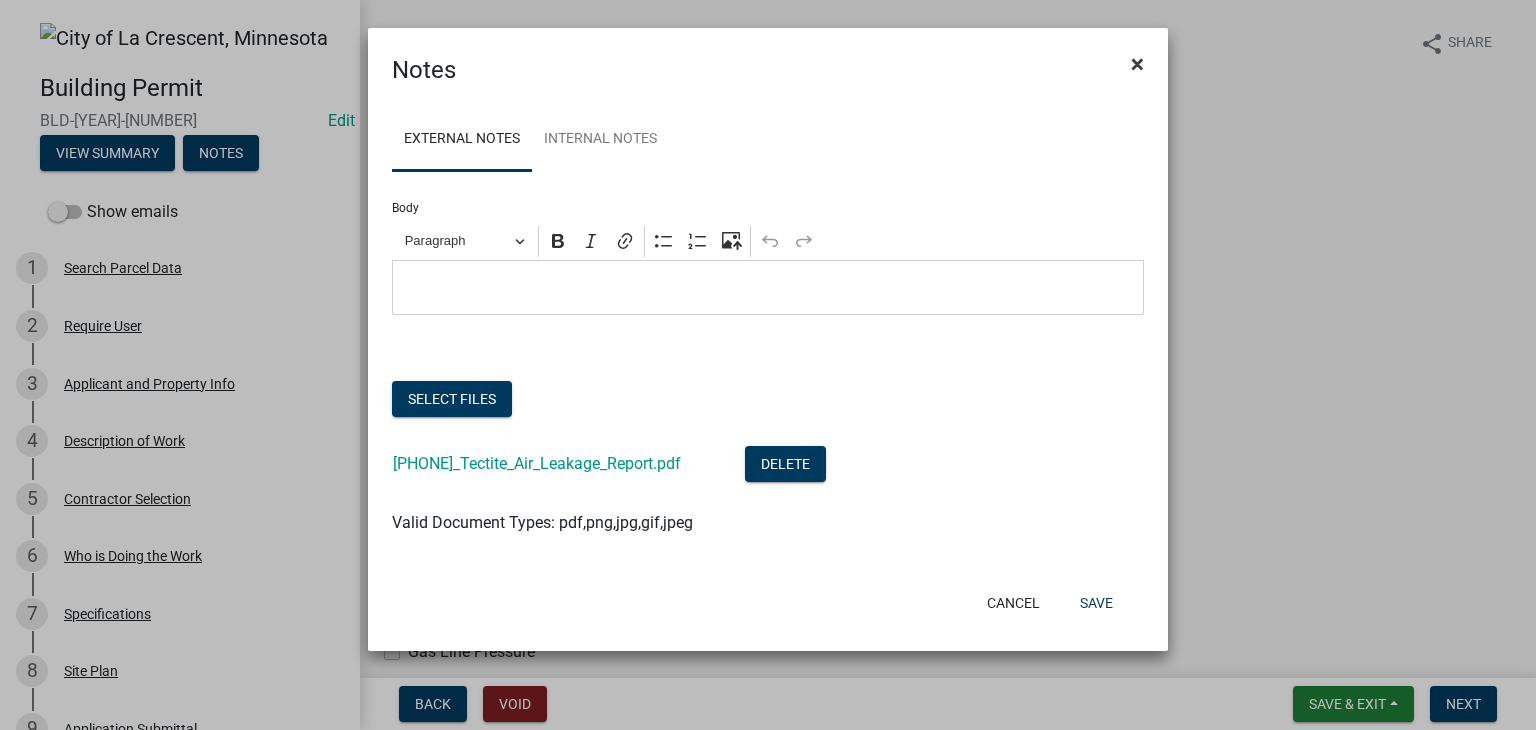 click on "×" 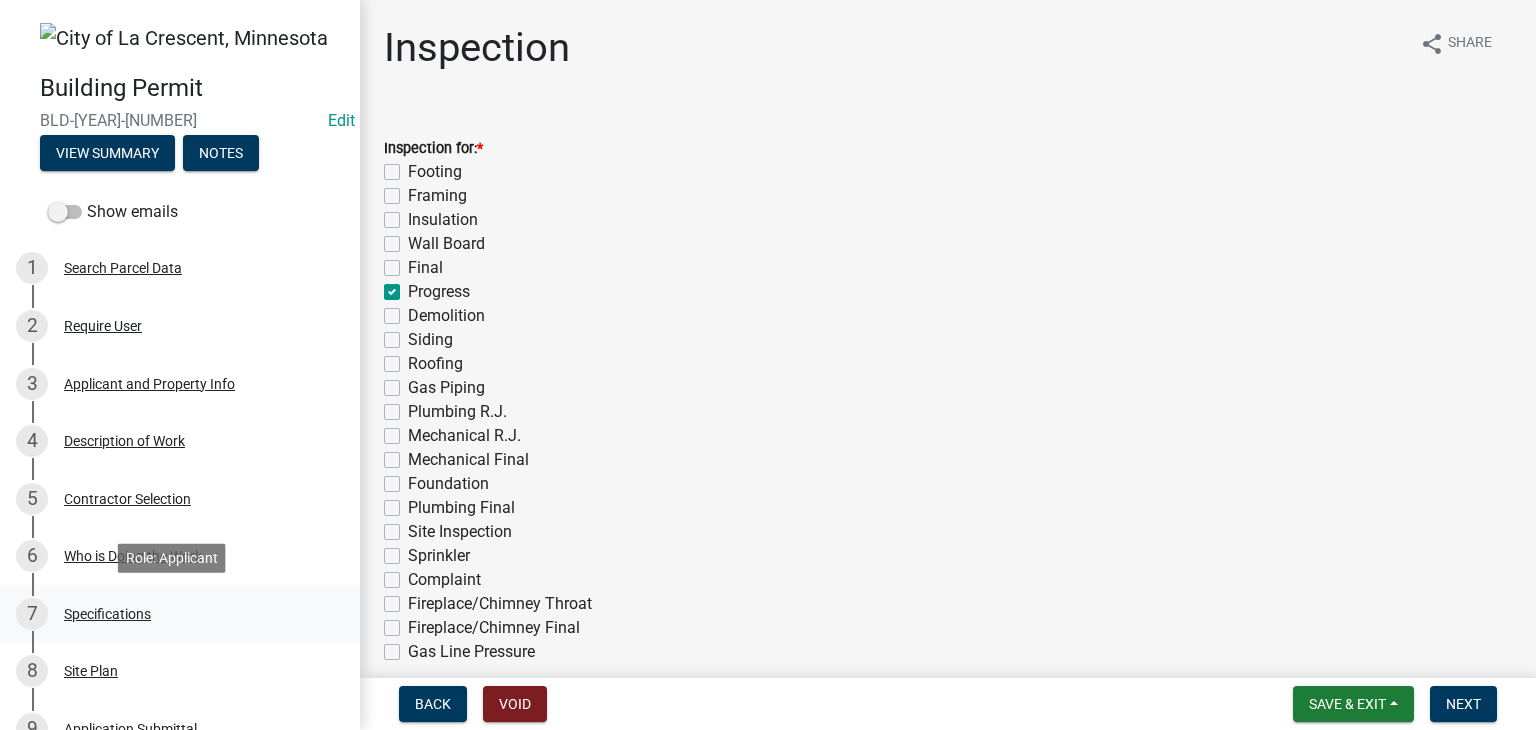 click on "Specifications" at bounding box center (107, 614) 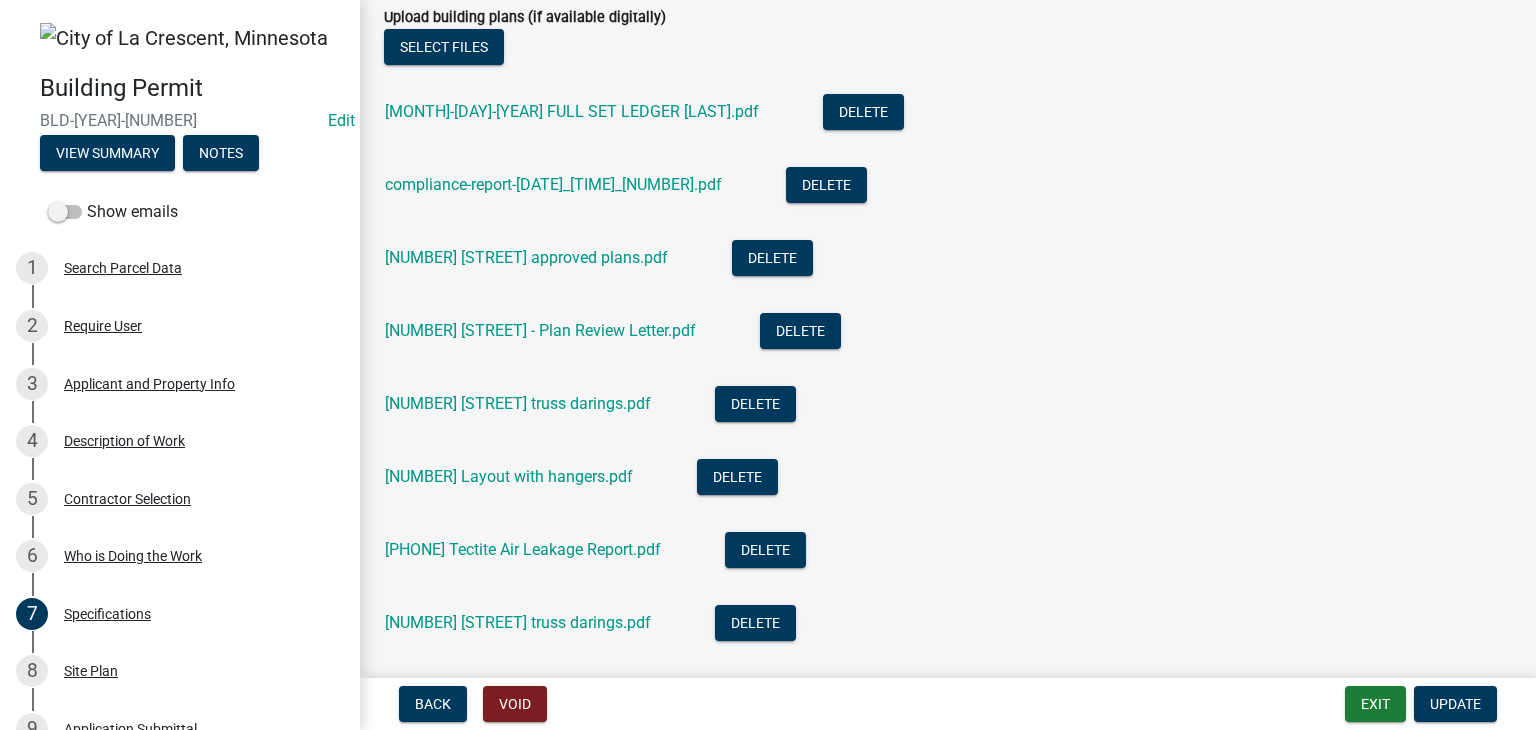 scroll, scrollTop: 3900, scrollLeft: 0, axis: vertical 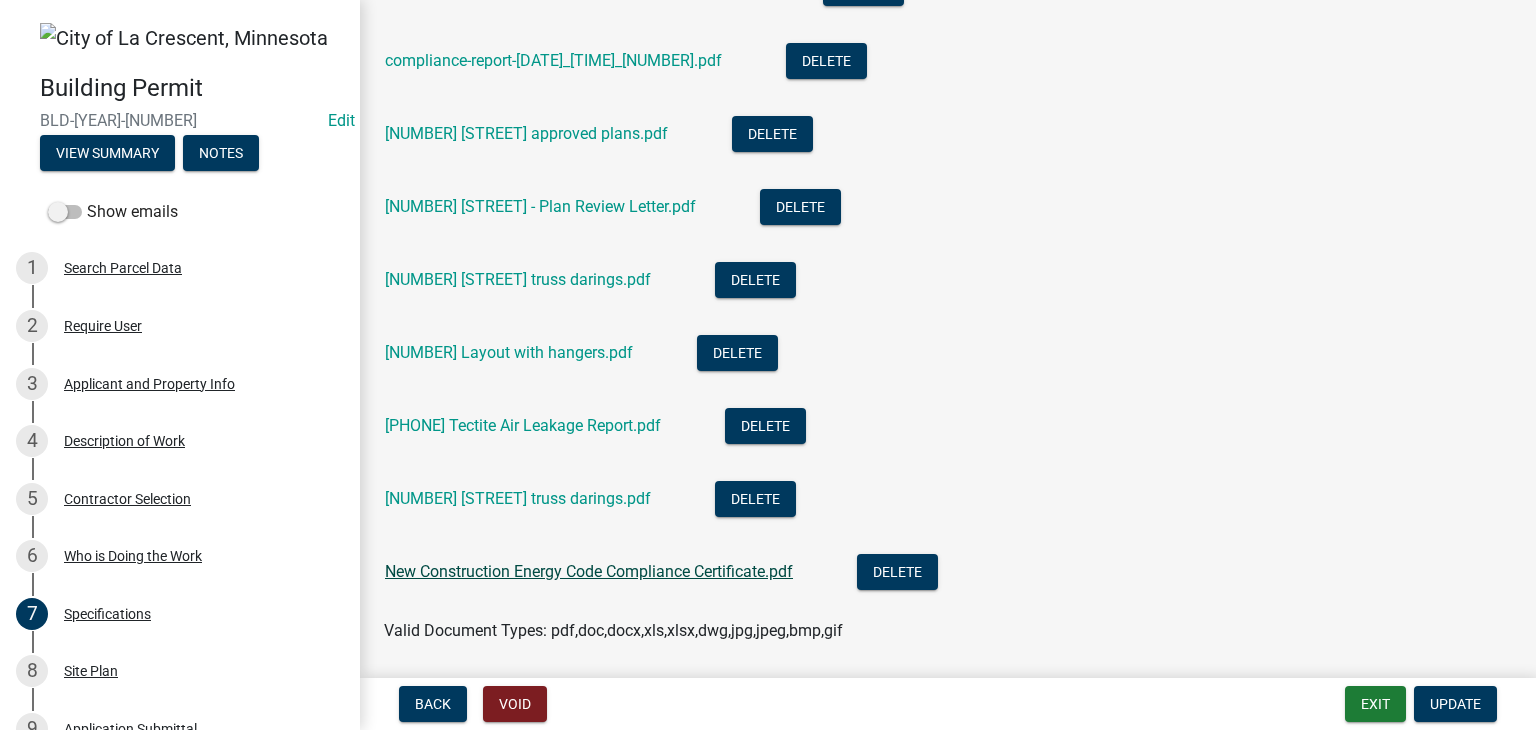 click on "New Construction Energy Code Compliance Certificate.pdf" 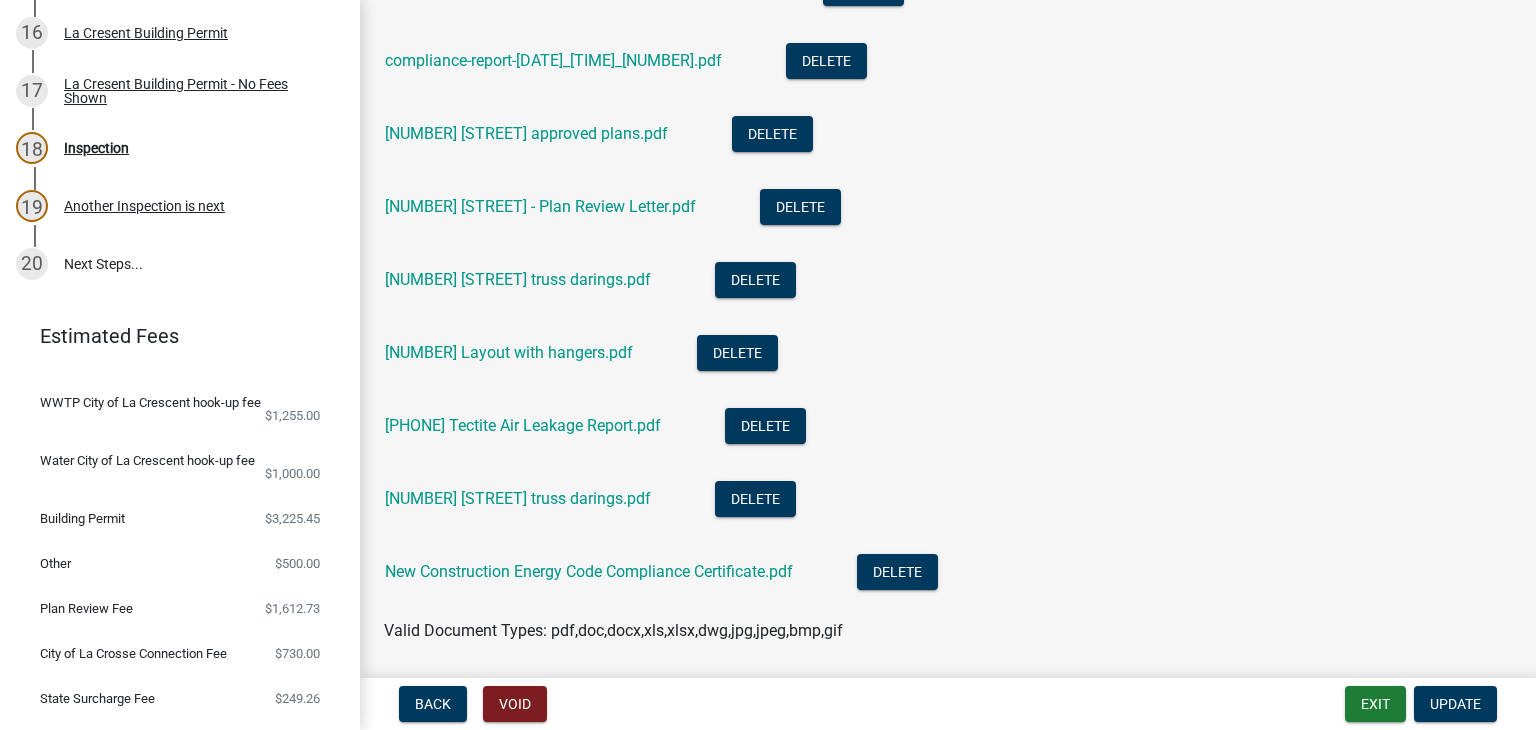 scroll, scrollTop: 1100, scrollLeft: 0, axis: vertical 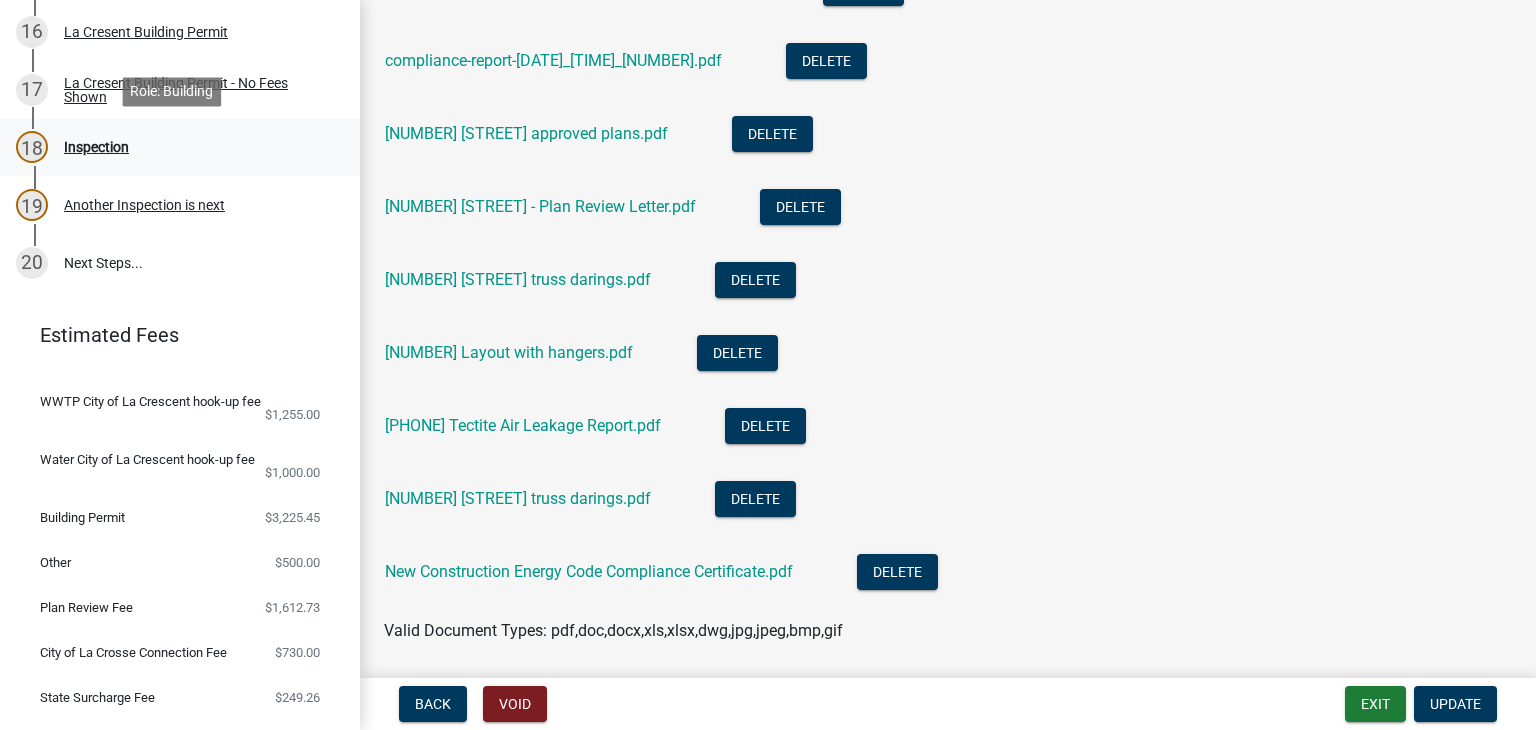 click on "Inspection" at bounding box center (96, 147) 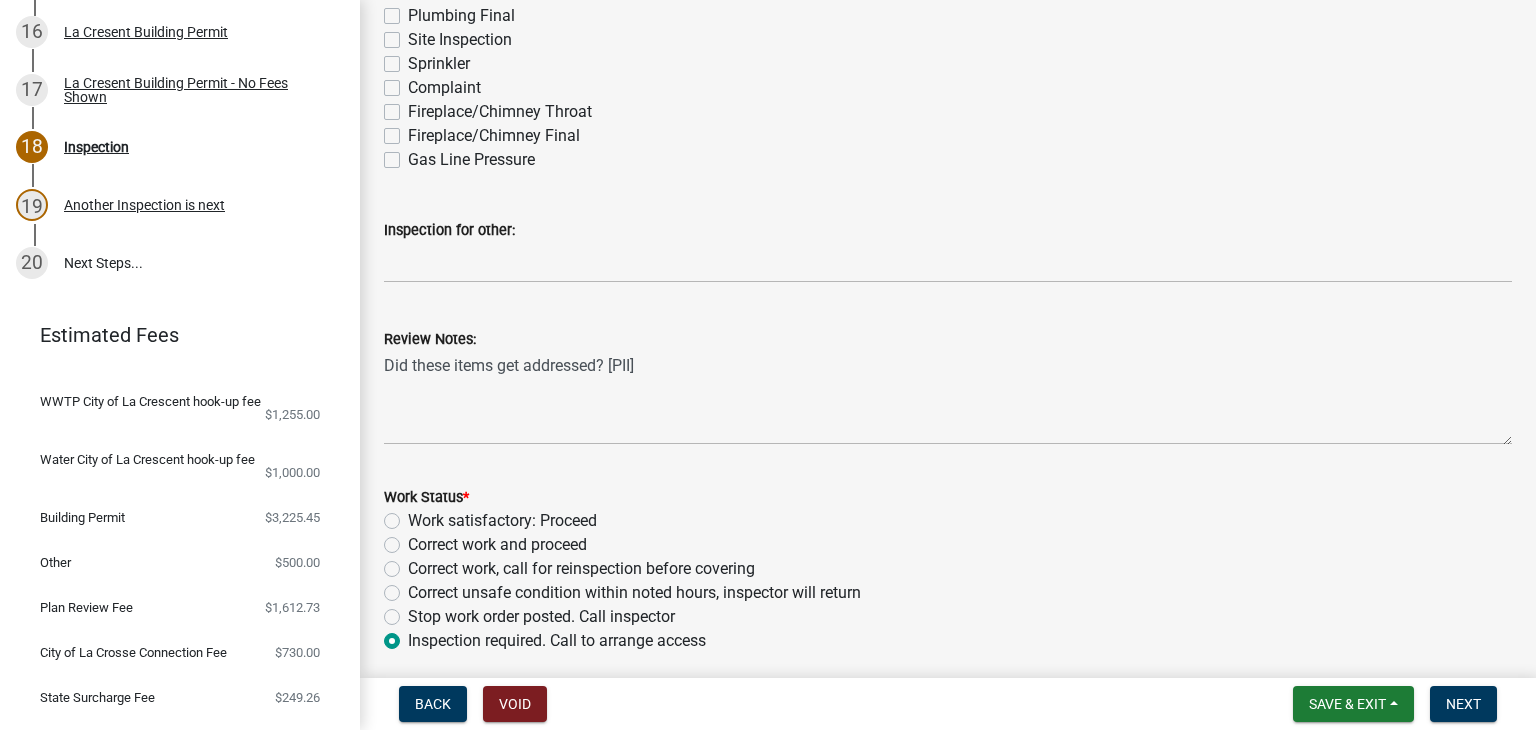 scroll, scrollTop: 500, scrollLeft: 0, axis: vertical 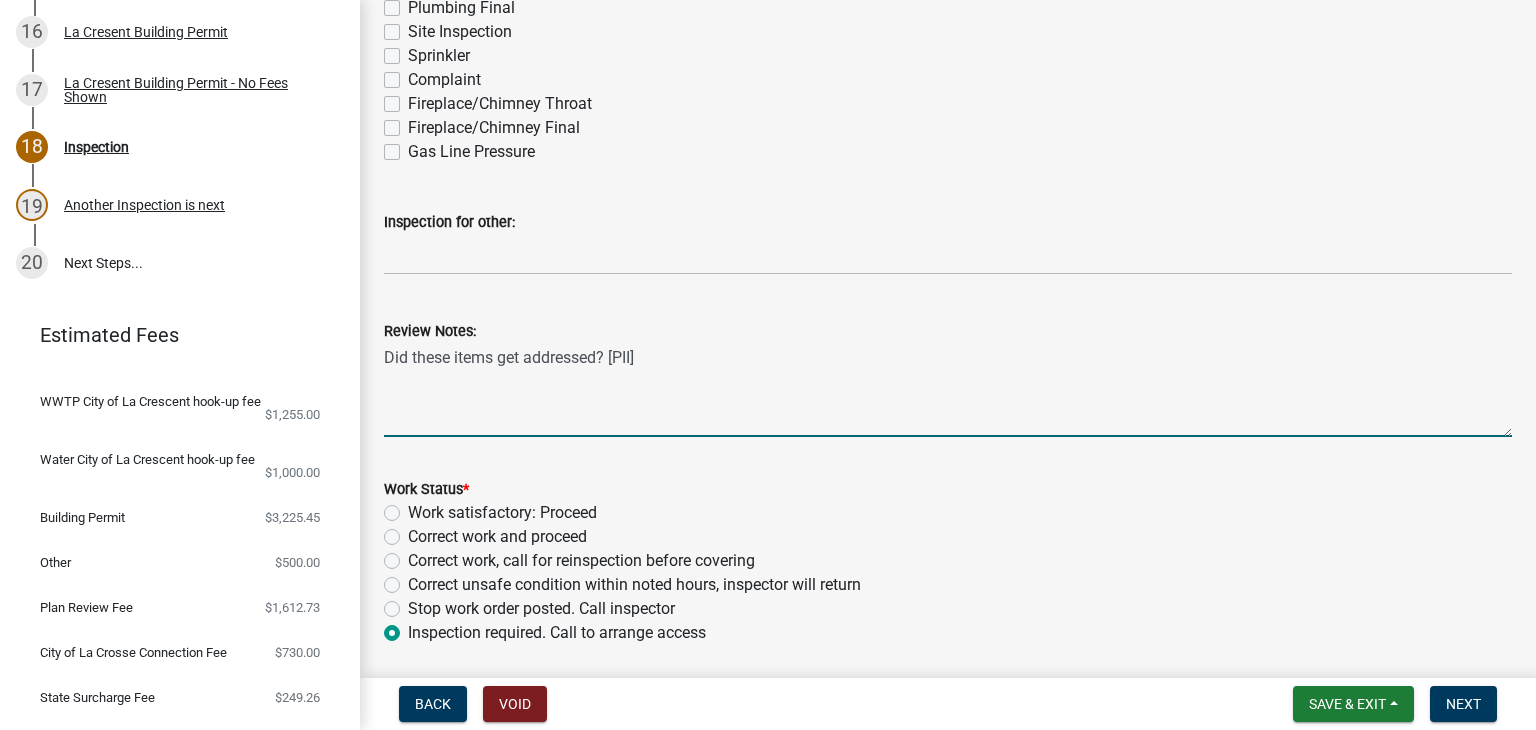 drag, startPoint x: 1216, startPoint y: 357, endPoint x: 355, endPoint y: 341, distance: 861.1487 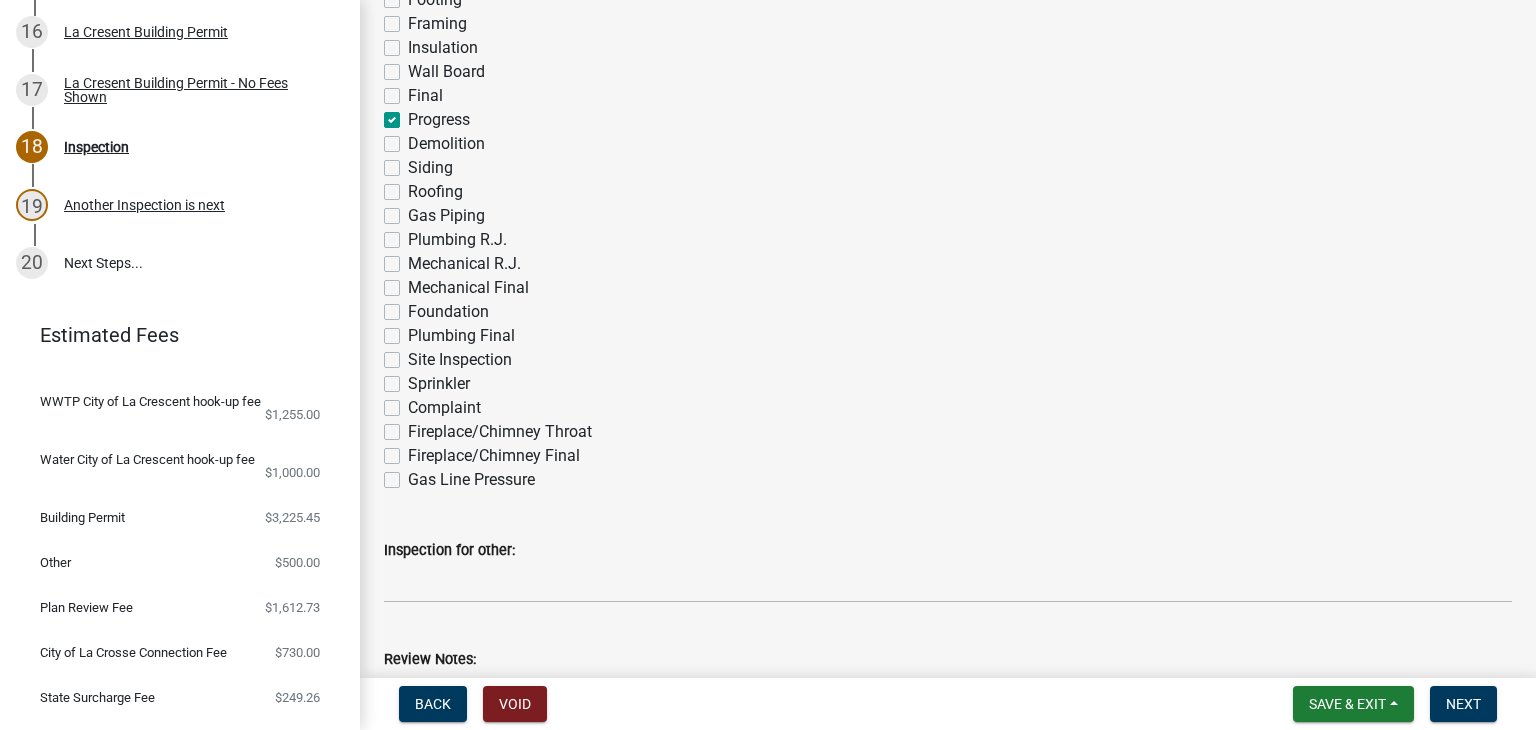 scroll, scrollTop: 100, scrollLeft: 0, axis: vertical 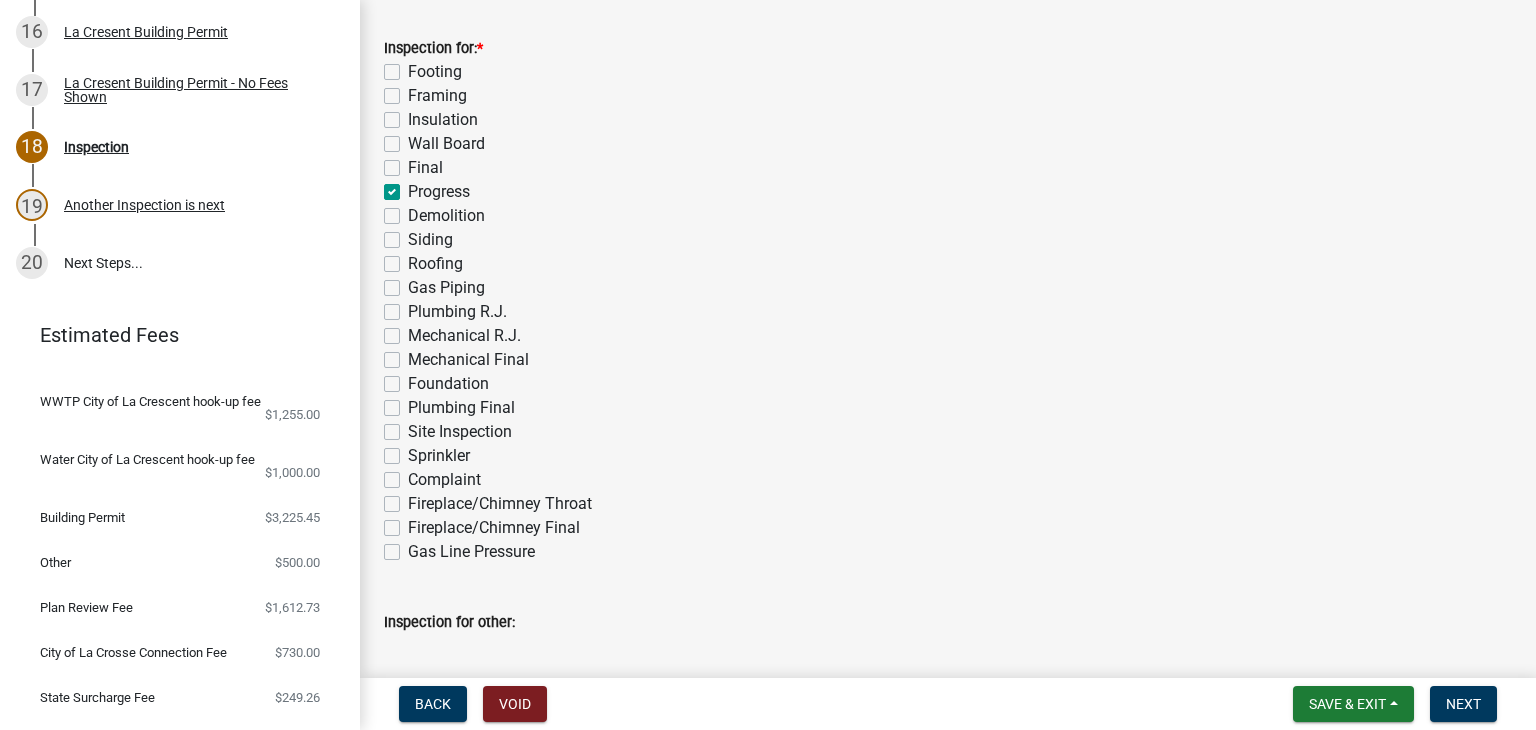 click on "Final" 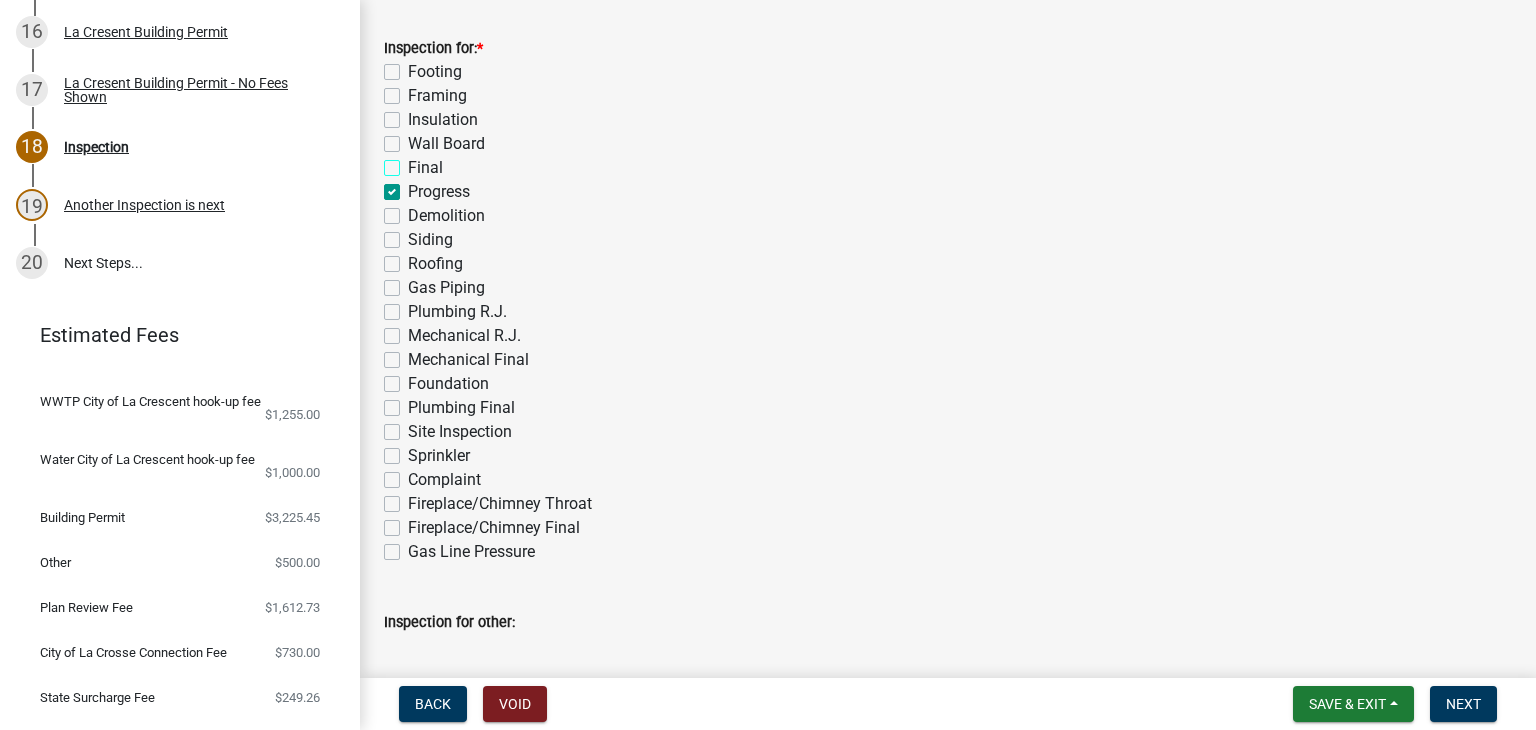 click on "Final" at bounding box center [414, 162] 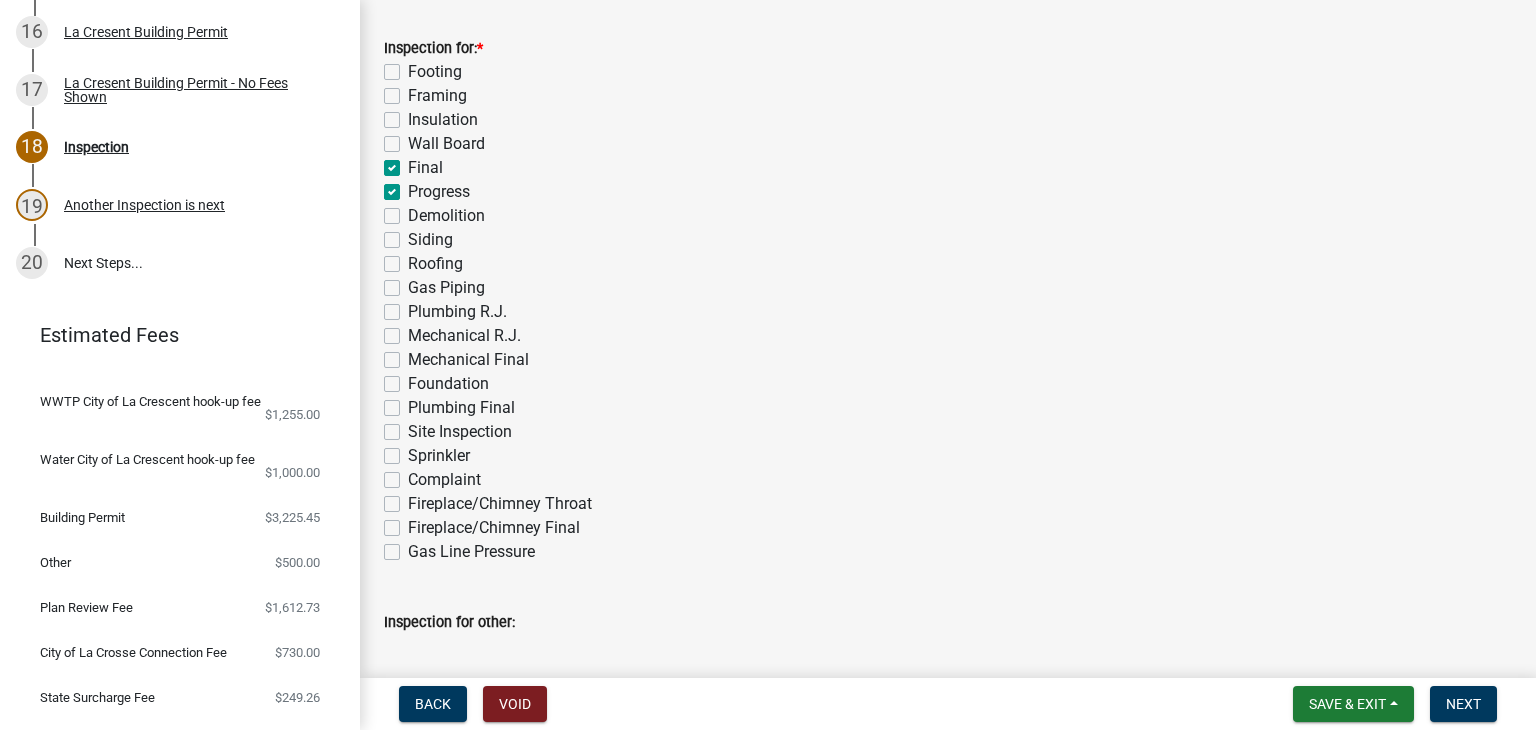 checkbox on "false" 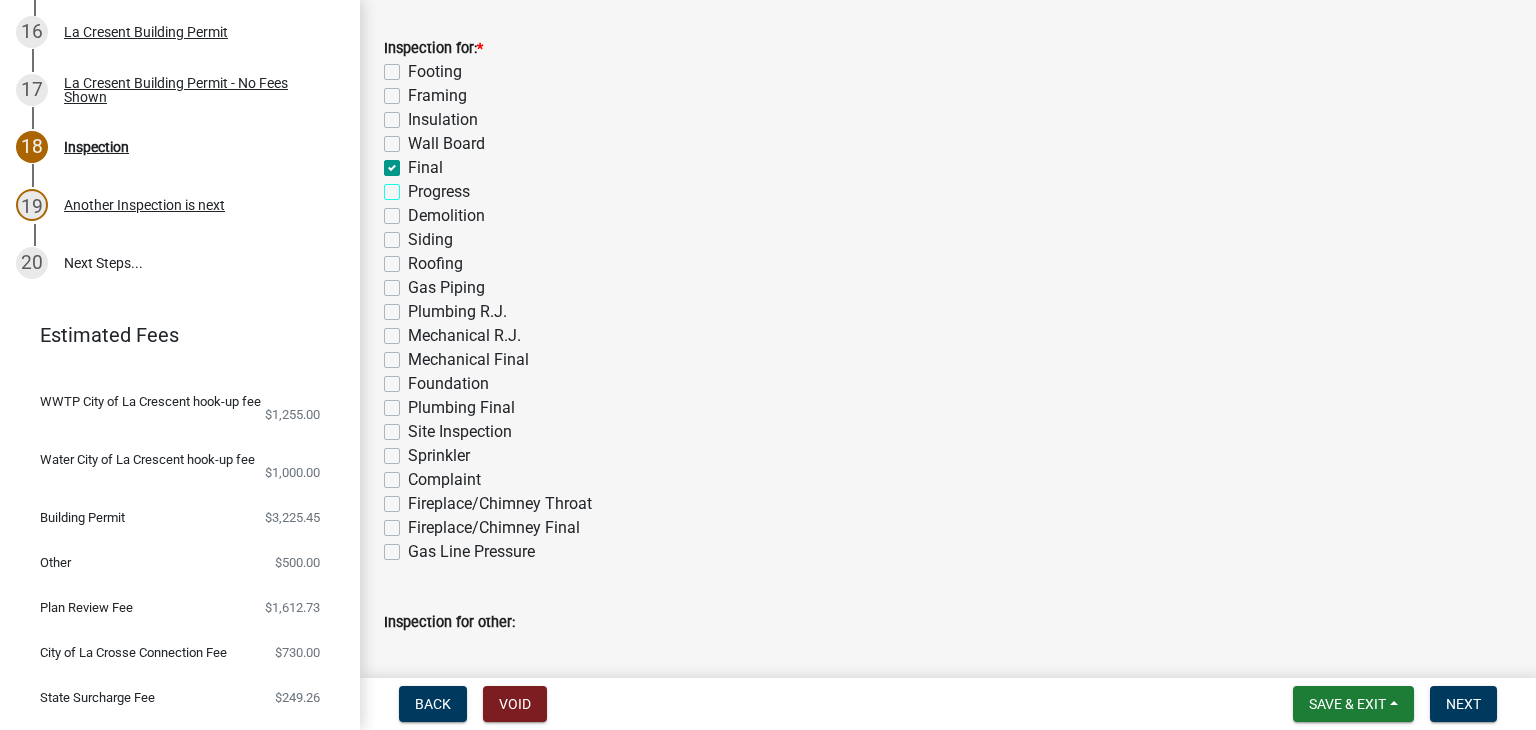 checkbox on "false" 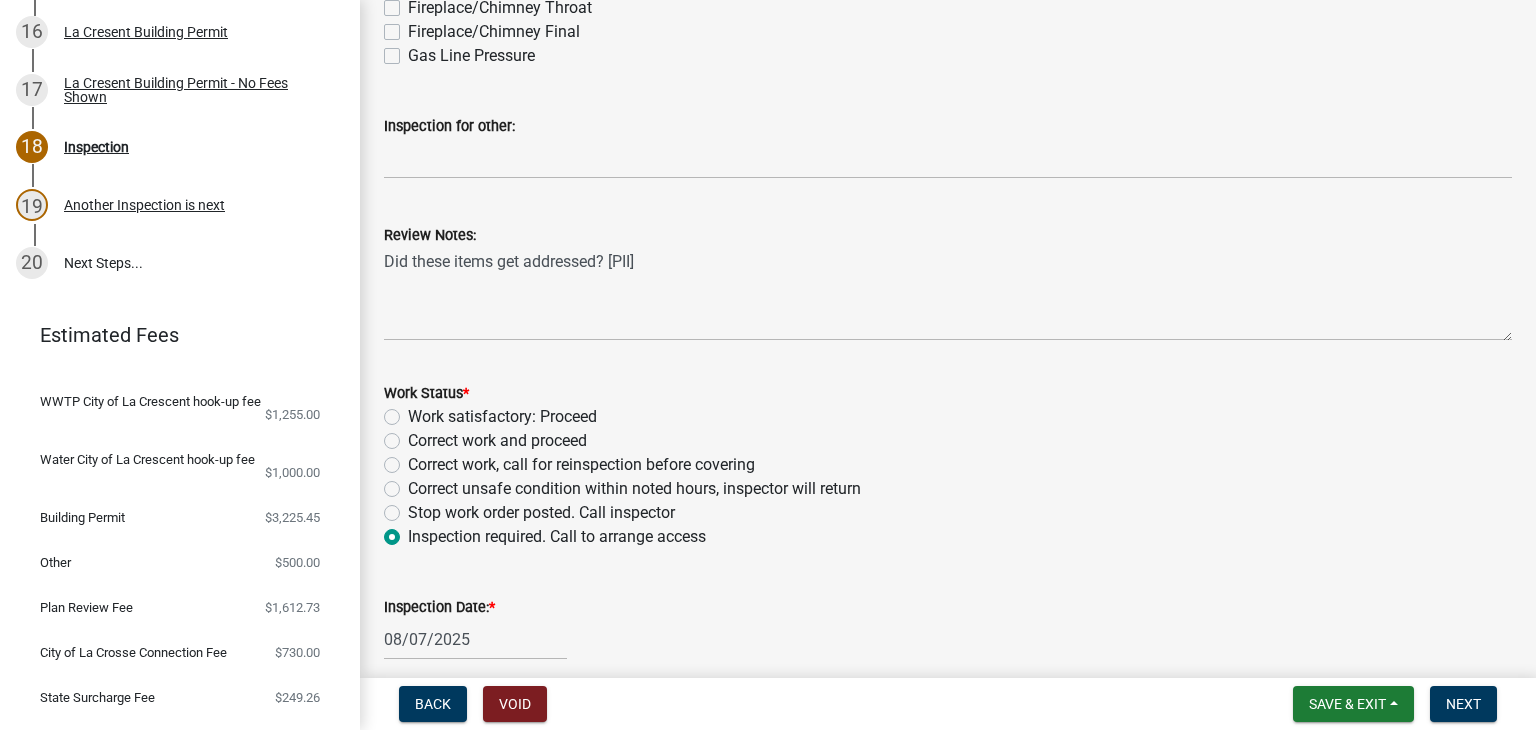 scroll, scrollTop: 600, scrollLeft: 0, axis: vertical 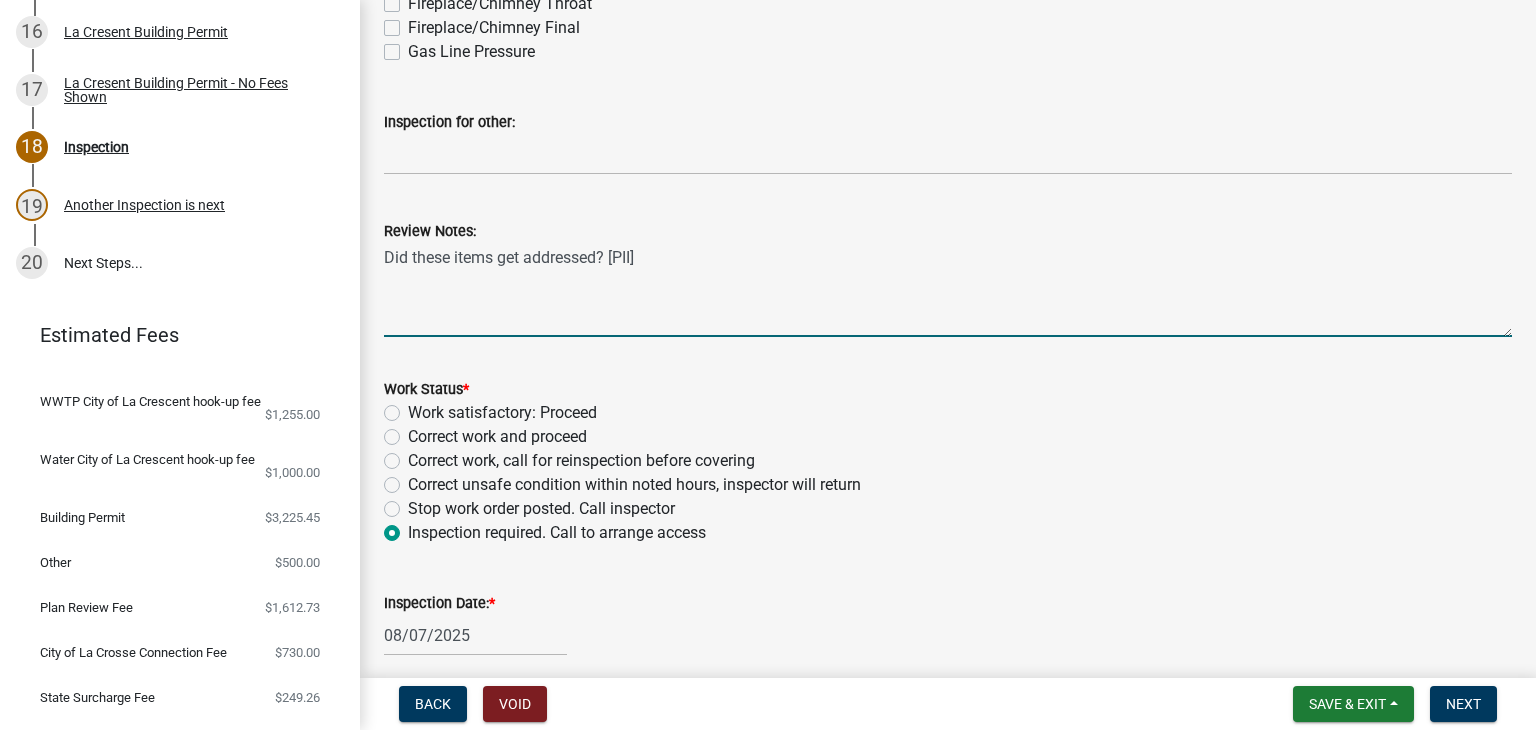 drag, startPoint x: 1252, startPoint y: 263, endPoint x: 381, endPoint y: 288, distance: 871.3587 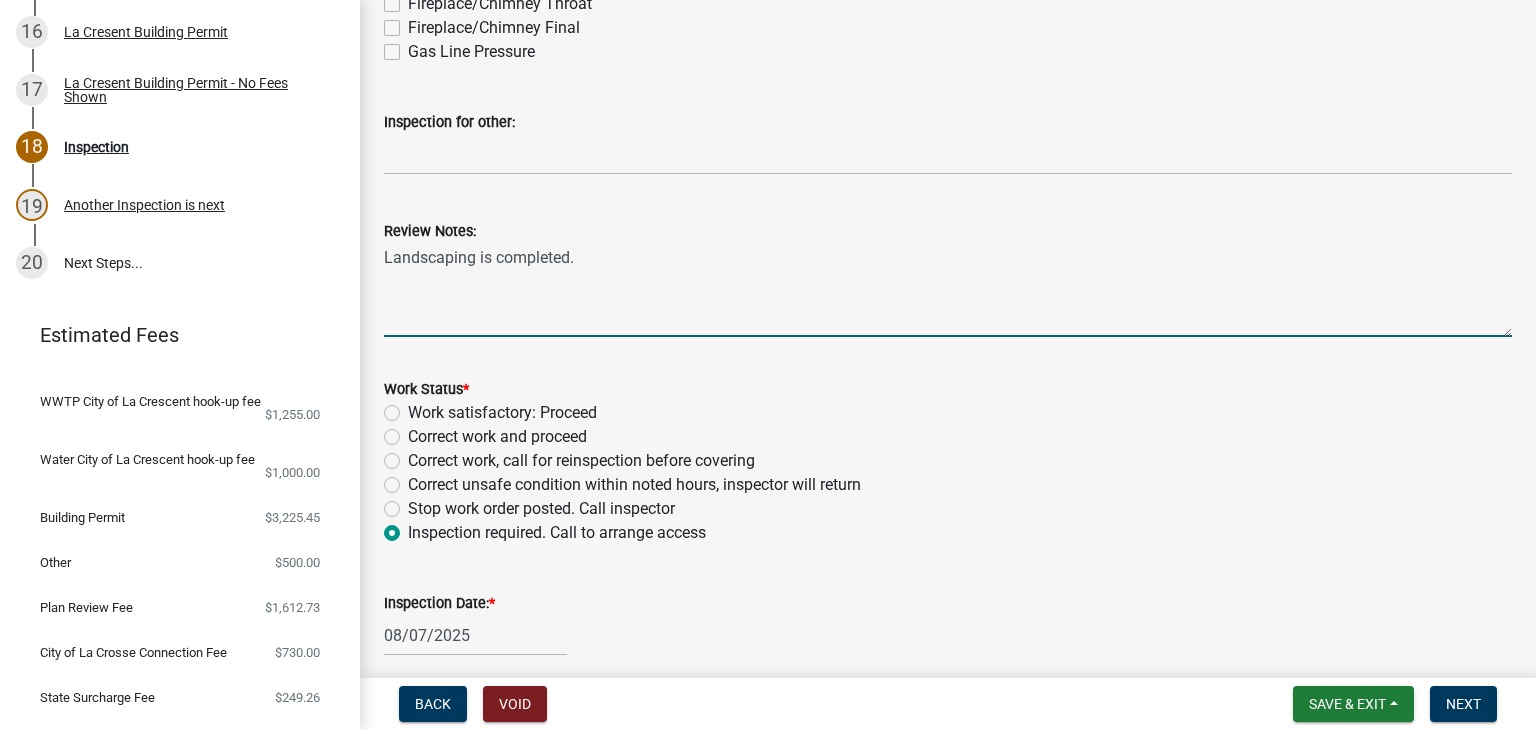 type on "Landscaping is completed." 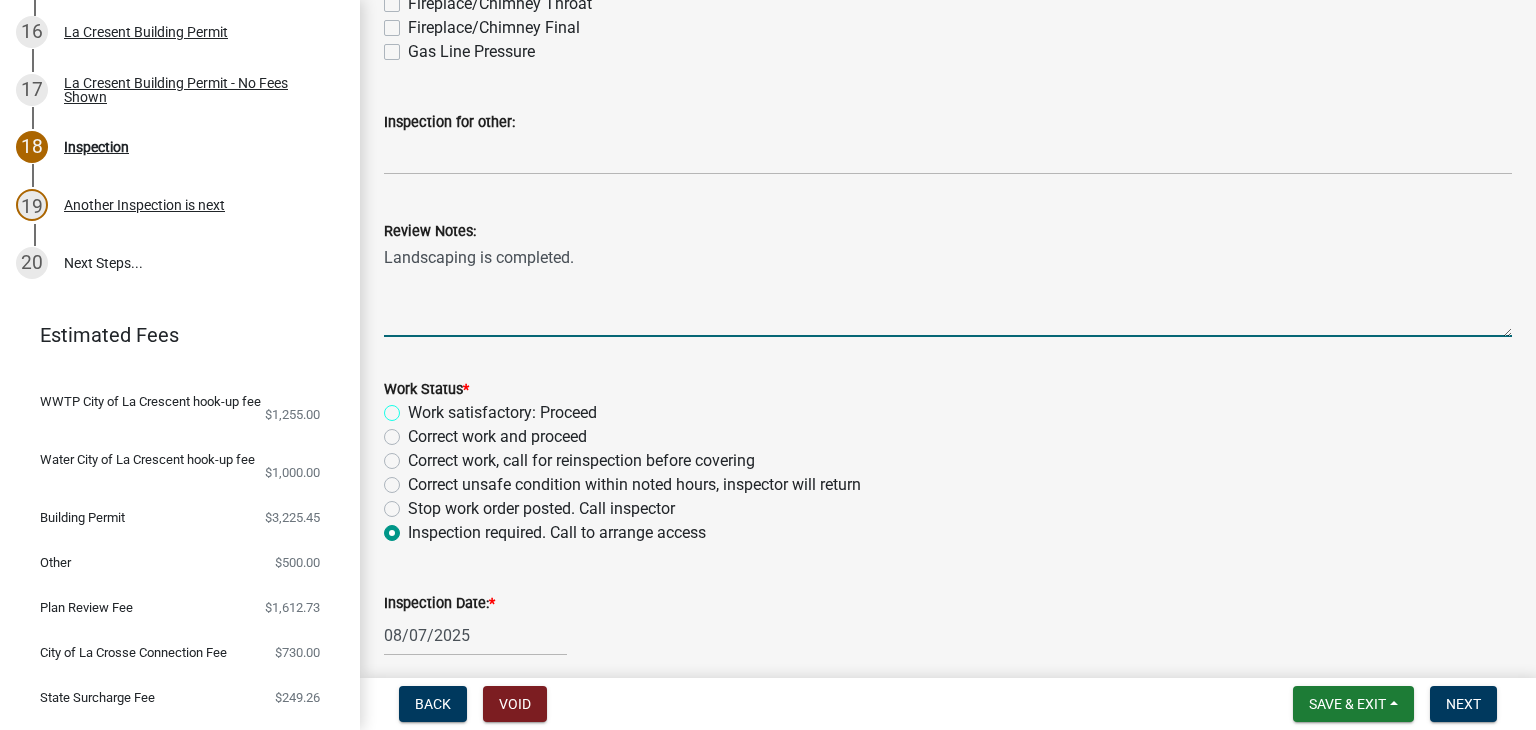 click on "Work satisfactory:  Proceed" at bounding box center [414, 407] 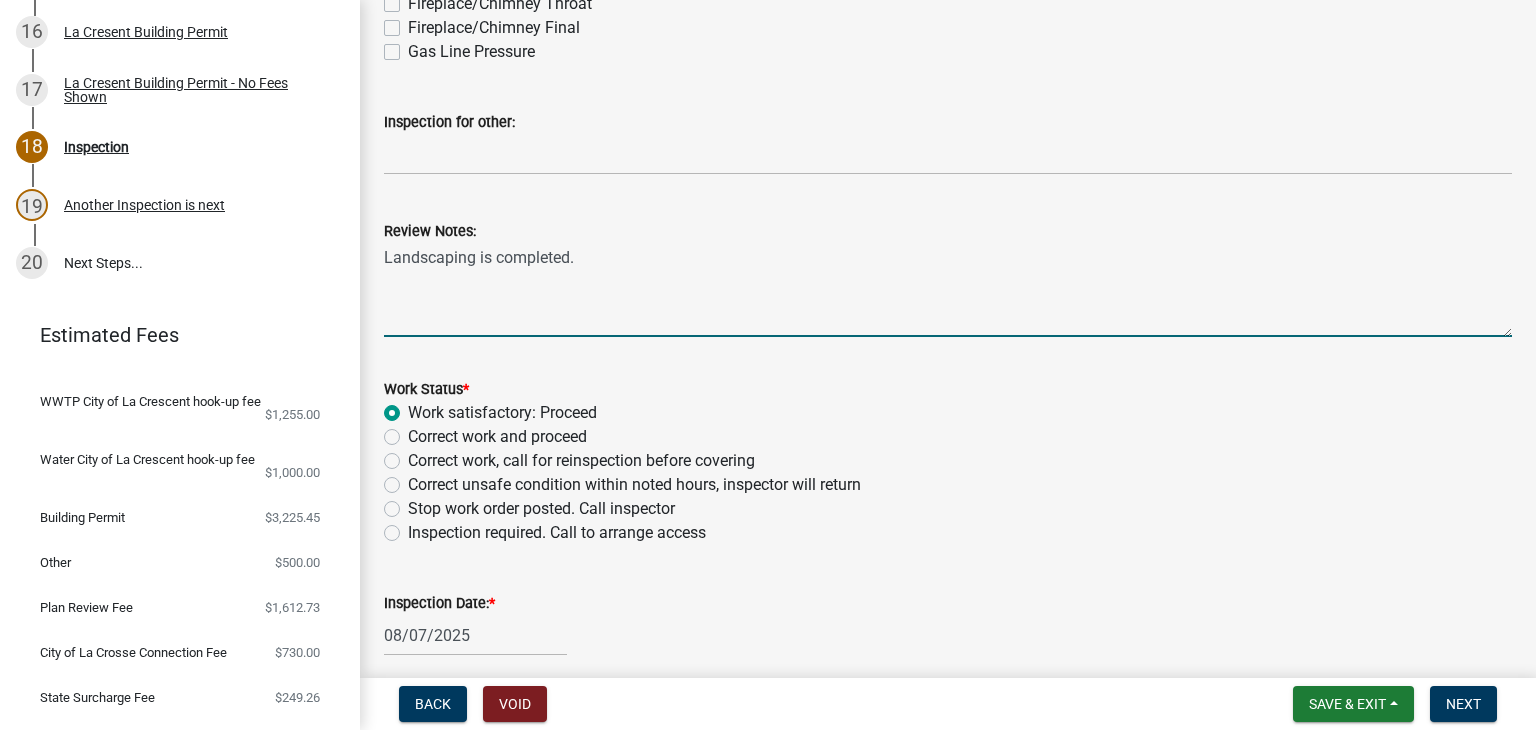 radio on "true" 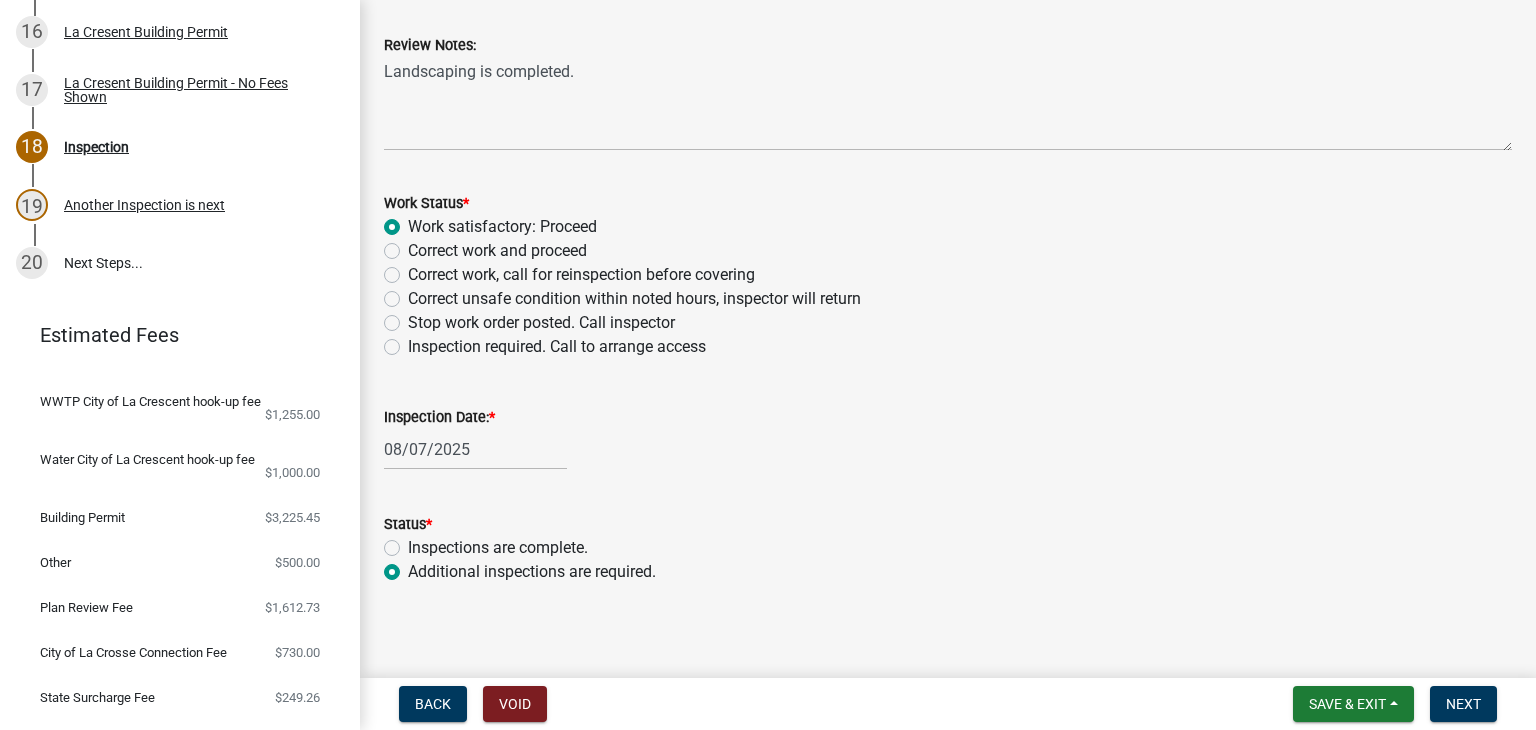 scroll, scrollTop: 796, scrollLeft: 0, axis: vertical 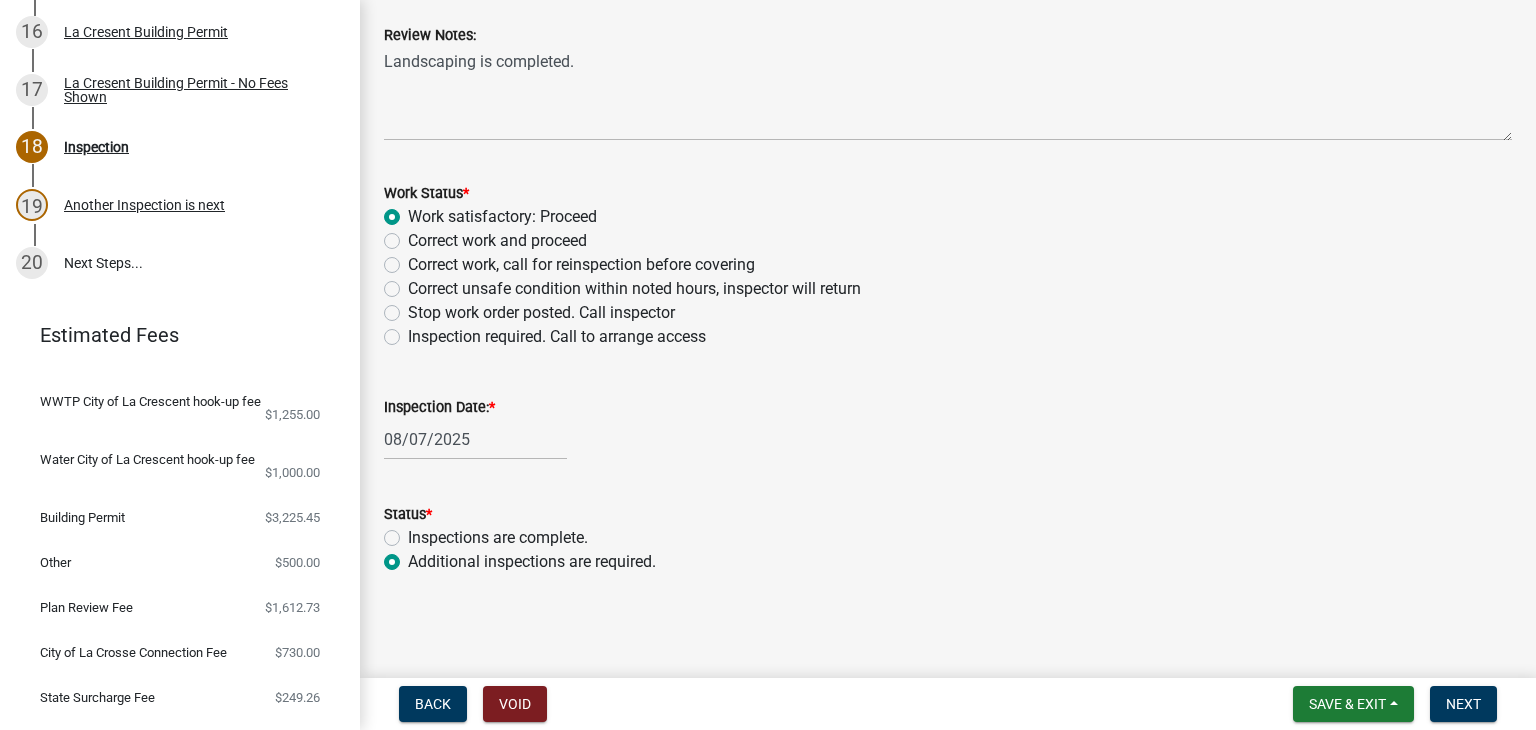 click on "Inspections are complete." 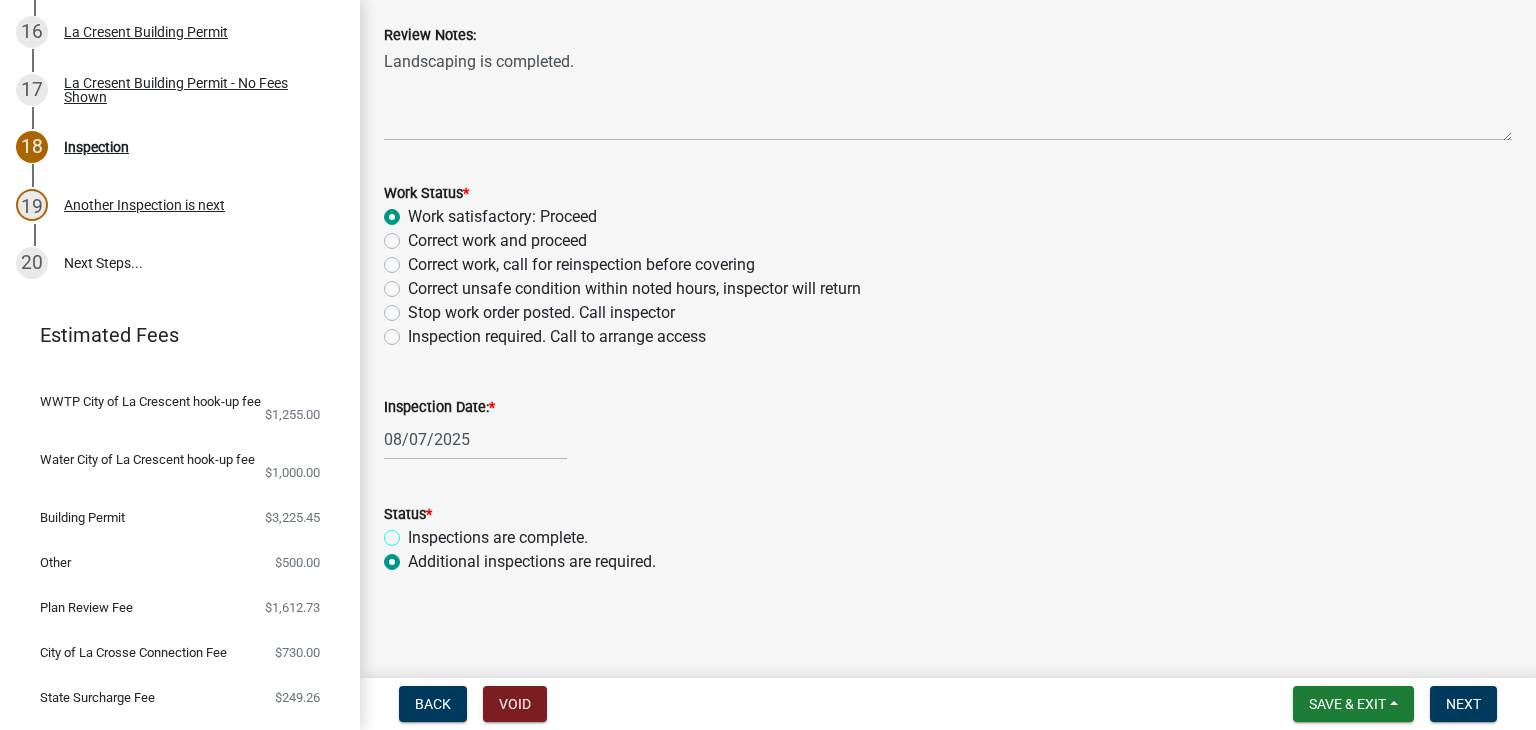 click on "Inspections are complete." at bounding box center [414, 532] 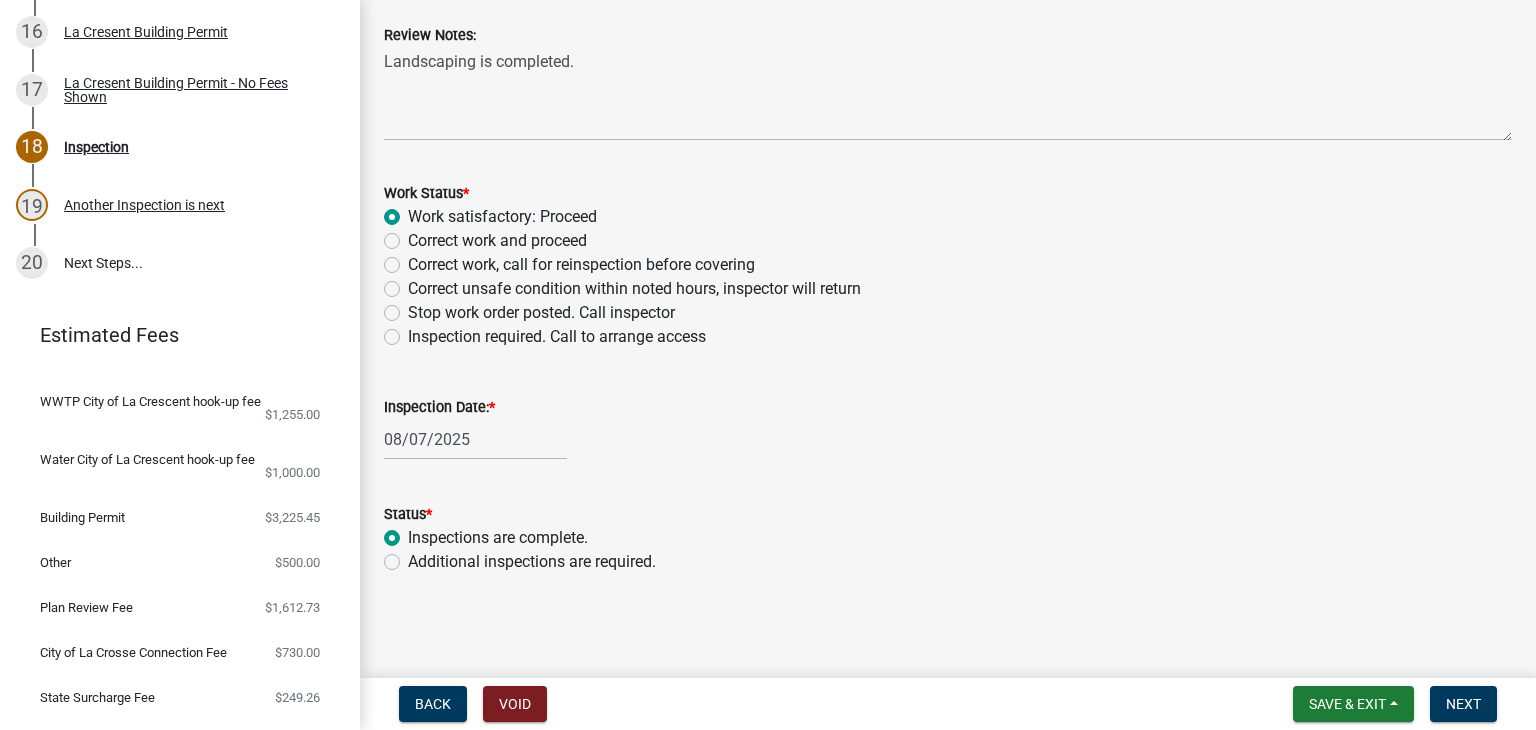 radio on "true" 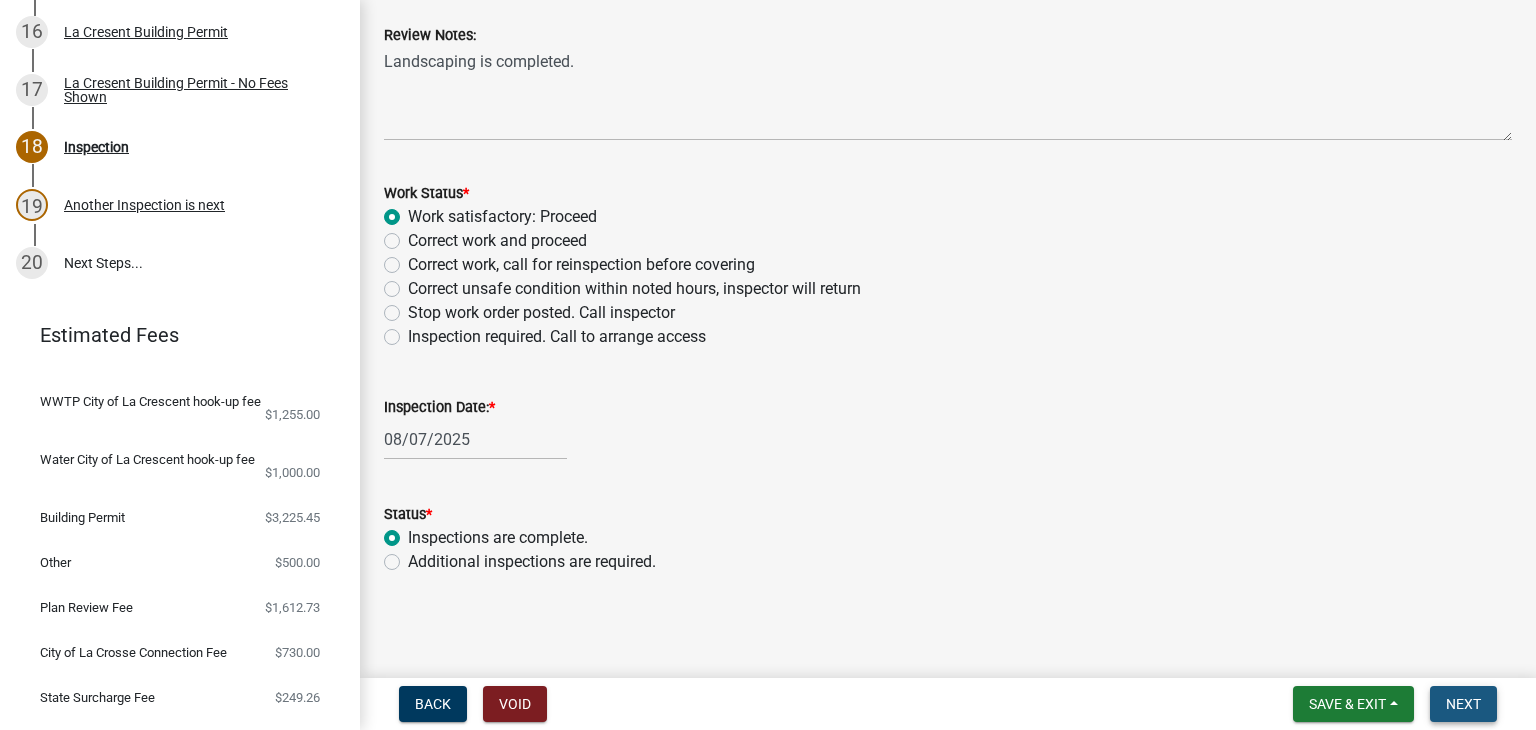 click on "Next" at bounding box center [1463, 704] 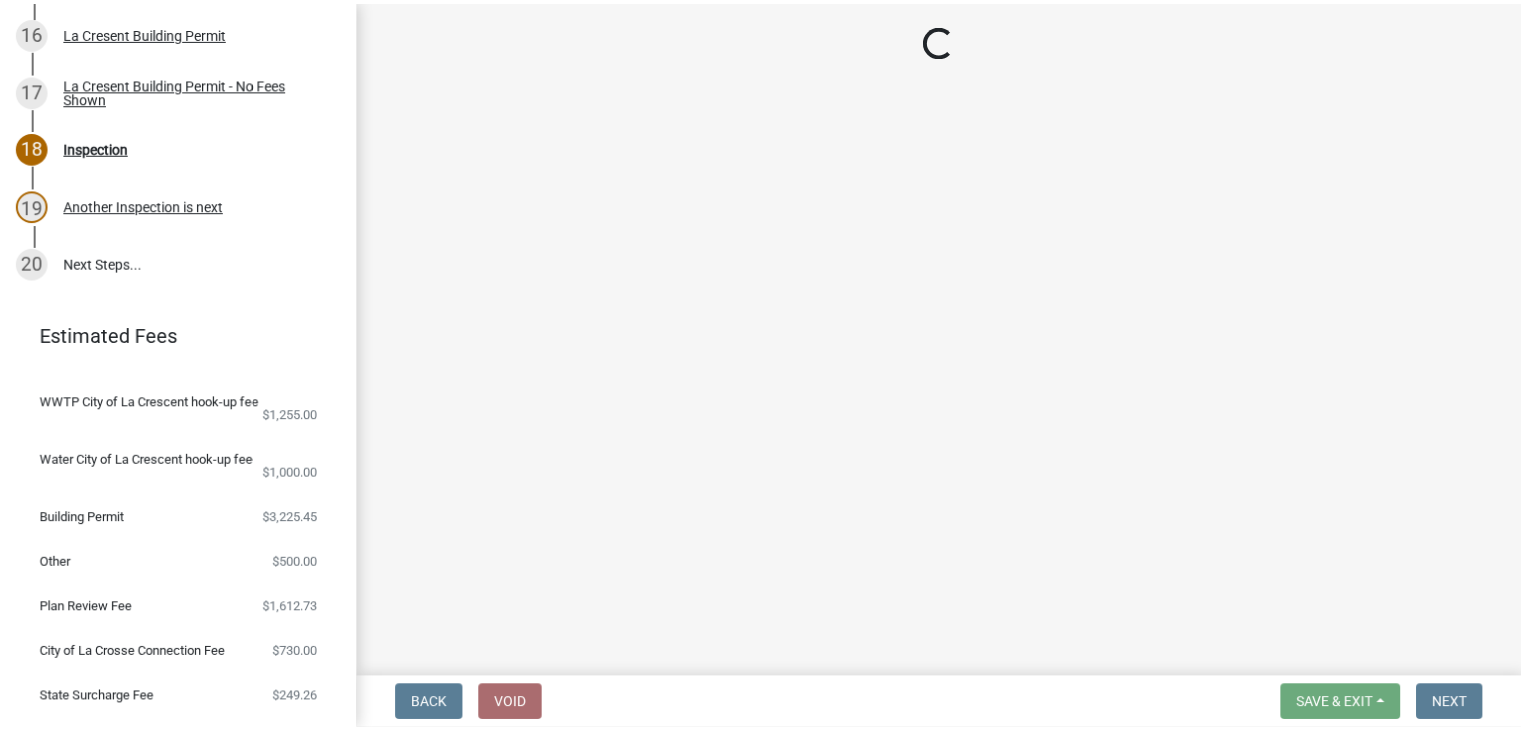 scroll, scrollTop: 1157, scrollLeft: 0, axis: vertical 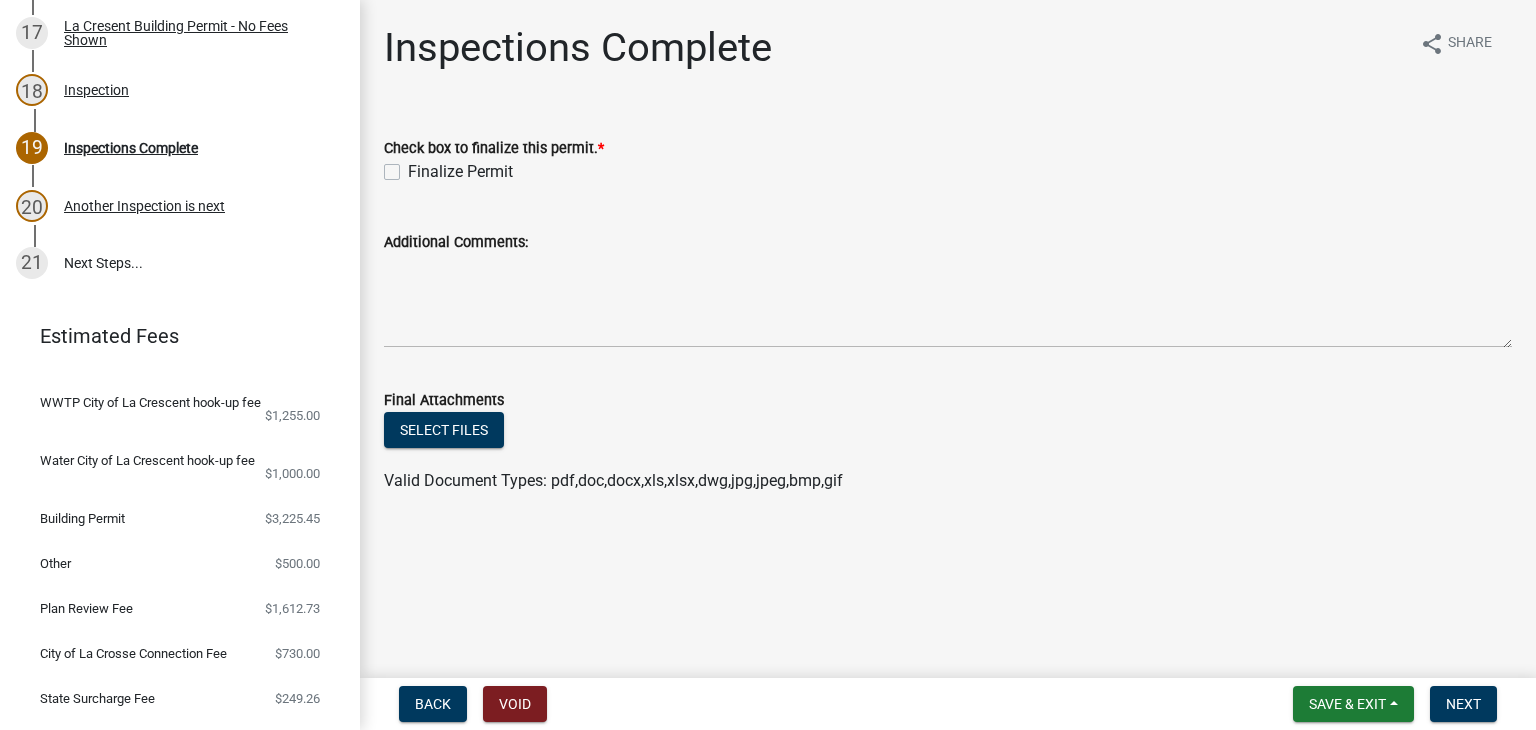 click on "Finalize Permit" 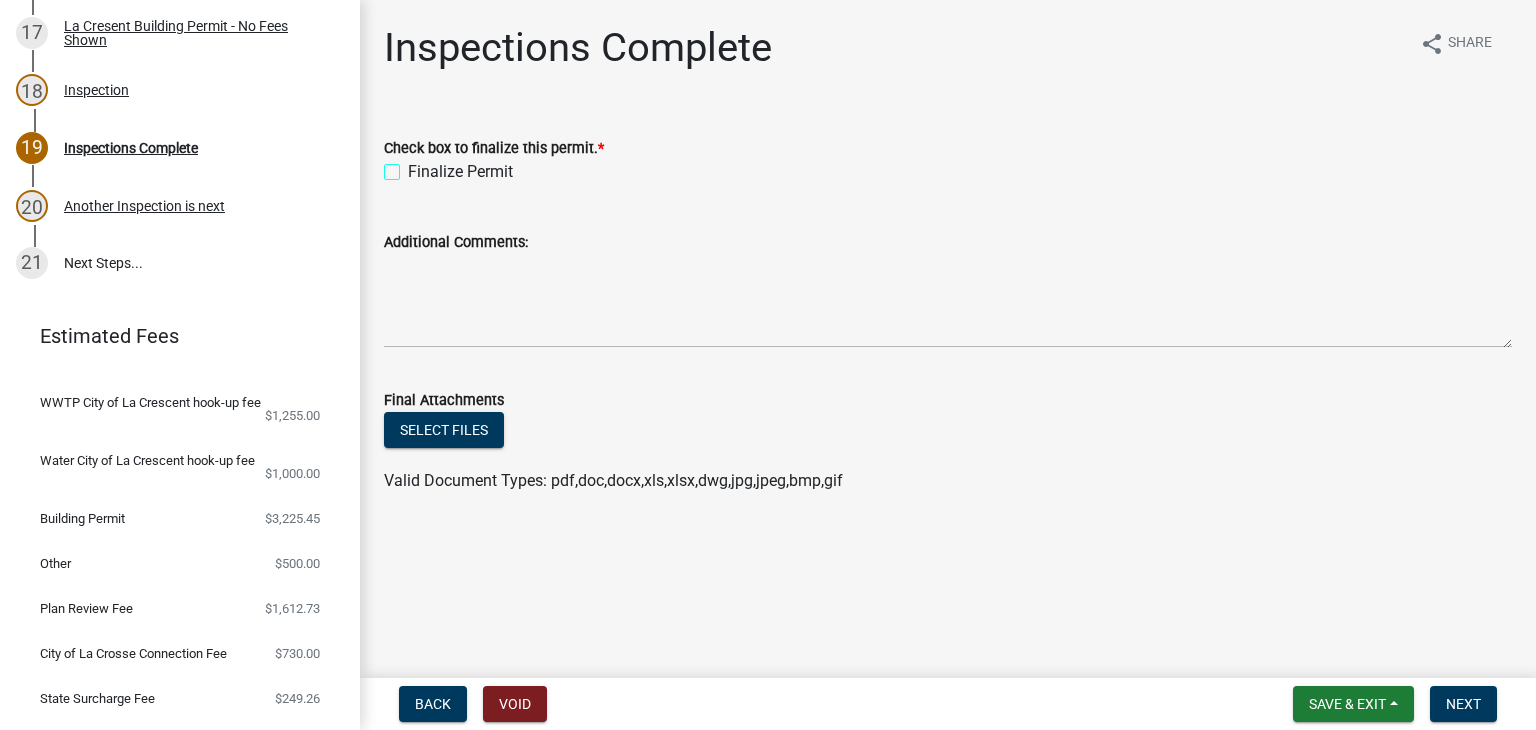 click on "Finalize Permit" at bounding box center (414, 166) 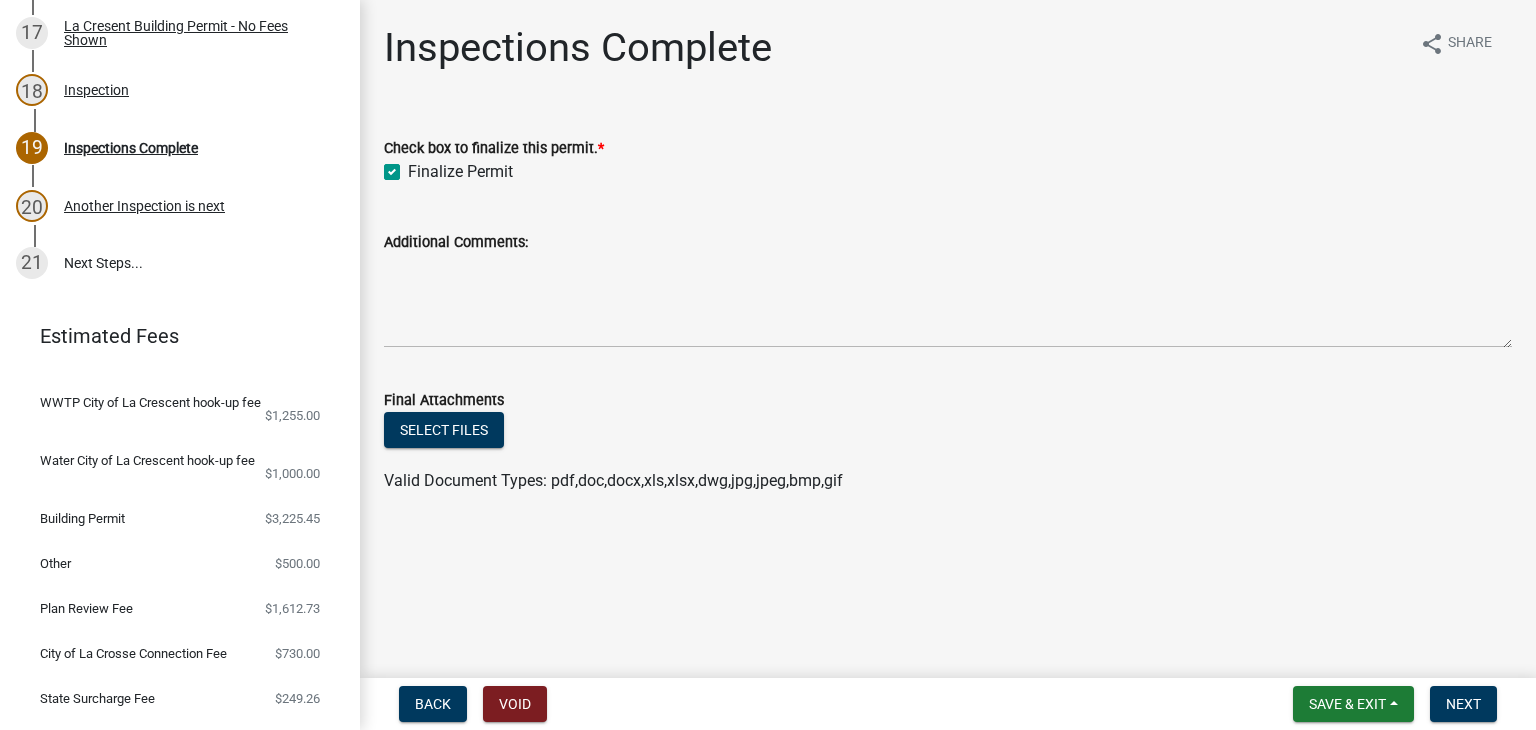 checkbox on "true" 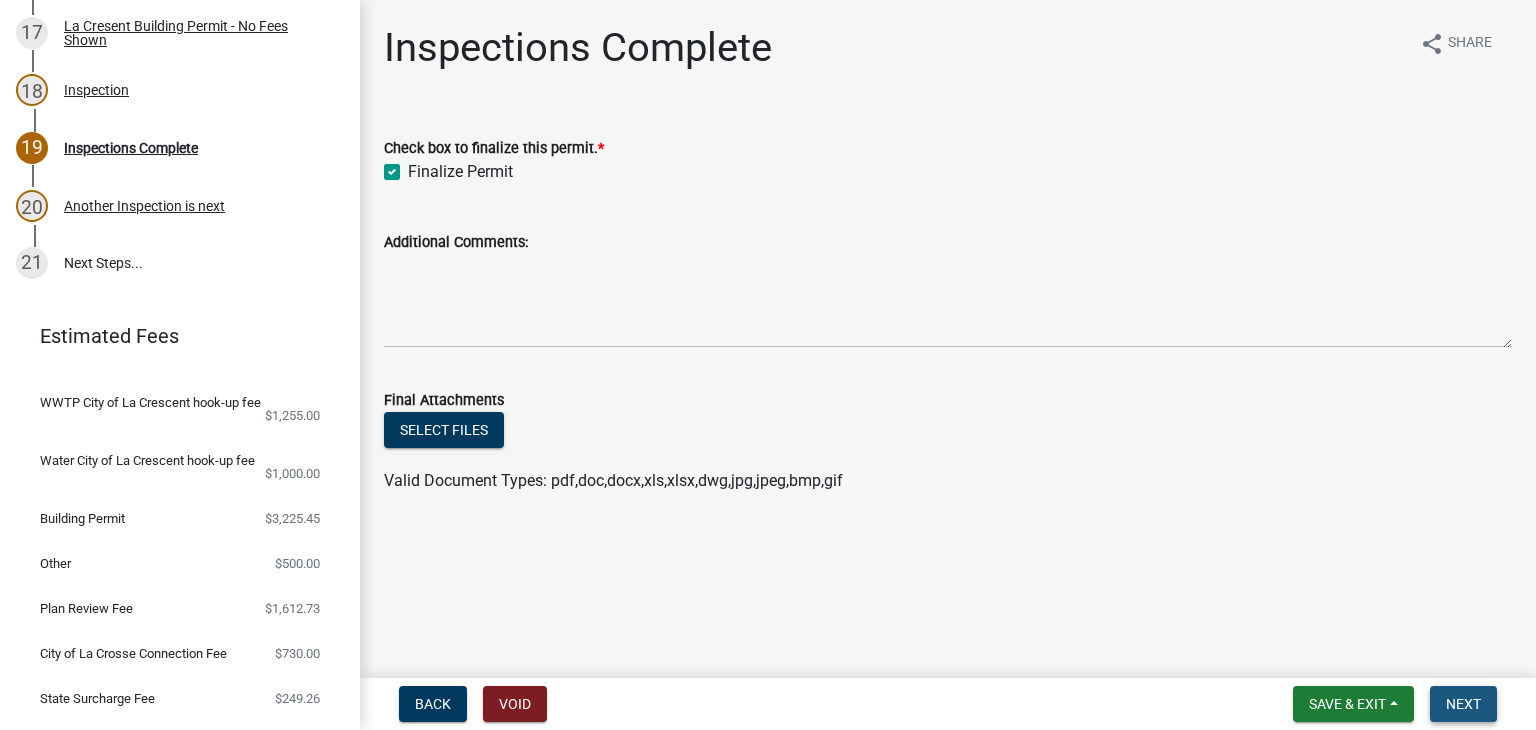 click on "Next" at bounding box center [1463, 704] 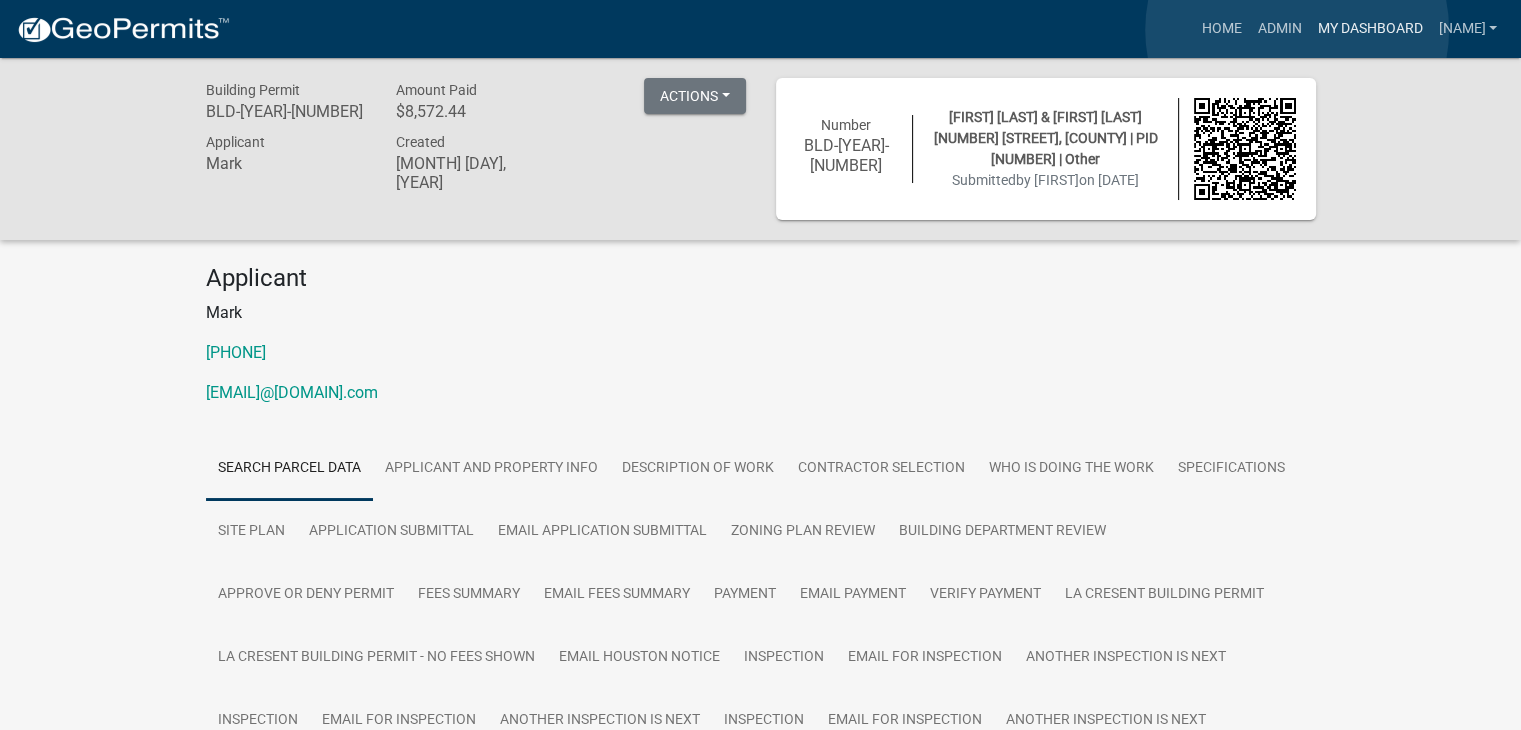 click on "My Dashboard" at bounding box center [1369, 29] 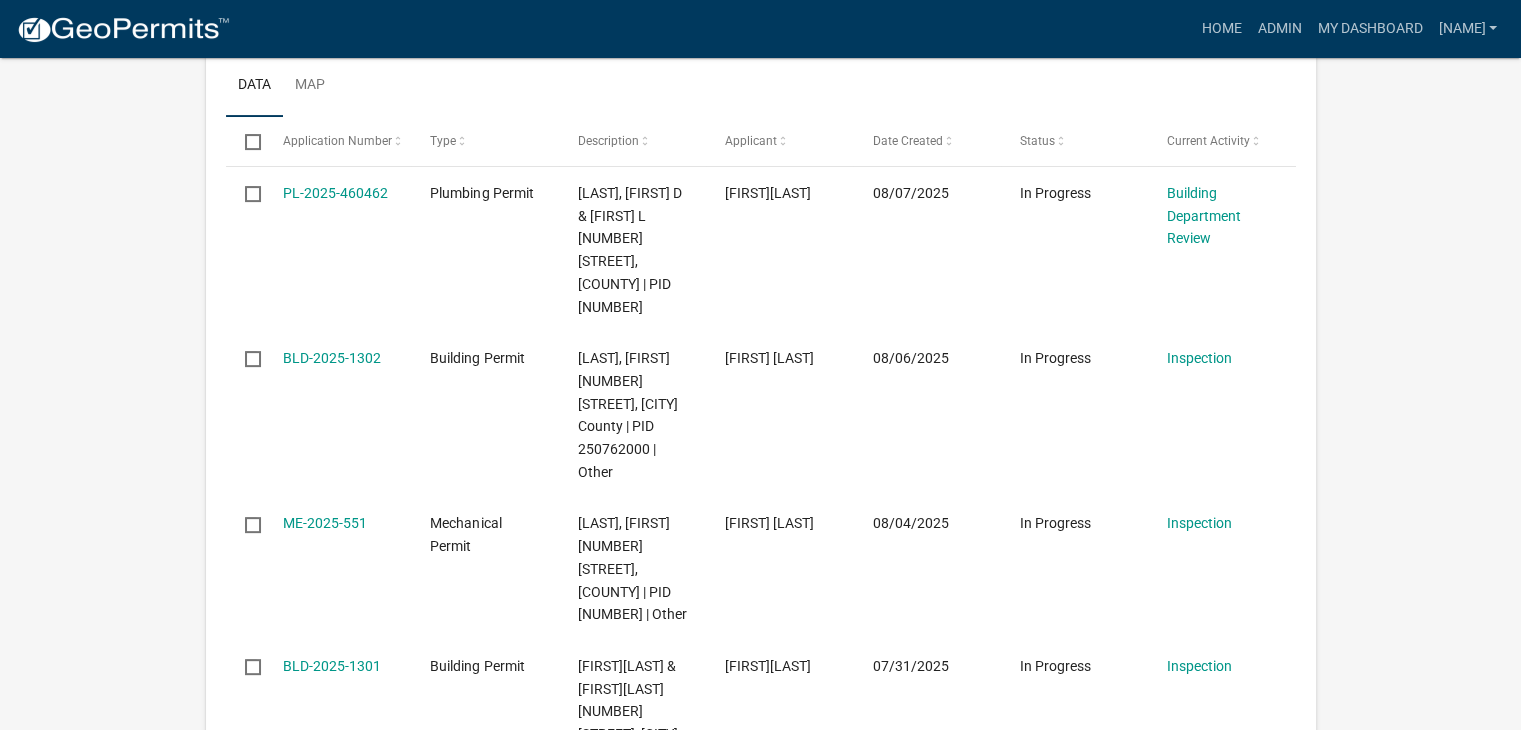 scroll, scrollTop: 600, scrollLeft: 0, axis: vertical 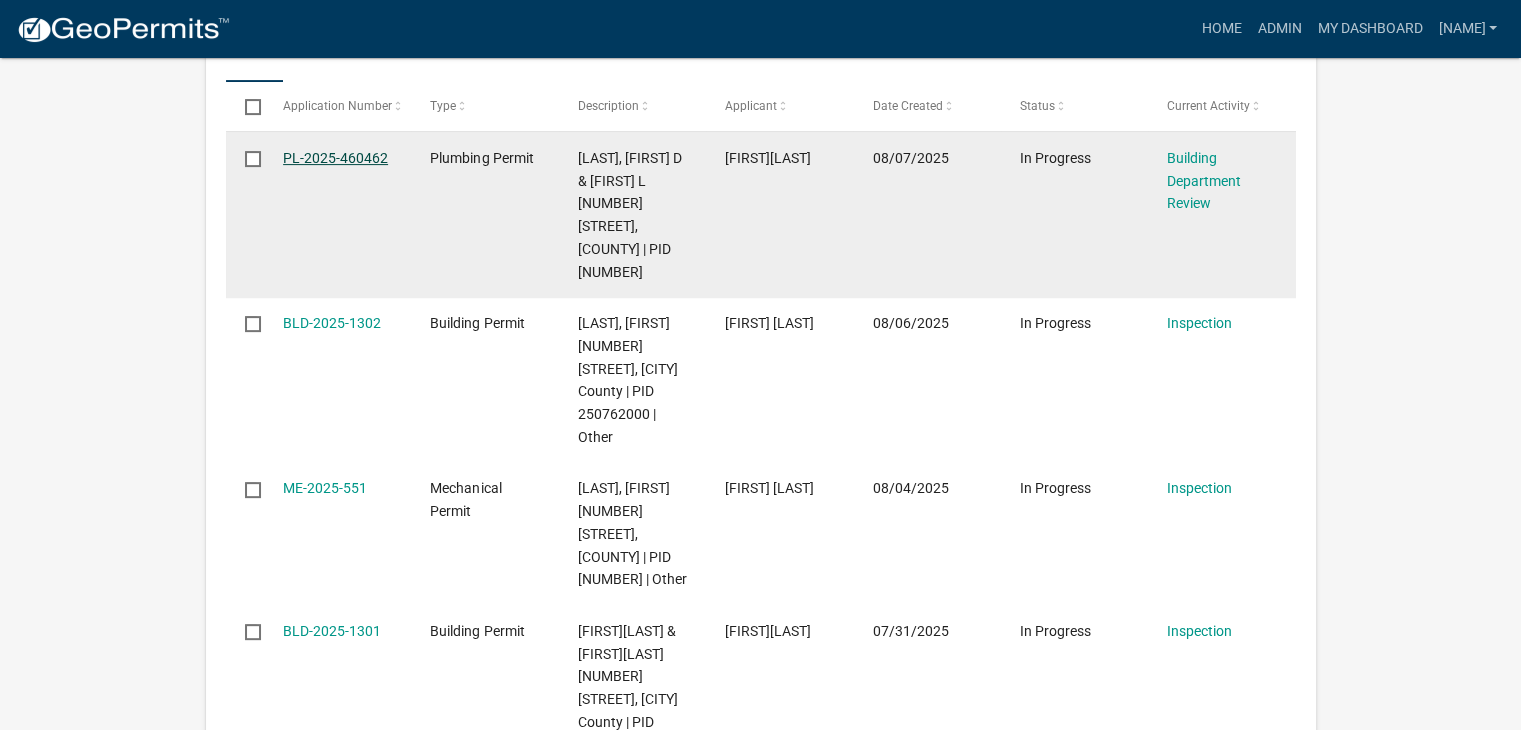 click on "PL-2025-460462" 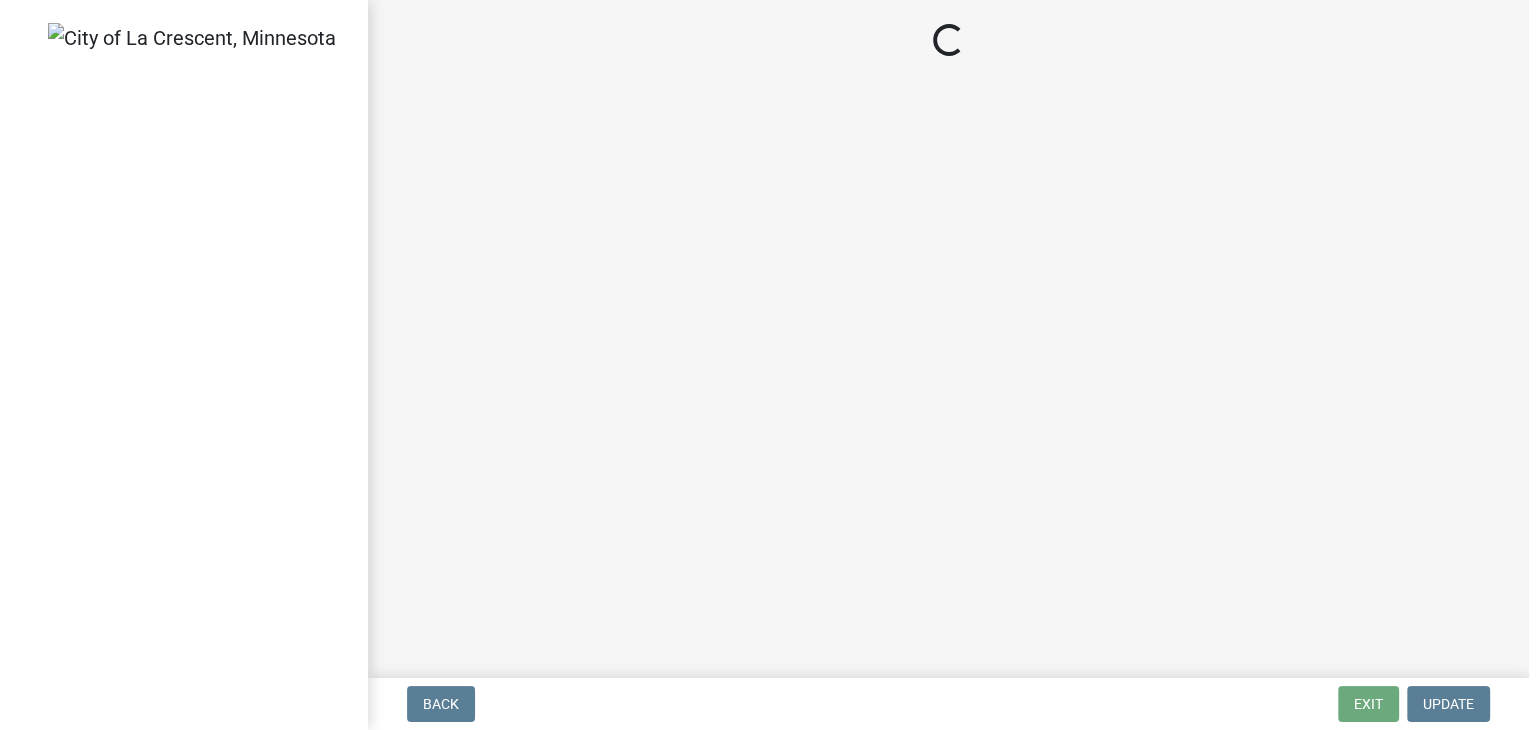 scroll, scrollTop: 0, scrollLeft: 0, axis: both 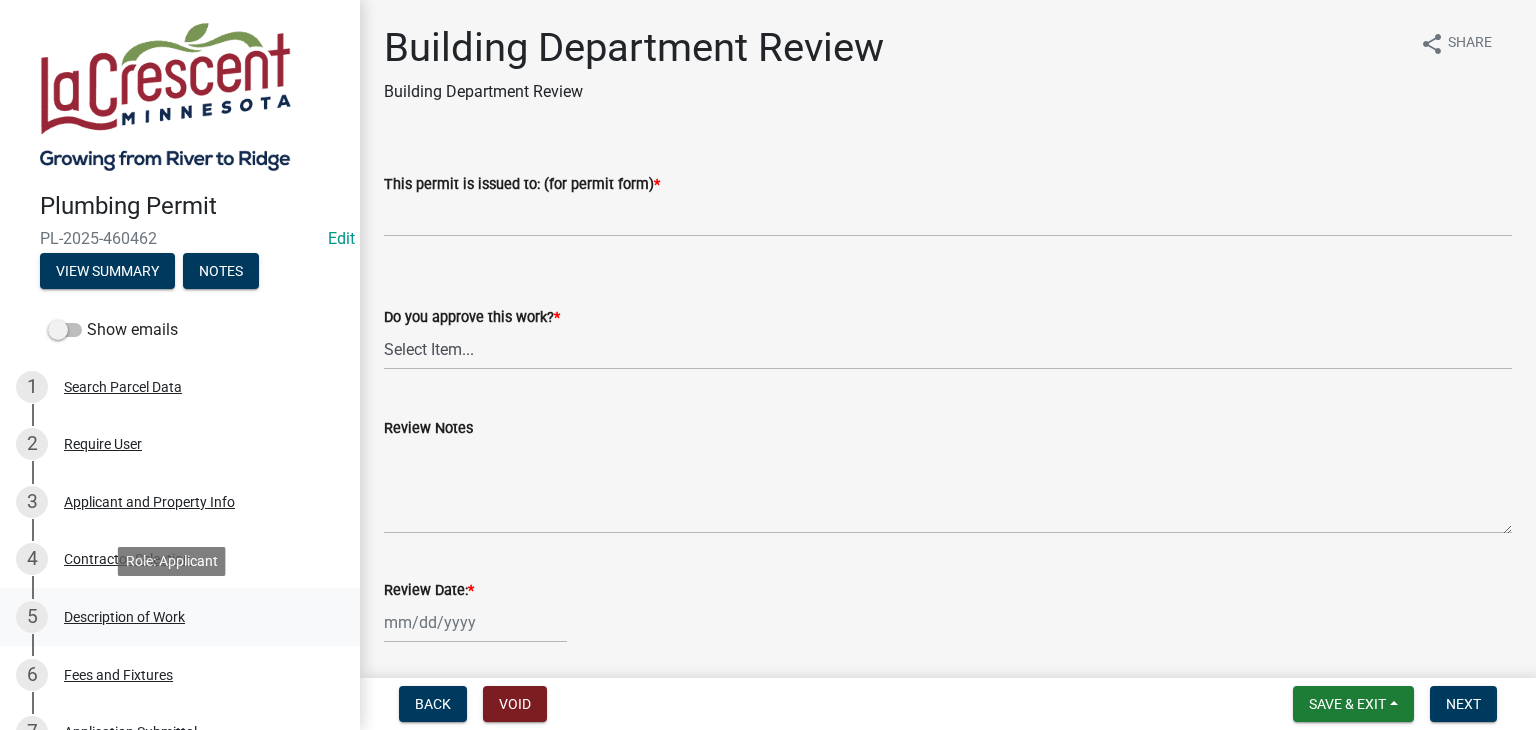 click on "Description of Work" at bounding box center (124, 617) 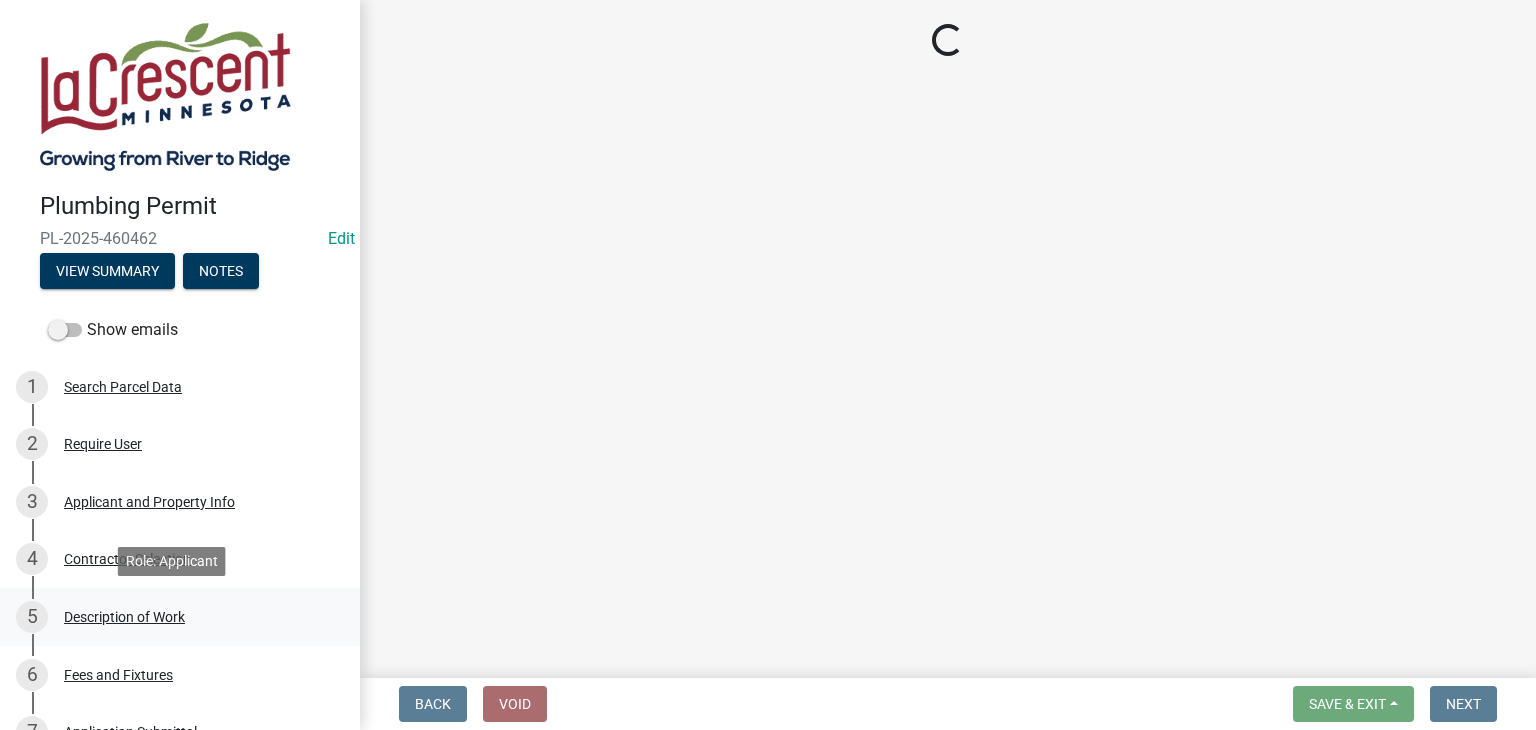 select on "59bf33d4-9d5c-4e7c-8b9a-7c1b13f00426" 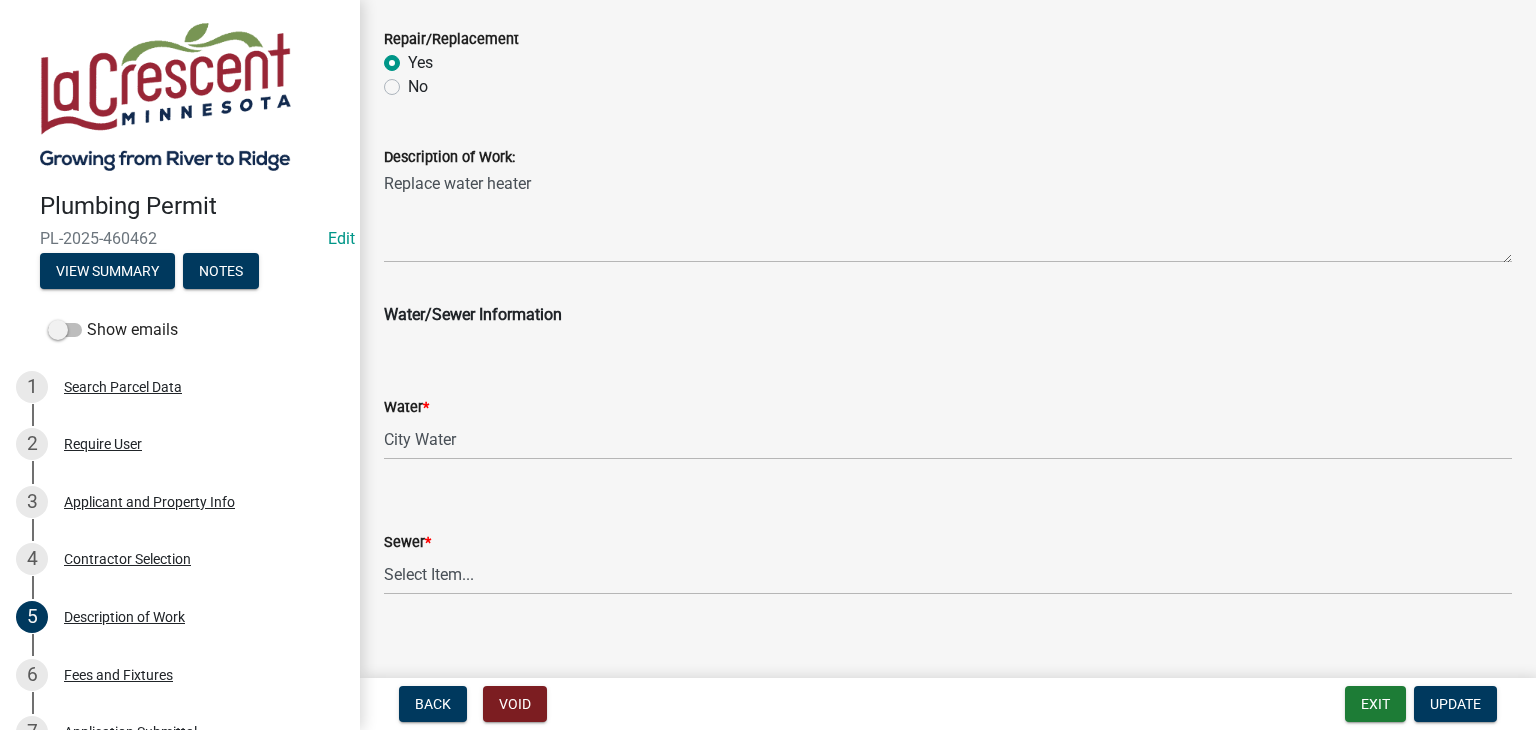 scroll, scrollTop: 995, scrollLeft: 0, axis: vertical 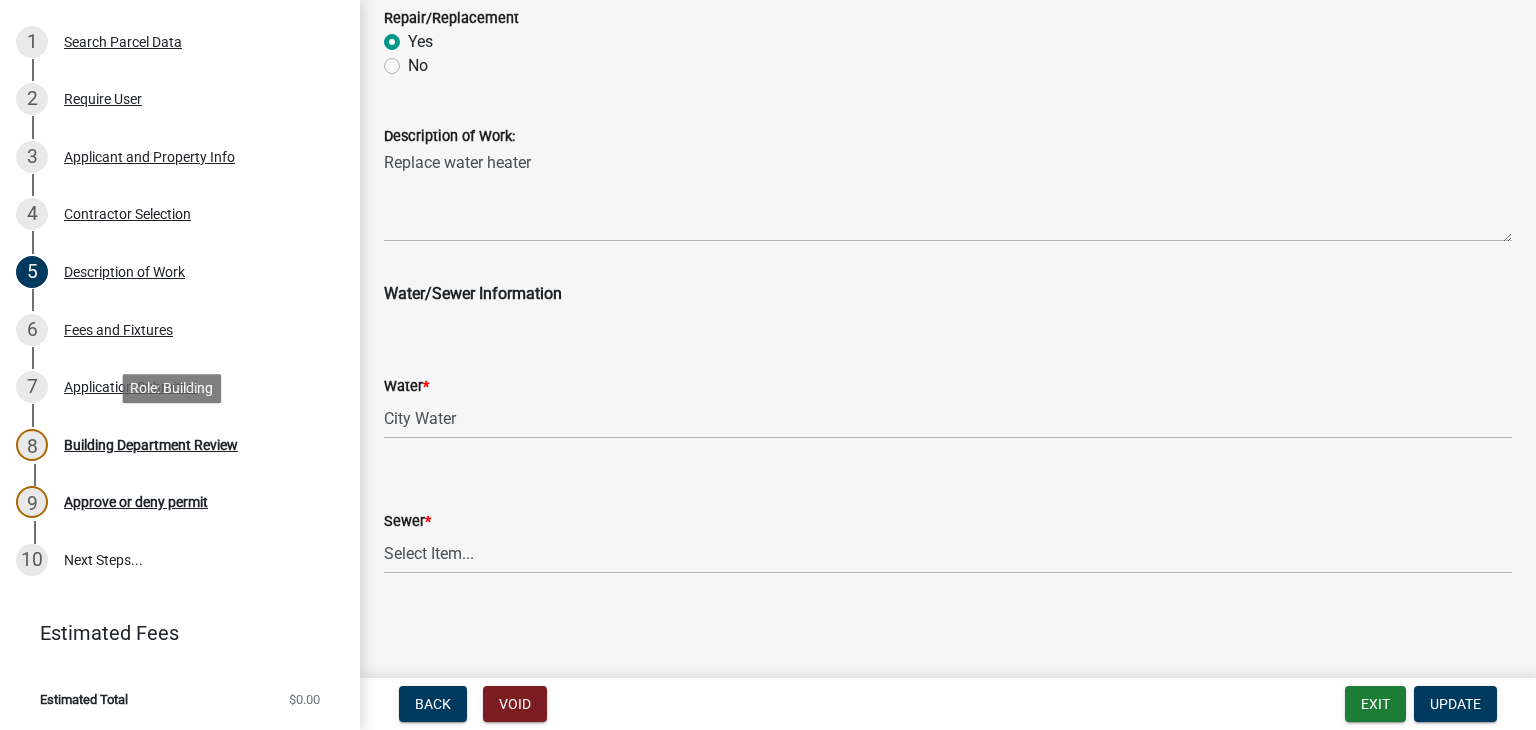 click on "Building Department Review" at bounding box center (151, 445) 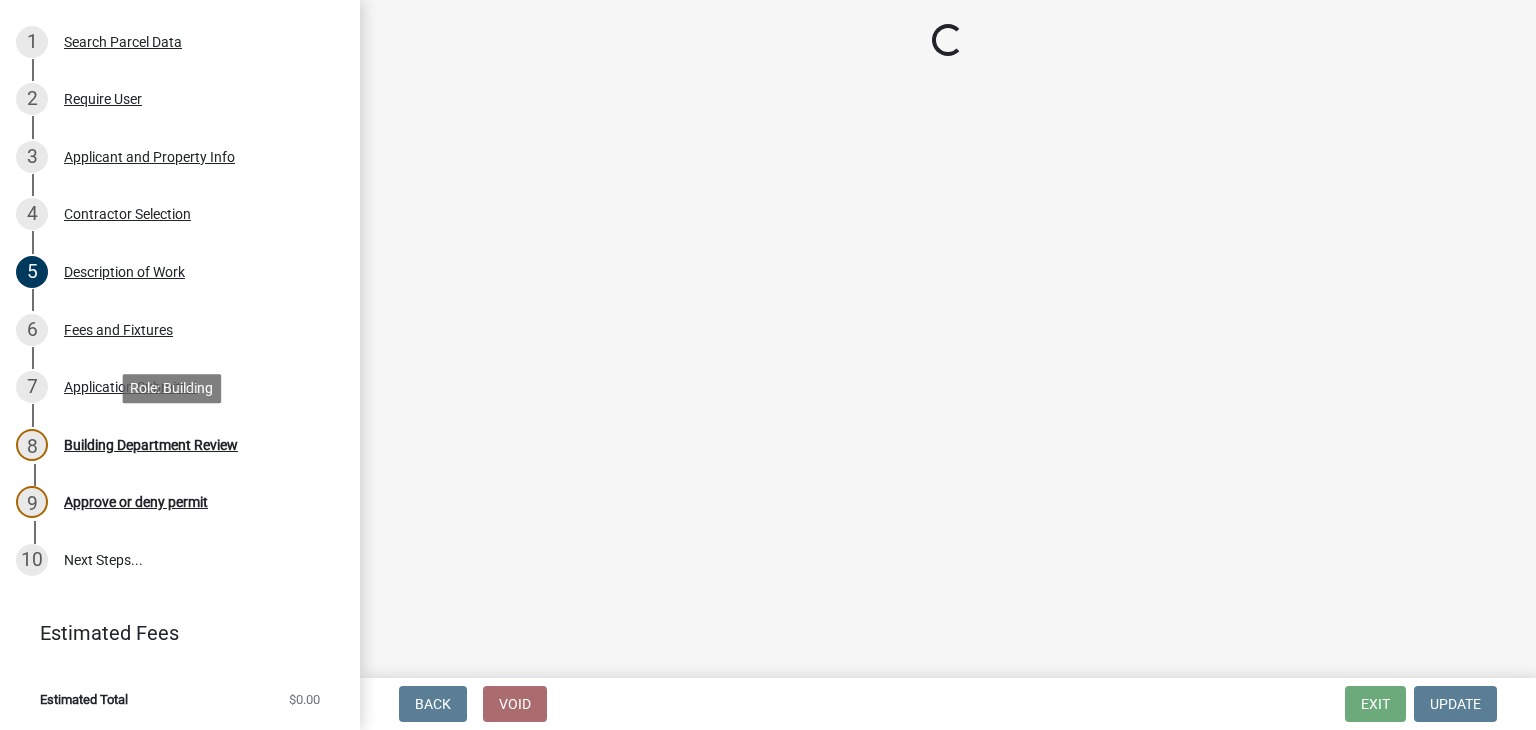 scroll, scrollTop: 0, scrollLeft: 0, axis: both 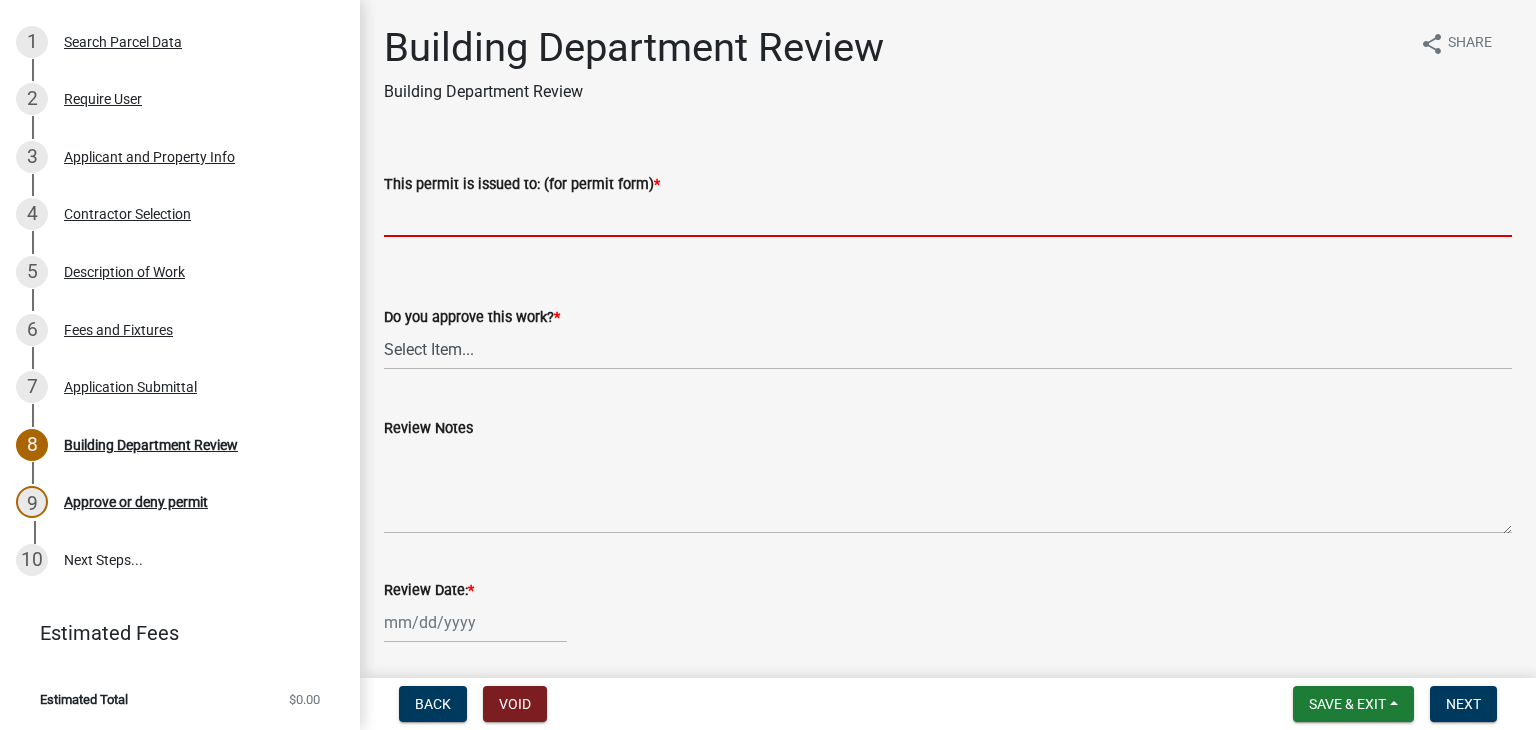 click on "This permit is issued to: (for permit form)  *" at bounding box center [948, 216] 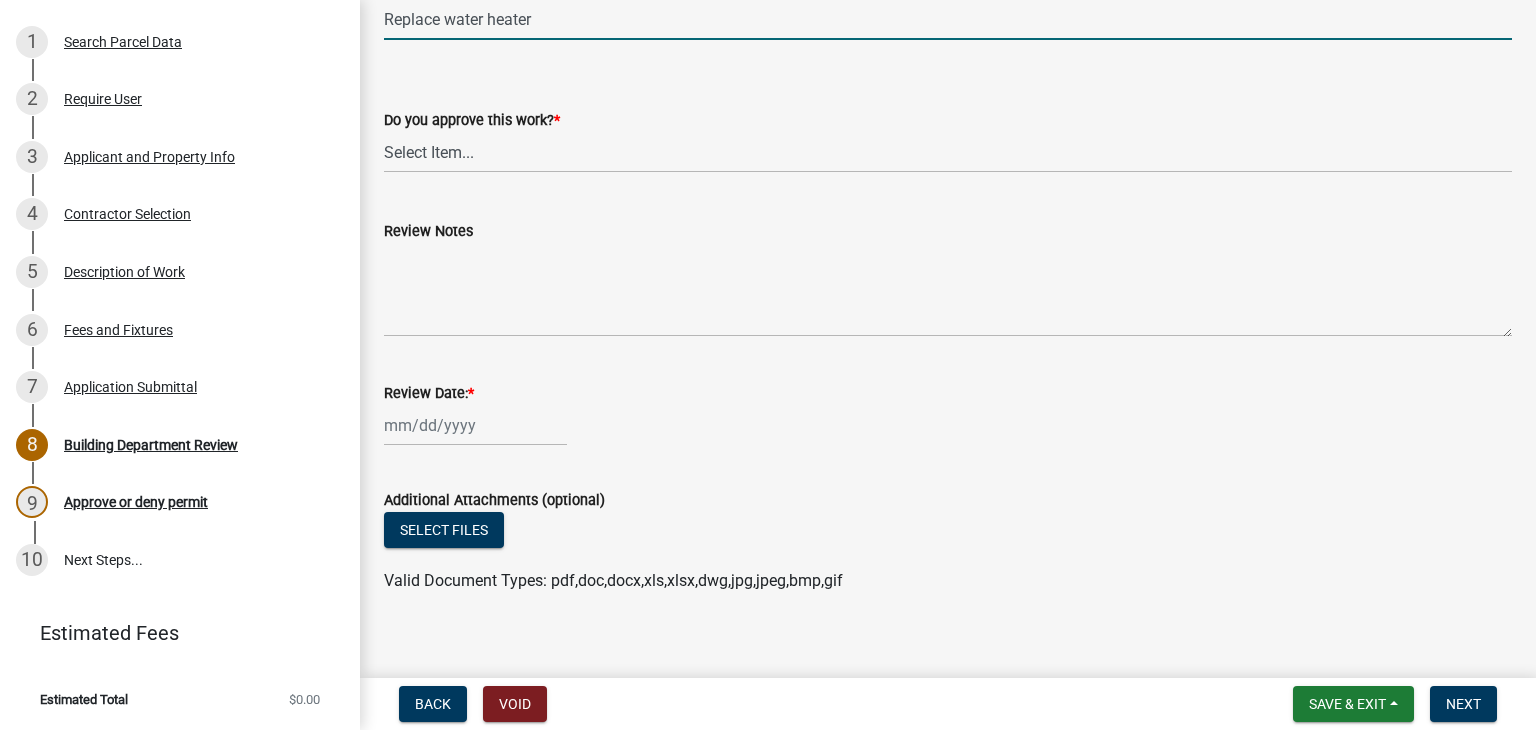 scroll, scrollTop: 216, scrollLeft: 0, axis: vertical 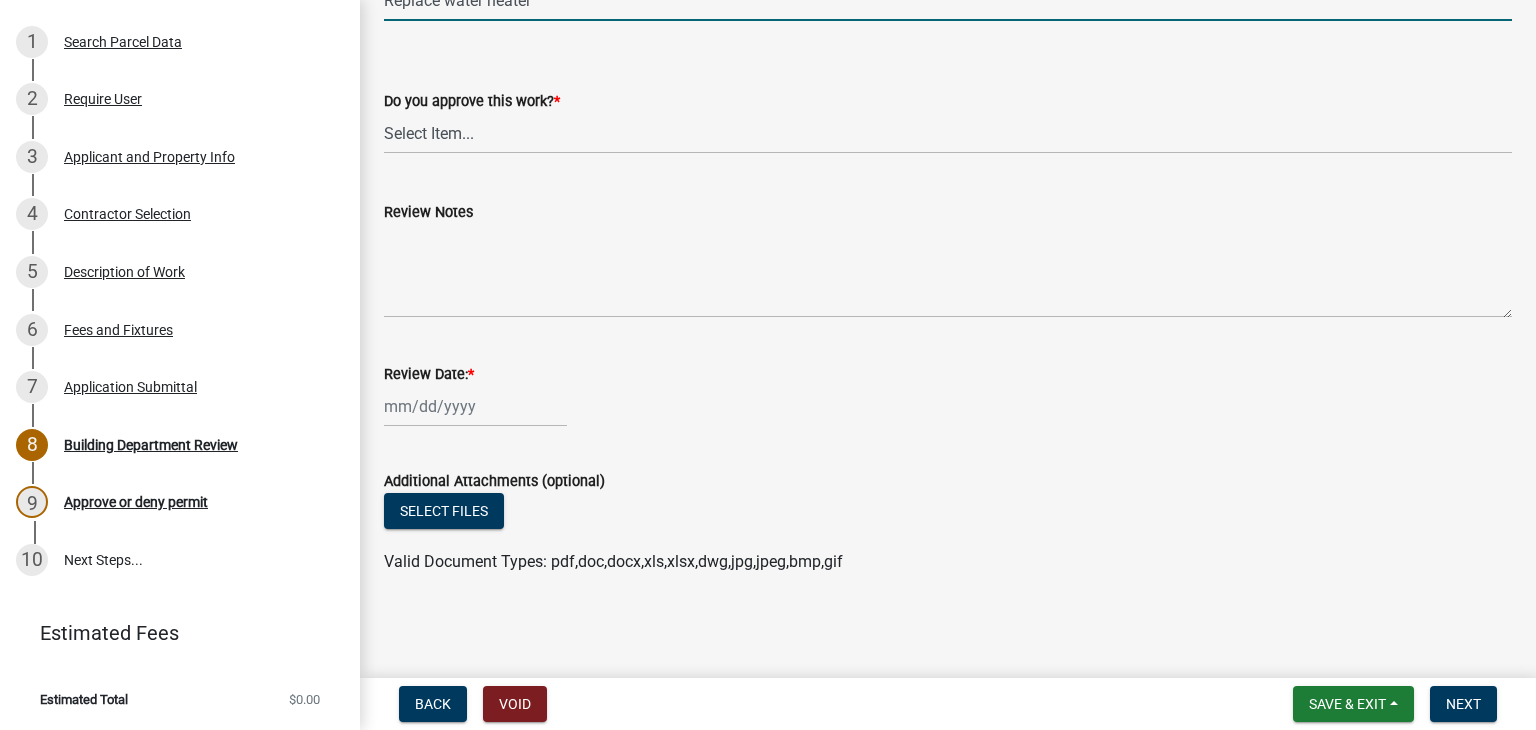 click 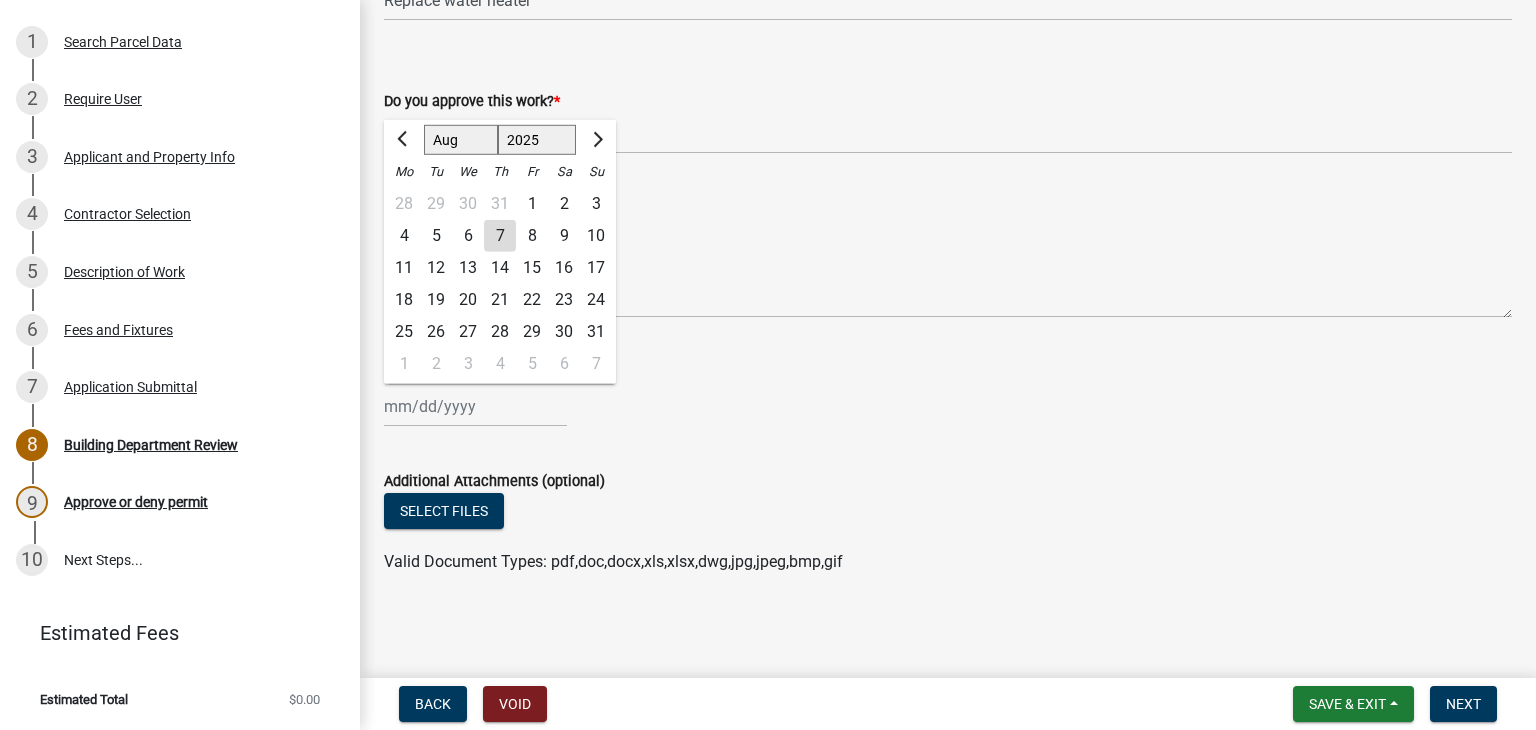 click on "7" 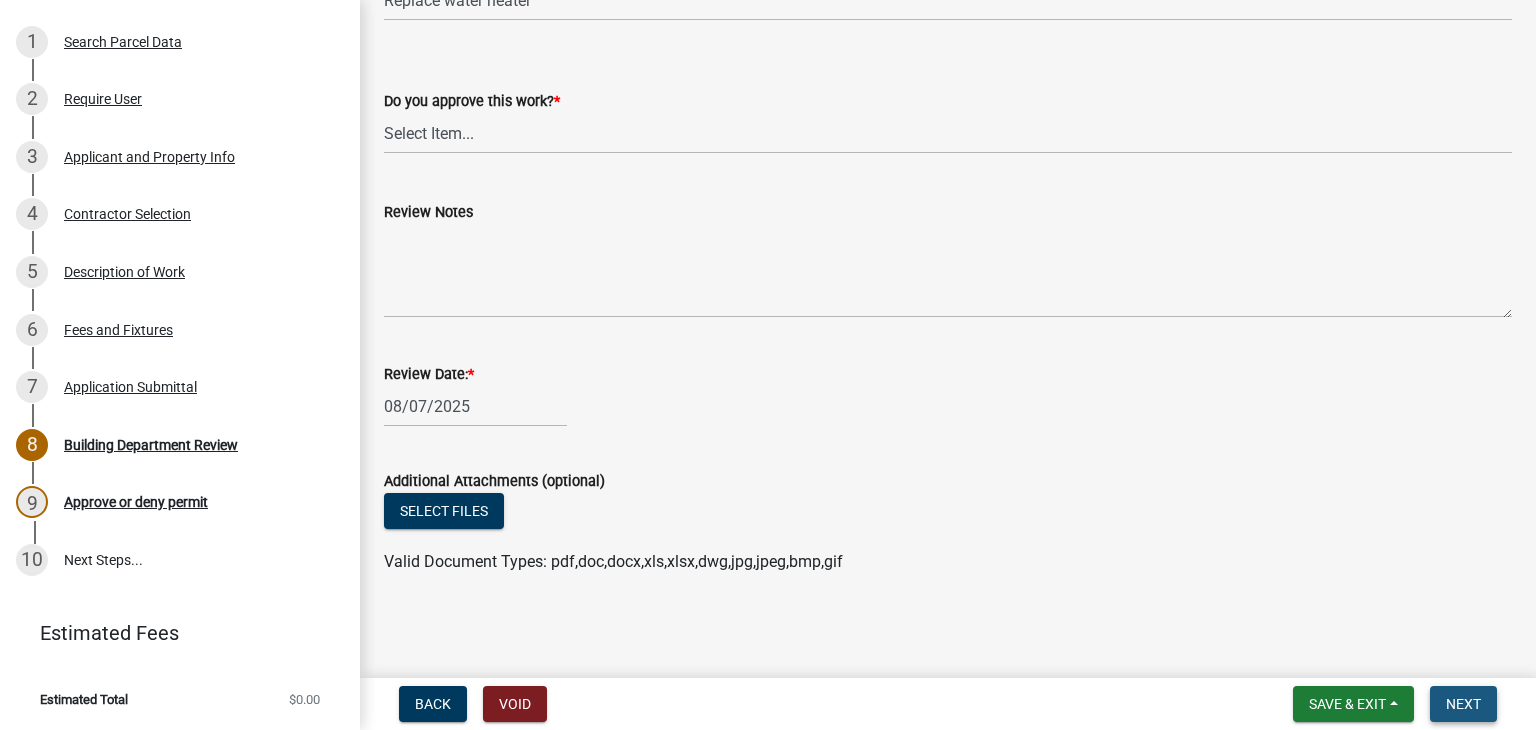 click on "Next" at bounding box center [1463, 704] 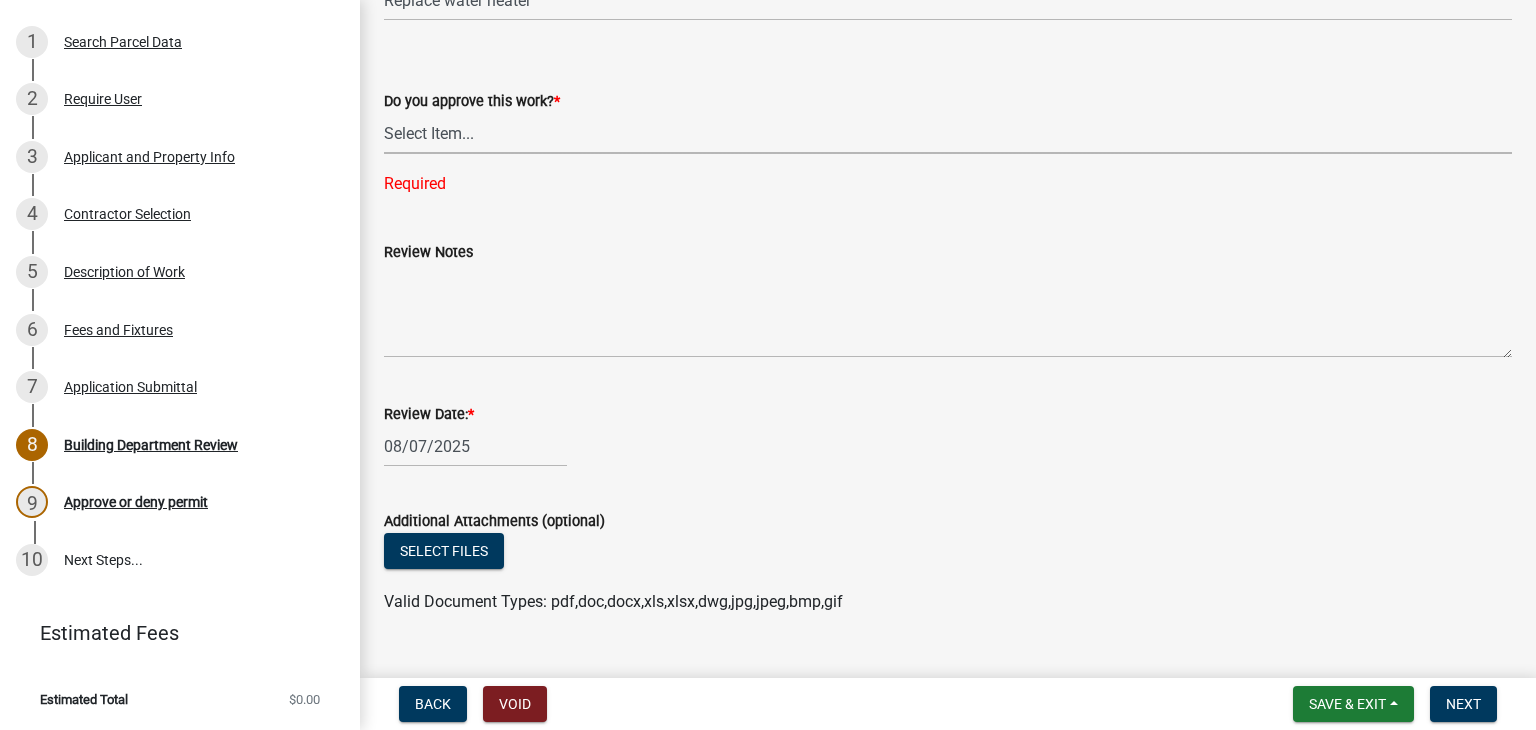 click on "Select Item...   Yes   No" at bounding box center (948, 133) 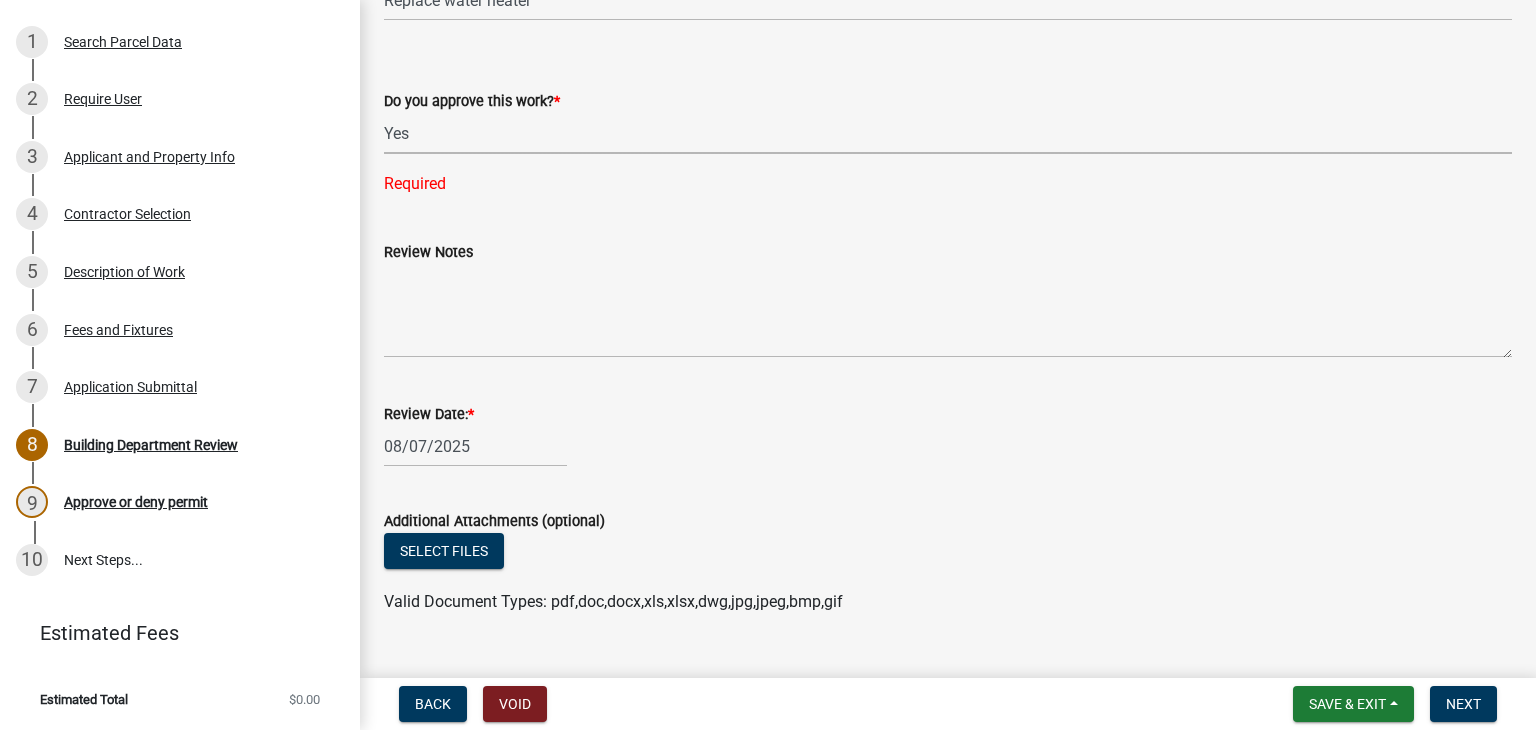 click on "Select Item...   Yes   No" at bounding box center [948, 133] 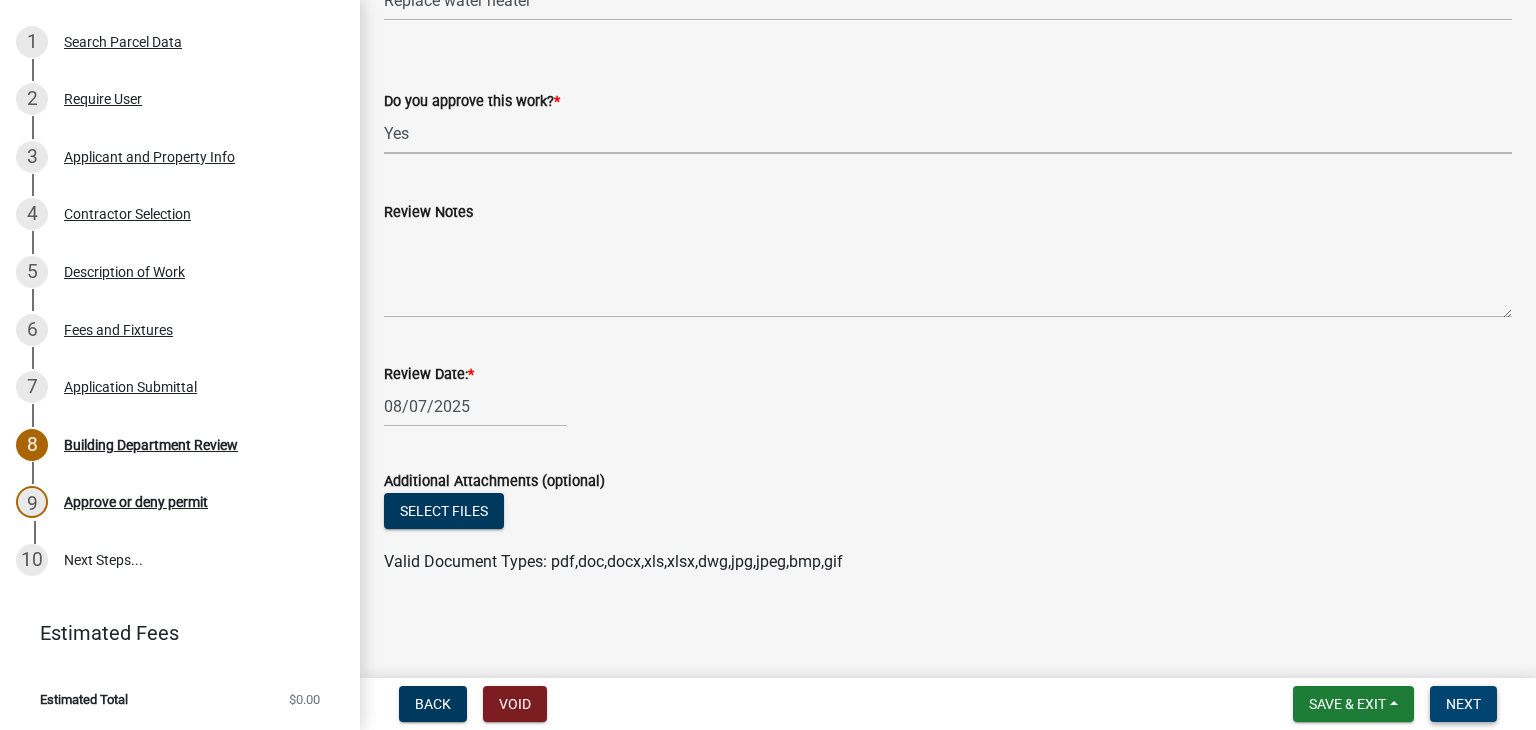 click on "Next" at bounding box center (1463, 704) 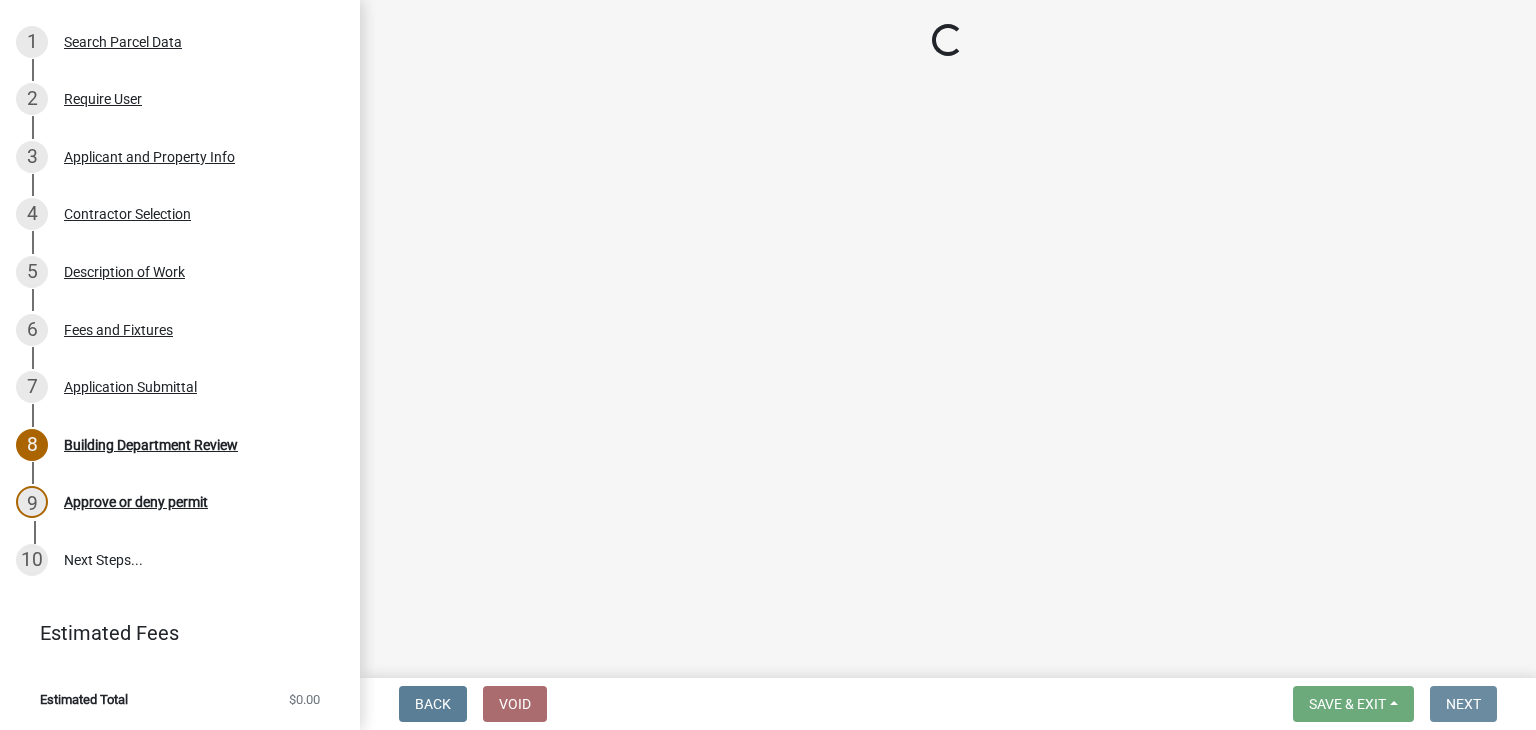 scroll, scrollTop: 0, scrollLeft: 0, axis: both 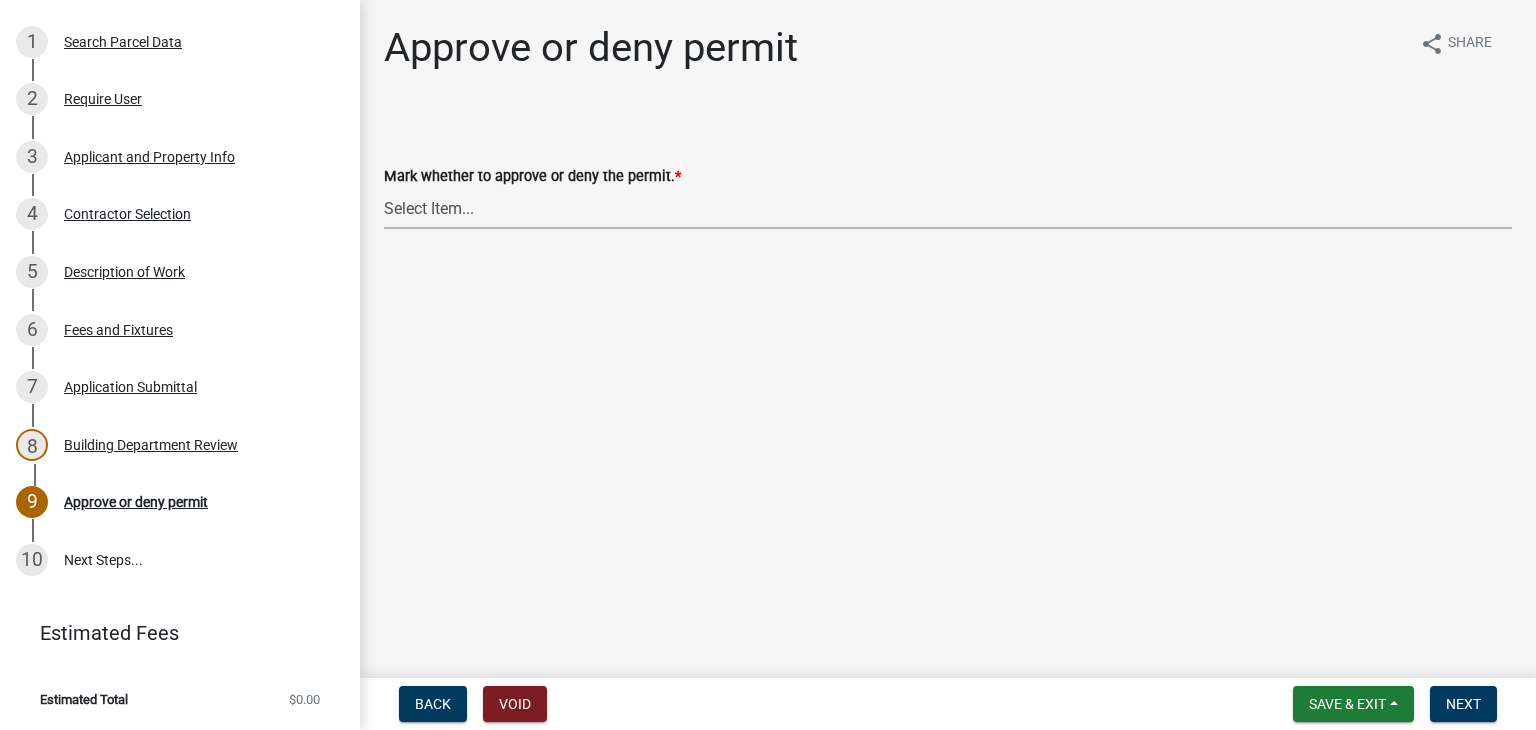 click on "Select Item...   Approve   Deny" at bounding box center (948, 208) 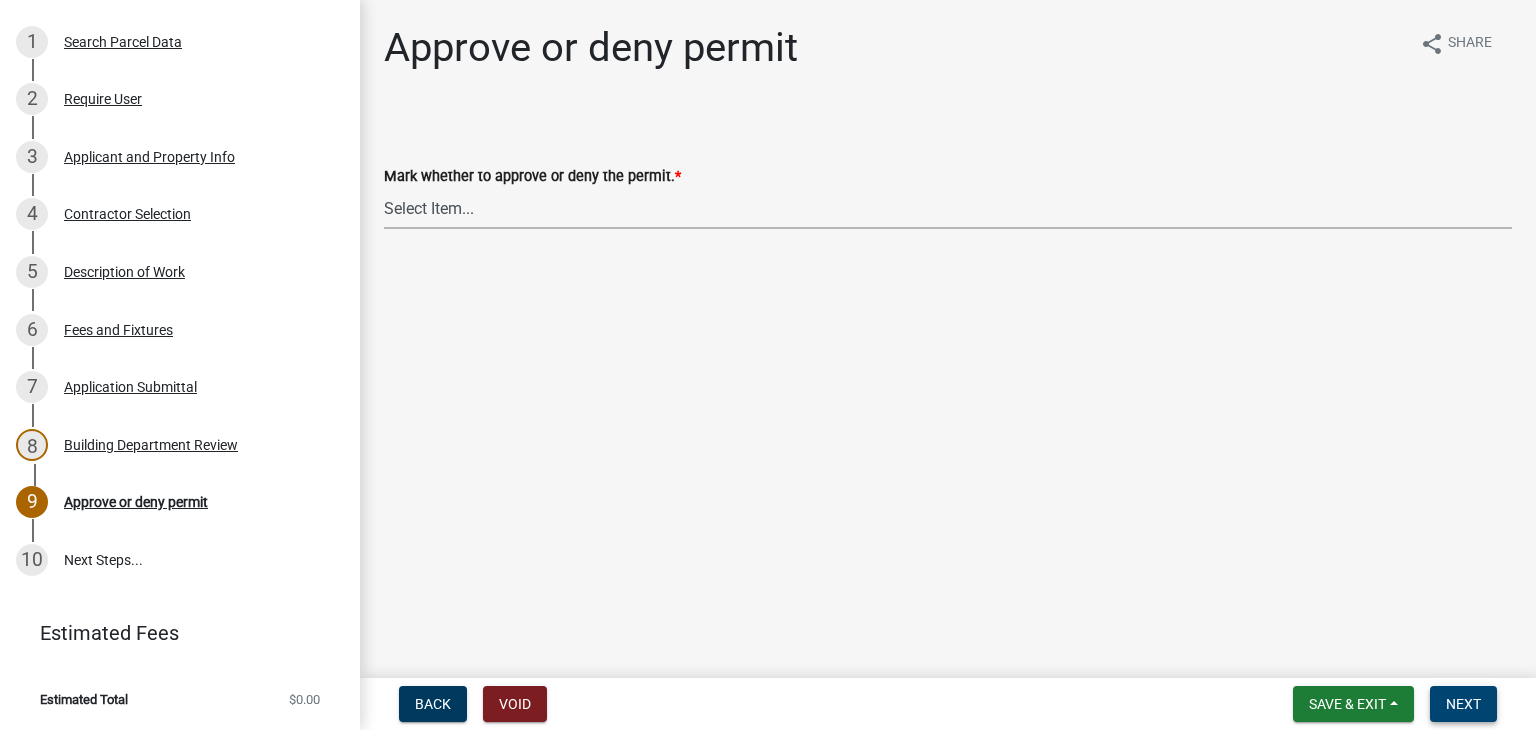 click on "Next" at bounding box center (1463, 704) 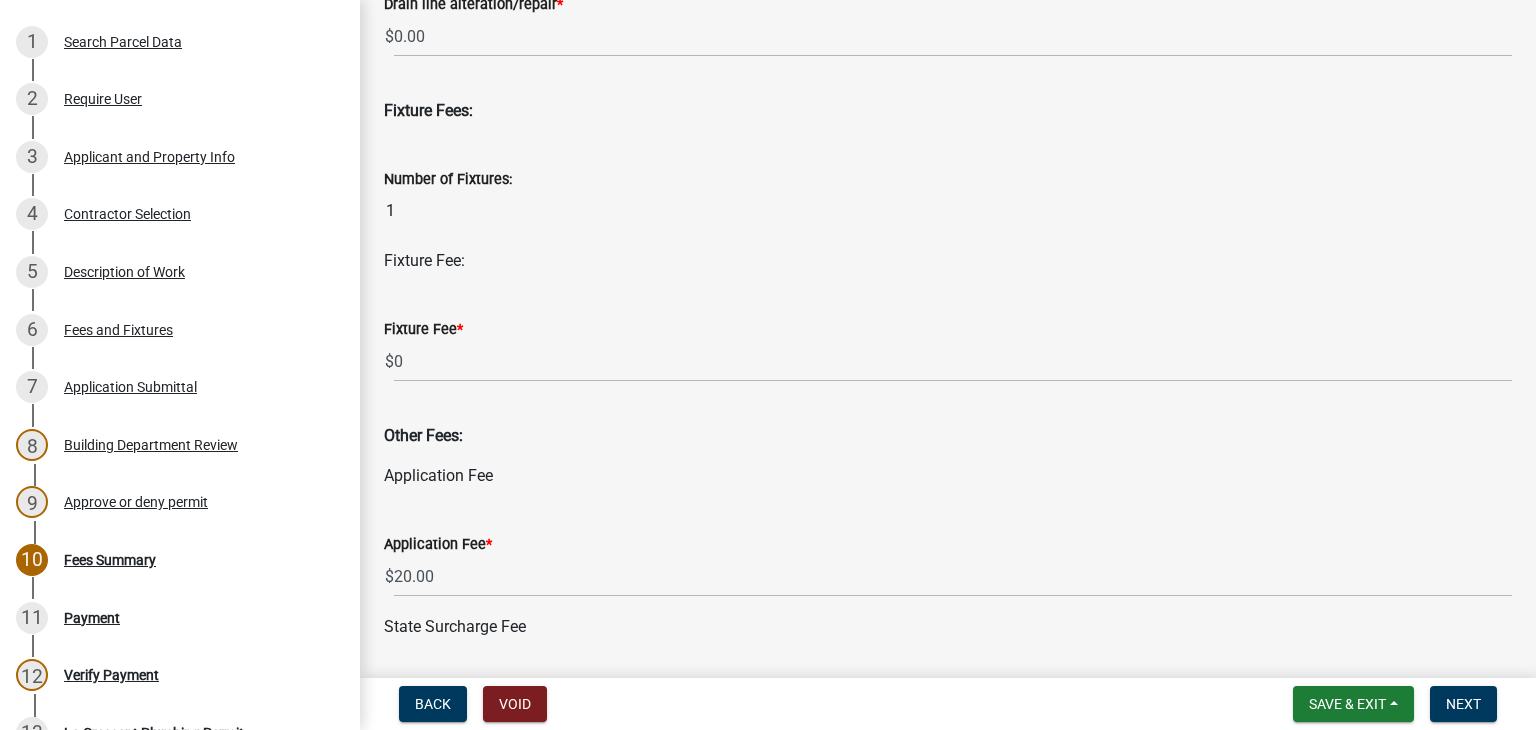 scroll, scrollTop: 900, scrollLeft: 0, axis: vertical 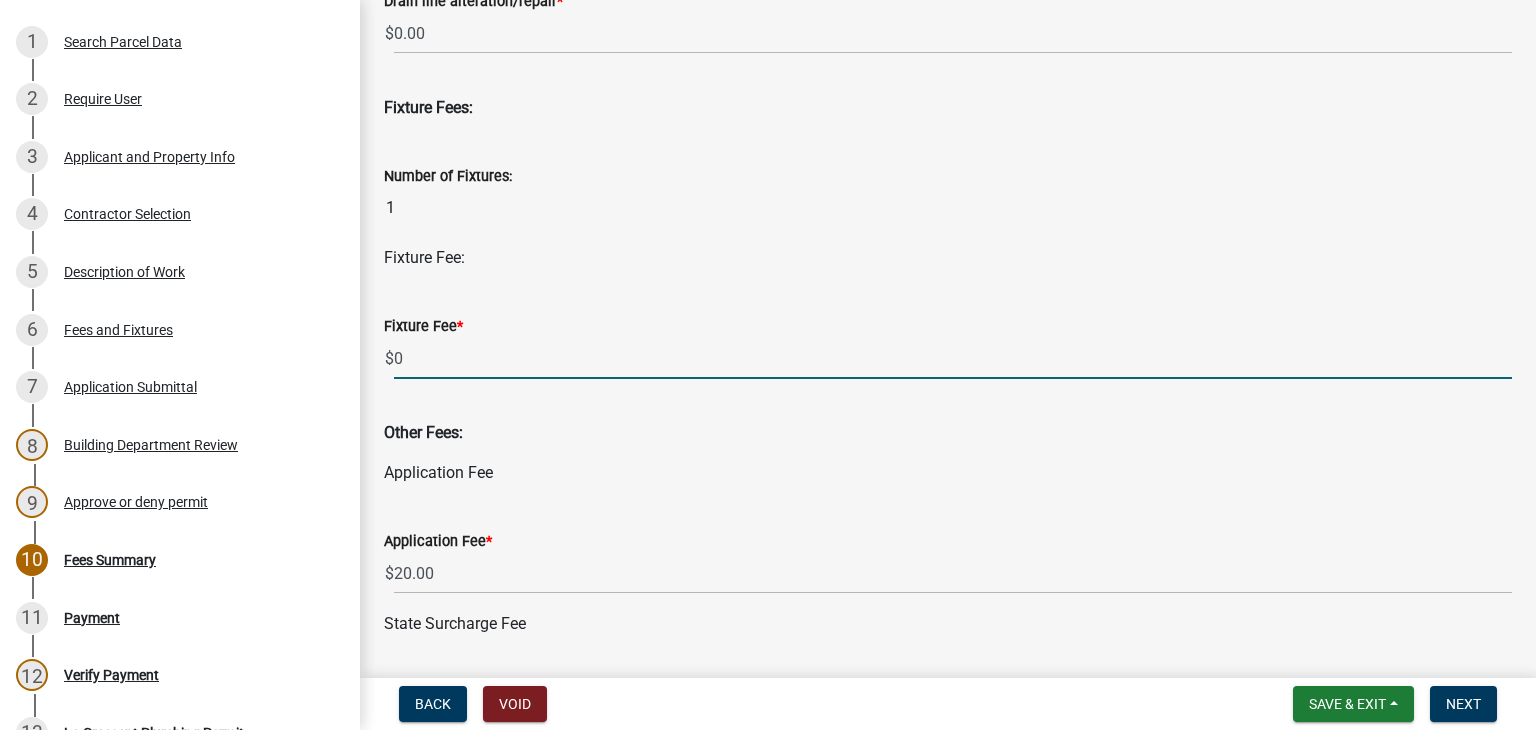 click on "0" at bounding box center (953, 358) 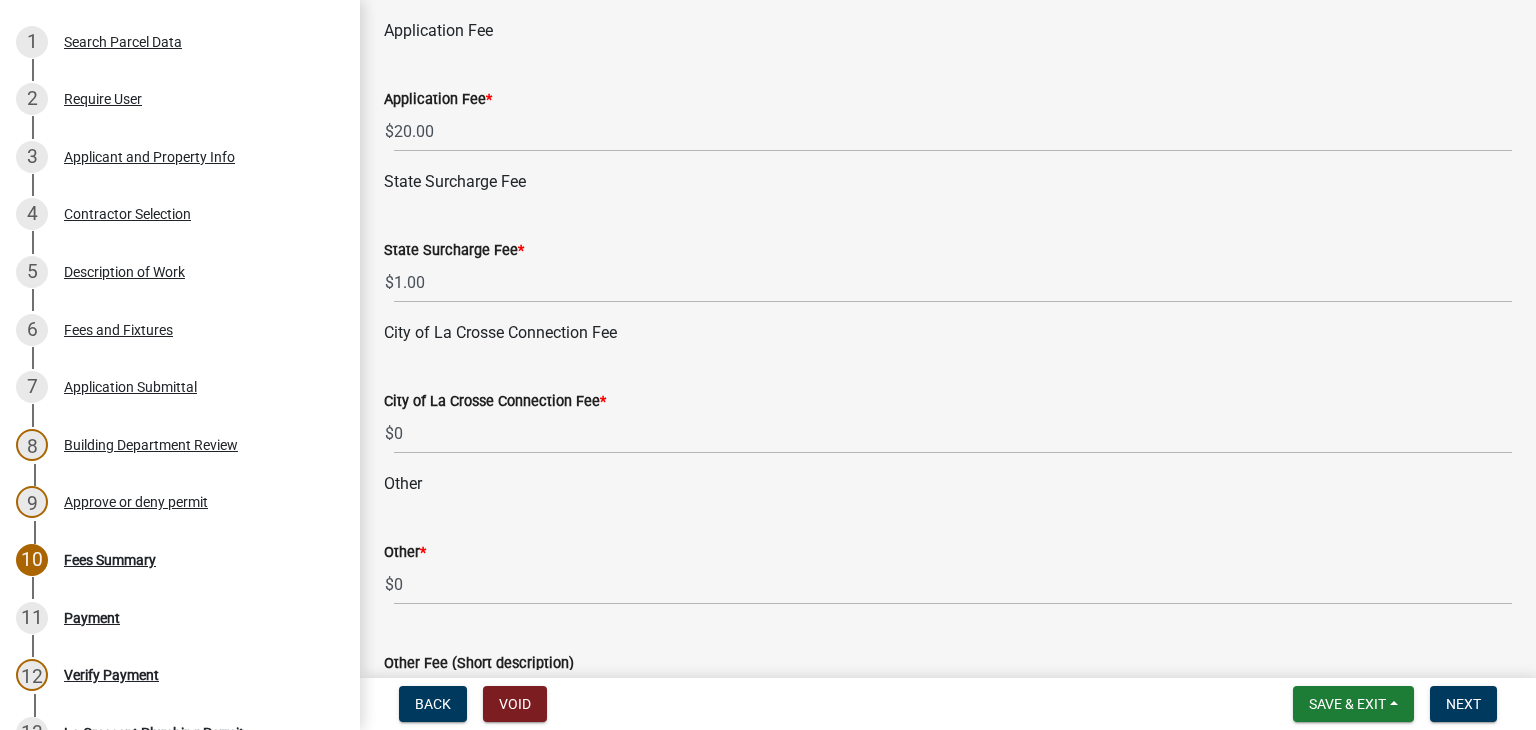 scroll, scrollTop: 1400, scrollLeft: 0, axis: vertical 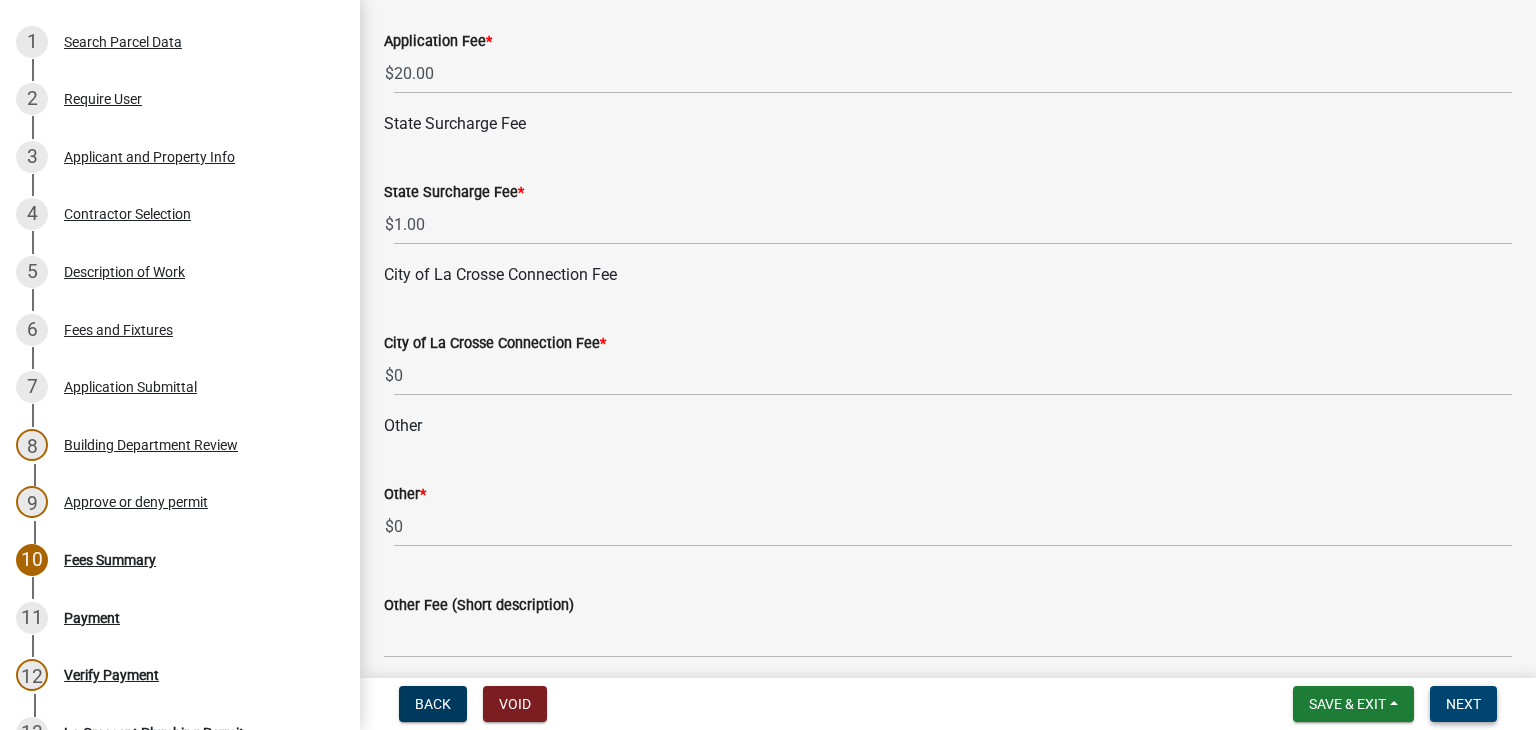 type on "5" 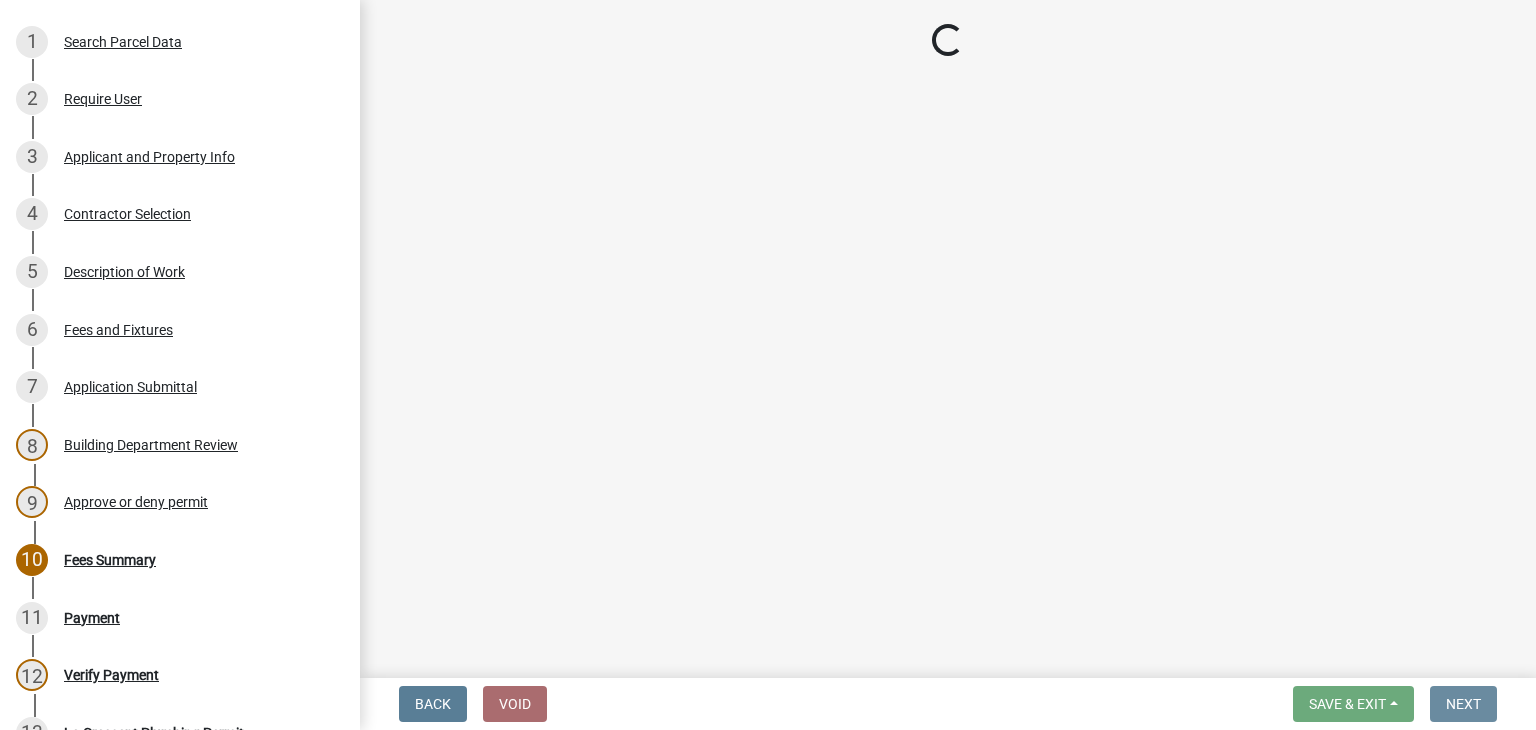 scroll, scrollTop: 0, scrollLeft: 0, axis: both 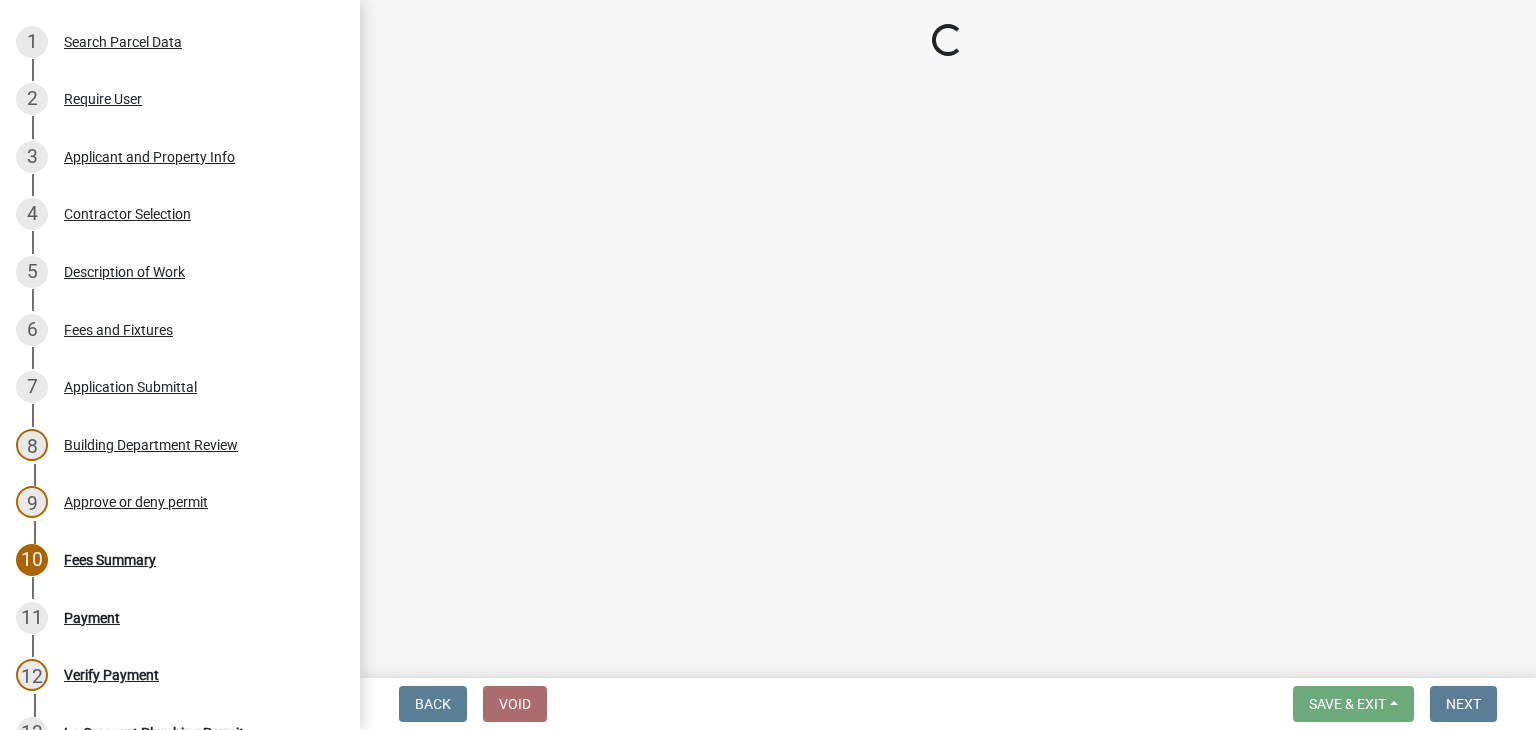 select on "3: 3" 